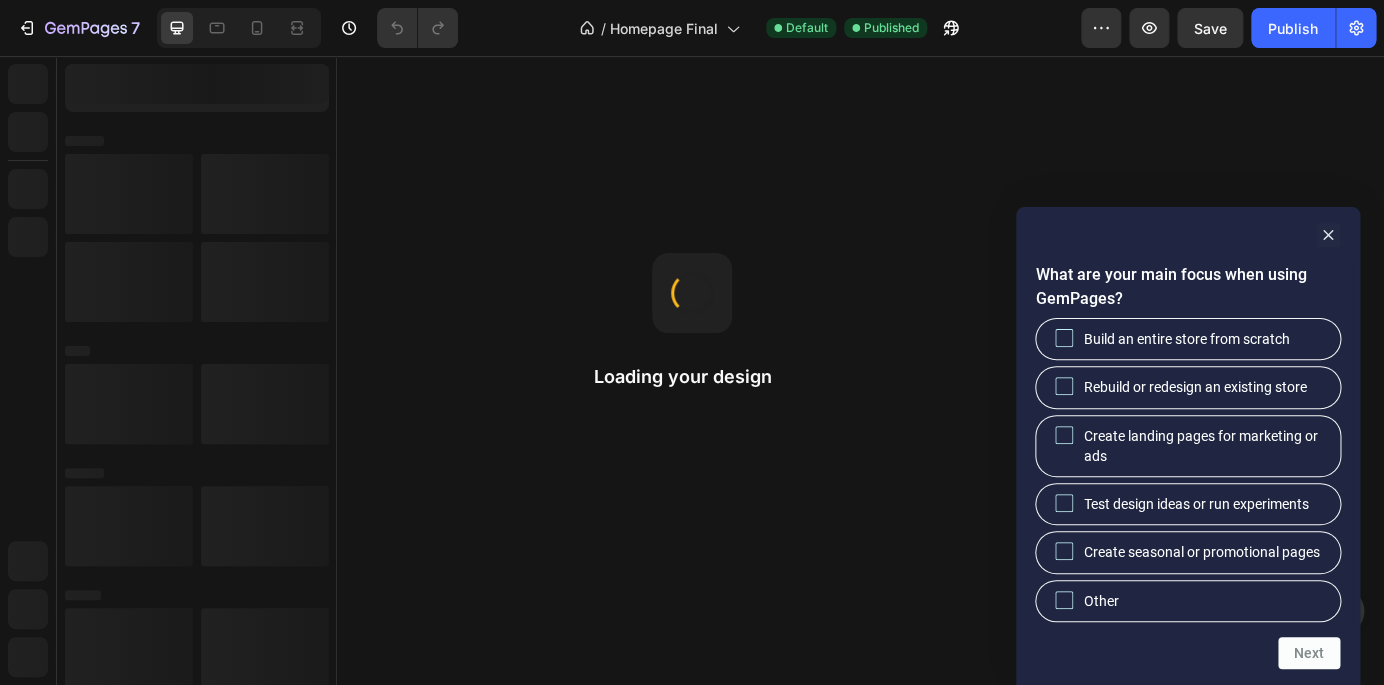 scroll, scrollTop: 0, scrollLeft: 0, axis: both 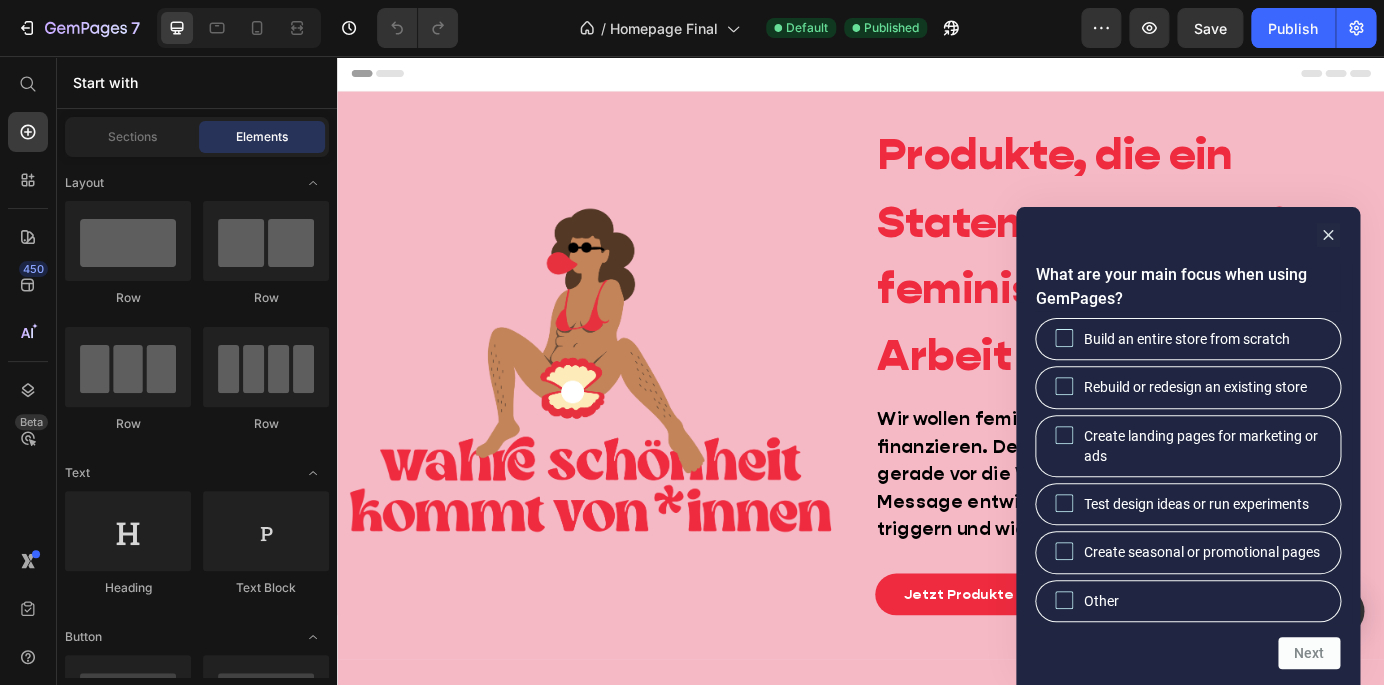 click on "What are your main focus when using GemPages? Build an entire store from scratch Rebuild or redesign an existing store Create landing pages for marketing or ads Test design ideas or run experiments Create seasonal or promotional pages Other Next" at bounding box center (1188, 446) 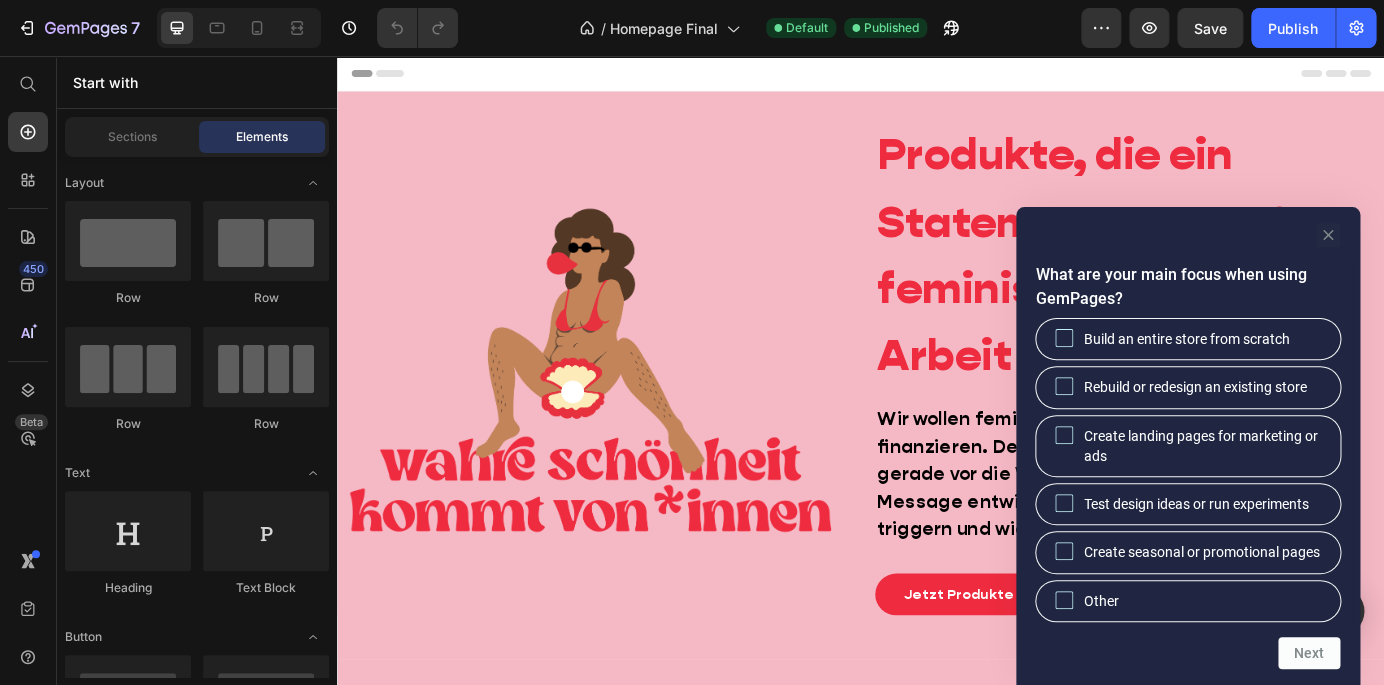 click 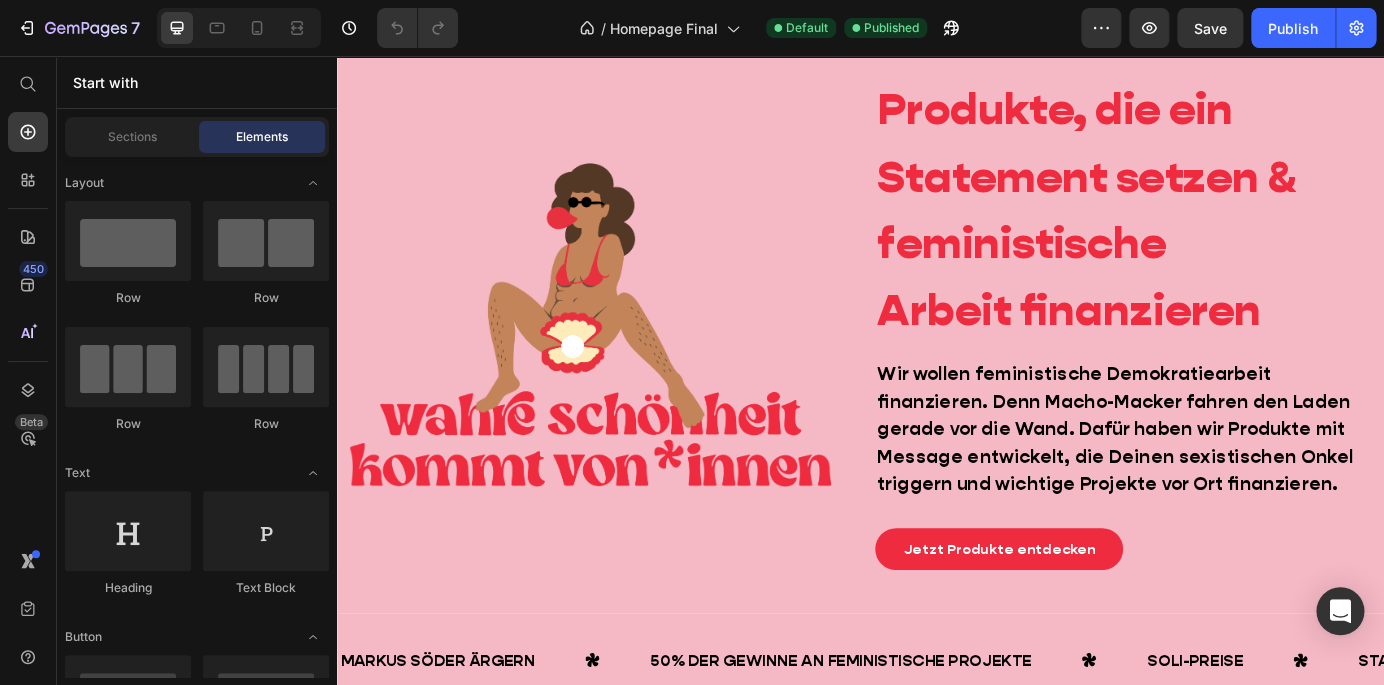 scroll, scrollTop: 41, scrollLeft: 0, axis: vertical 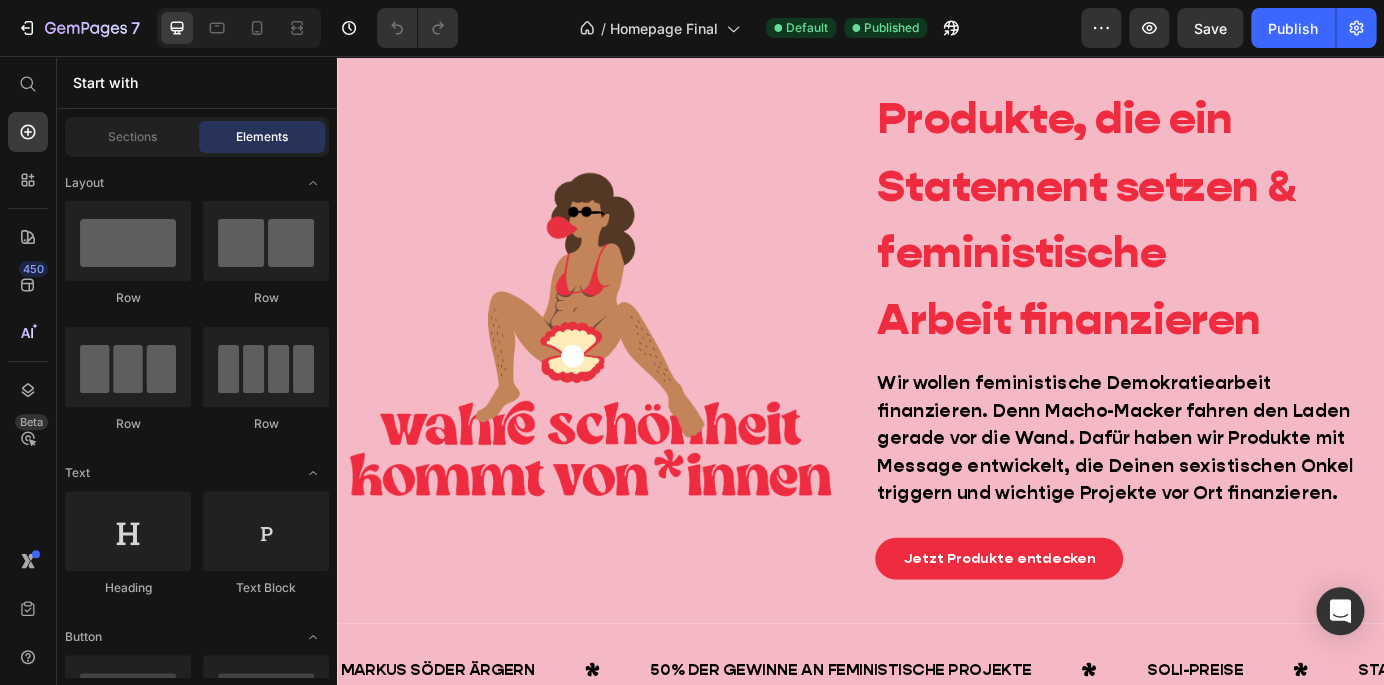 click at bounding box center (629, 372) 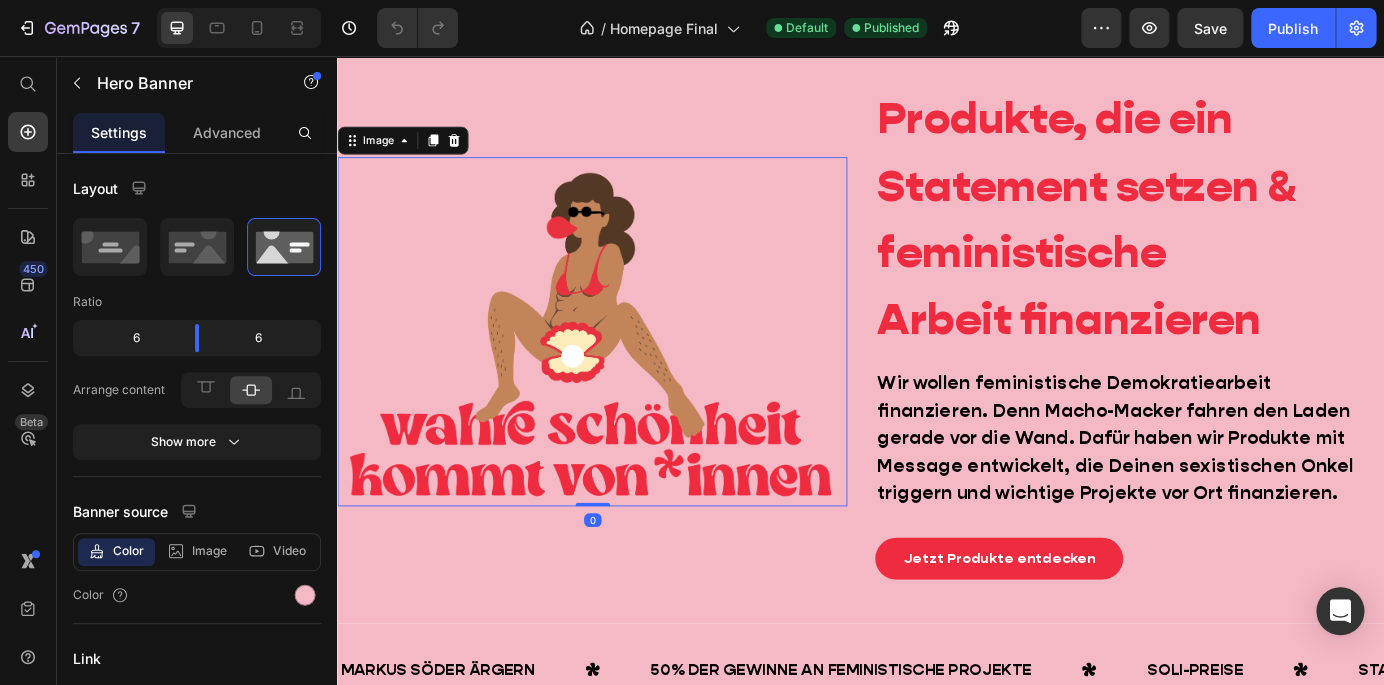 click on "Image   0" at bounding box center (629, 372) 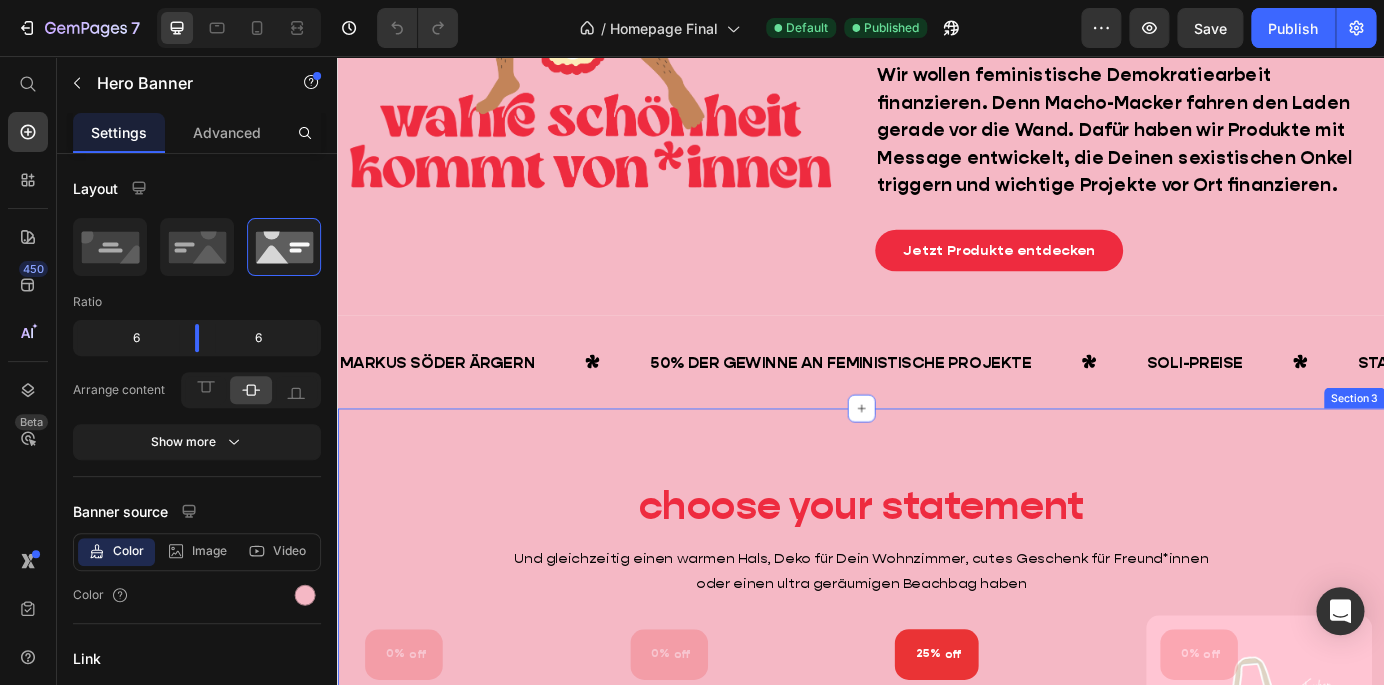 scroll, scrollTop: 589, scrollLeft: 0, axis: vertical 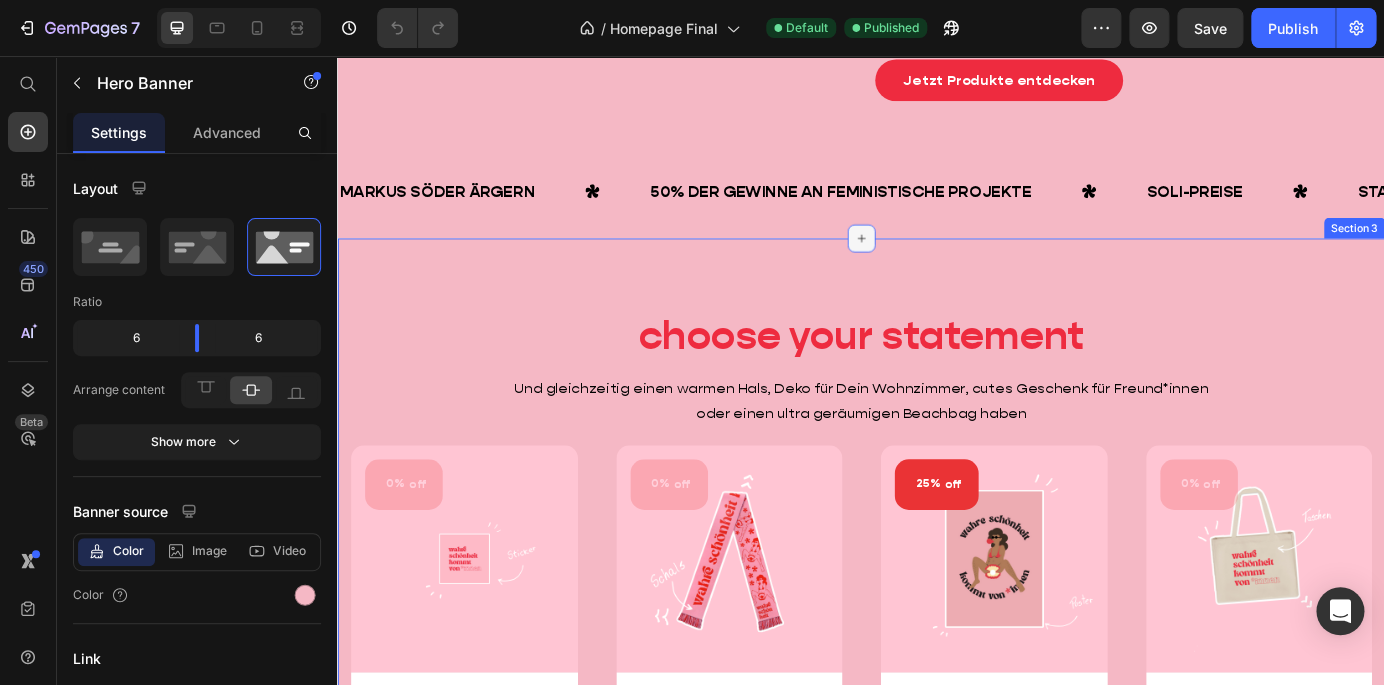 click at bounding box center [937, 265] 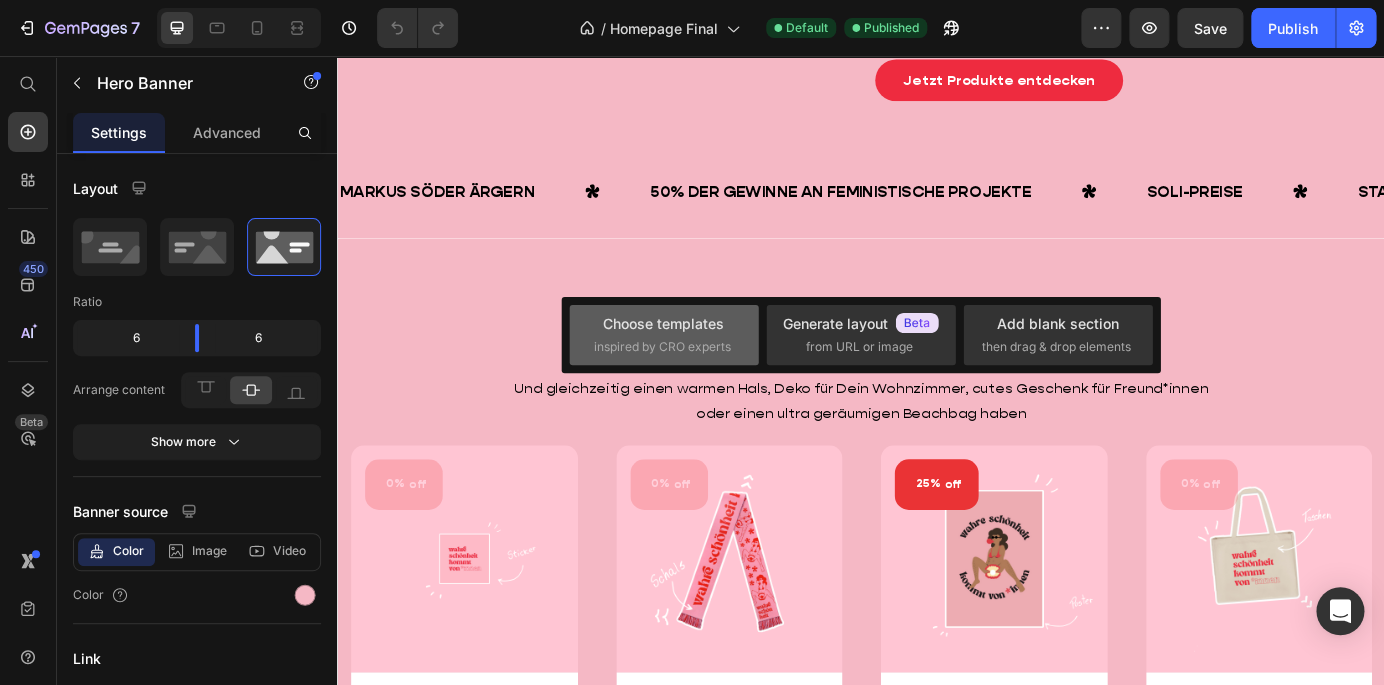 click on "inspired by CRO experts" at bounding box center (662, 347) 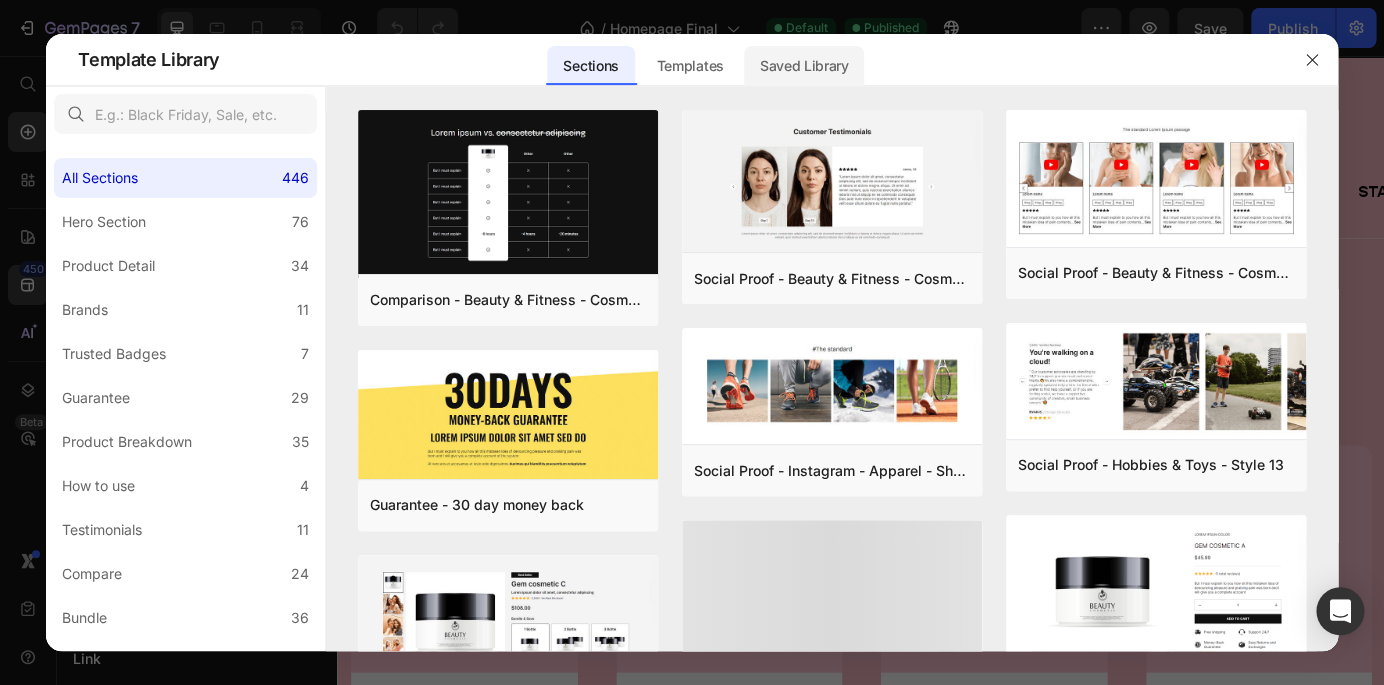 click on "Saved Library" 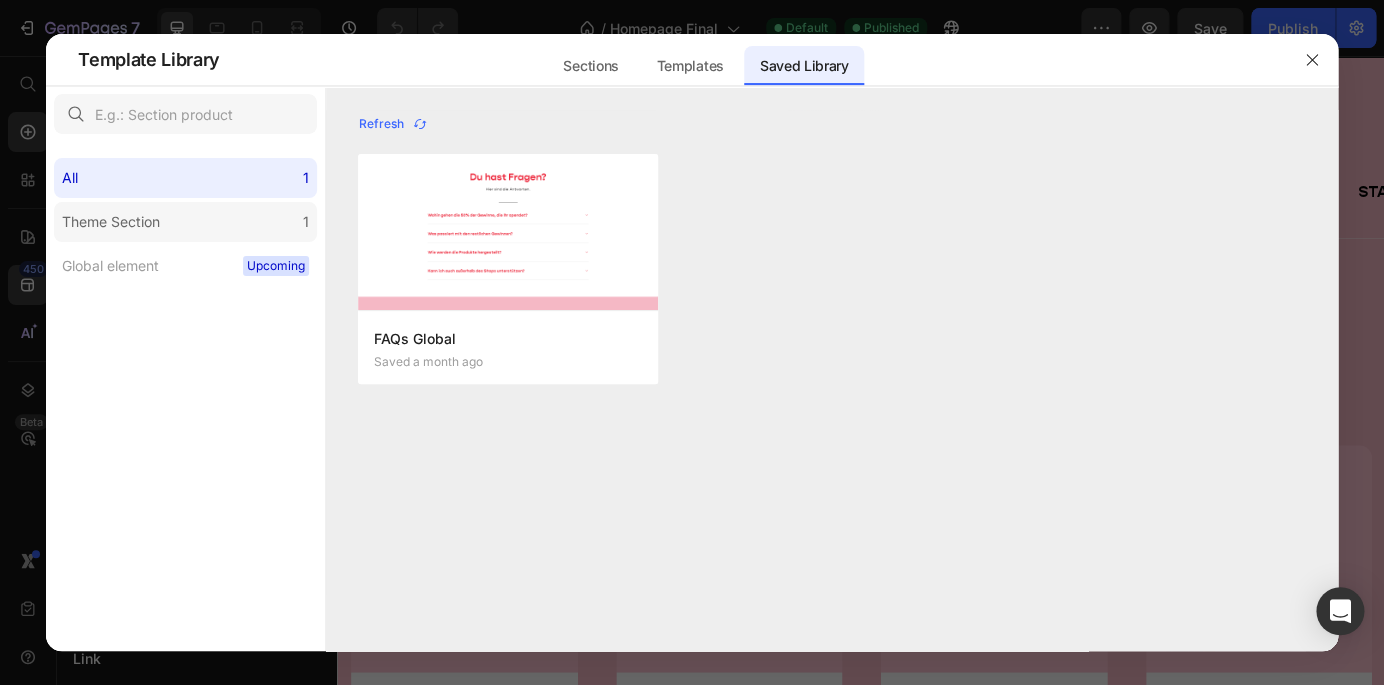 click on "Theme Section 1" 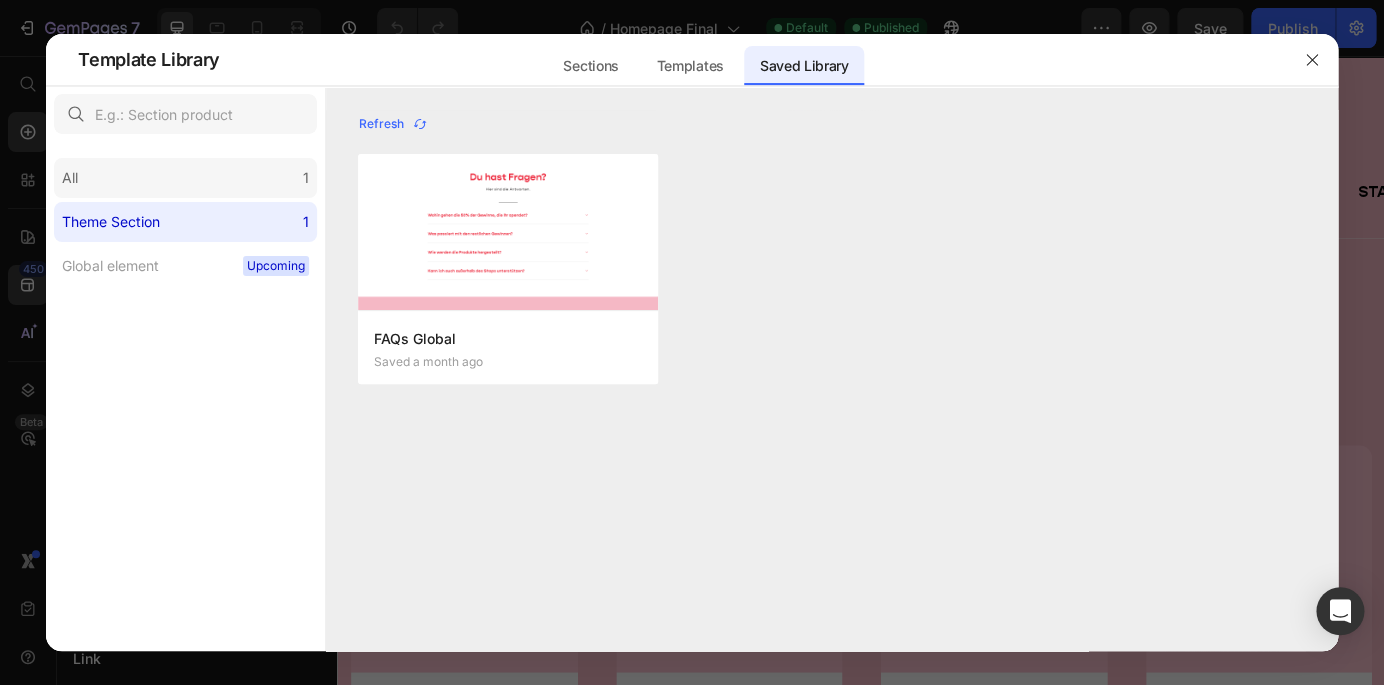 click on "All 1" 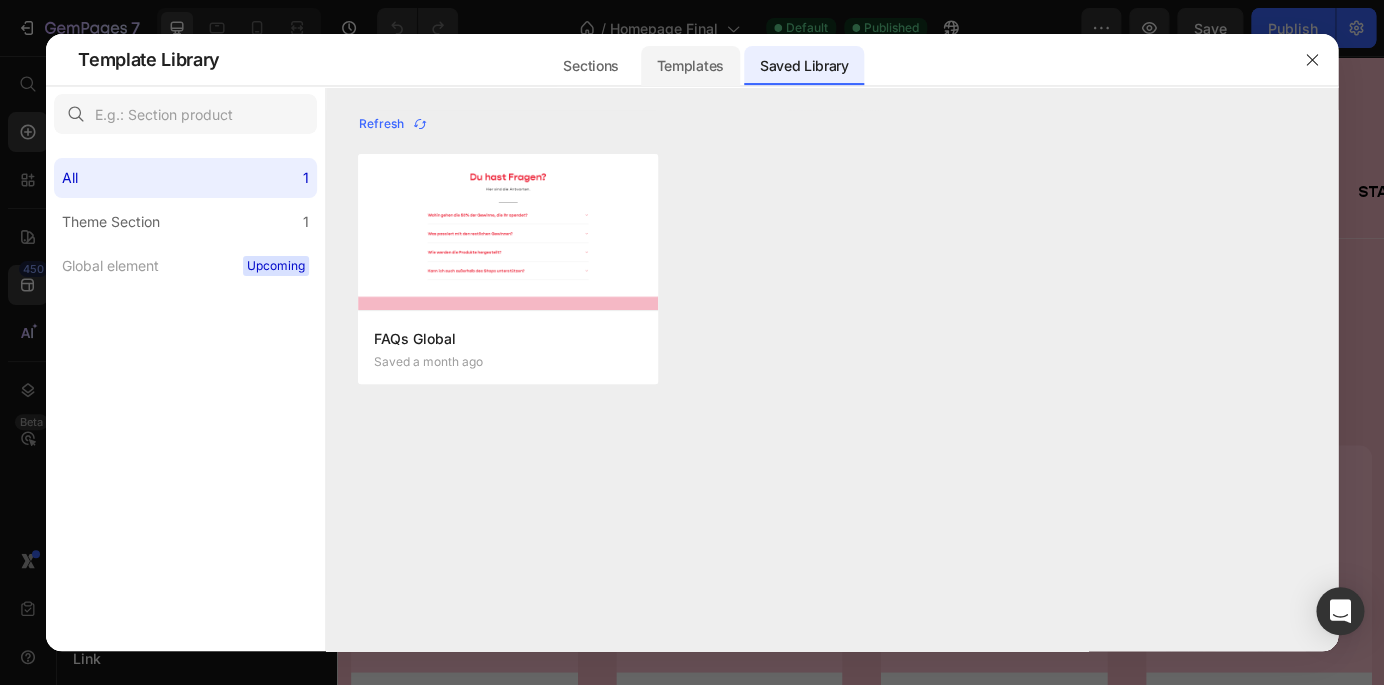 click on "Templates" 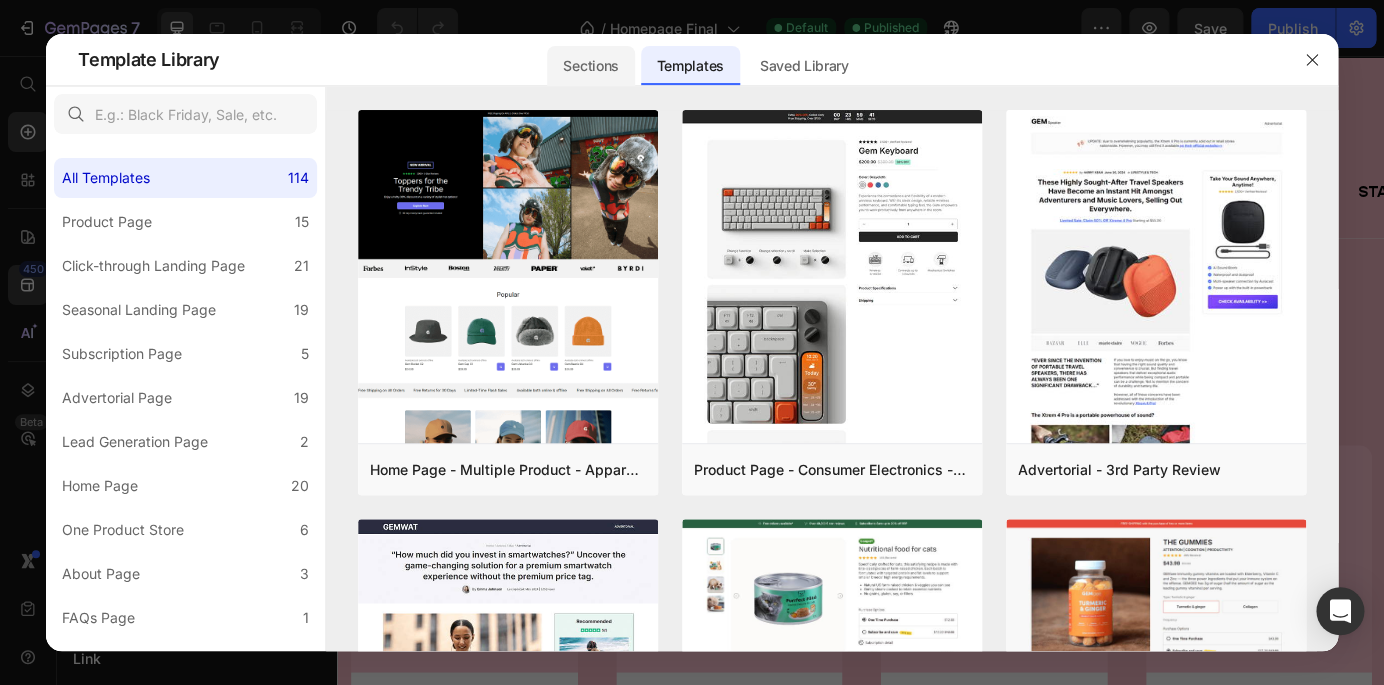 click on "Sections" 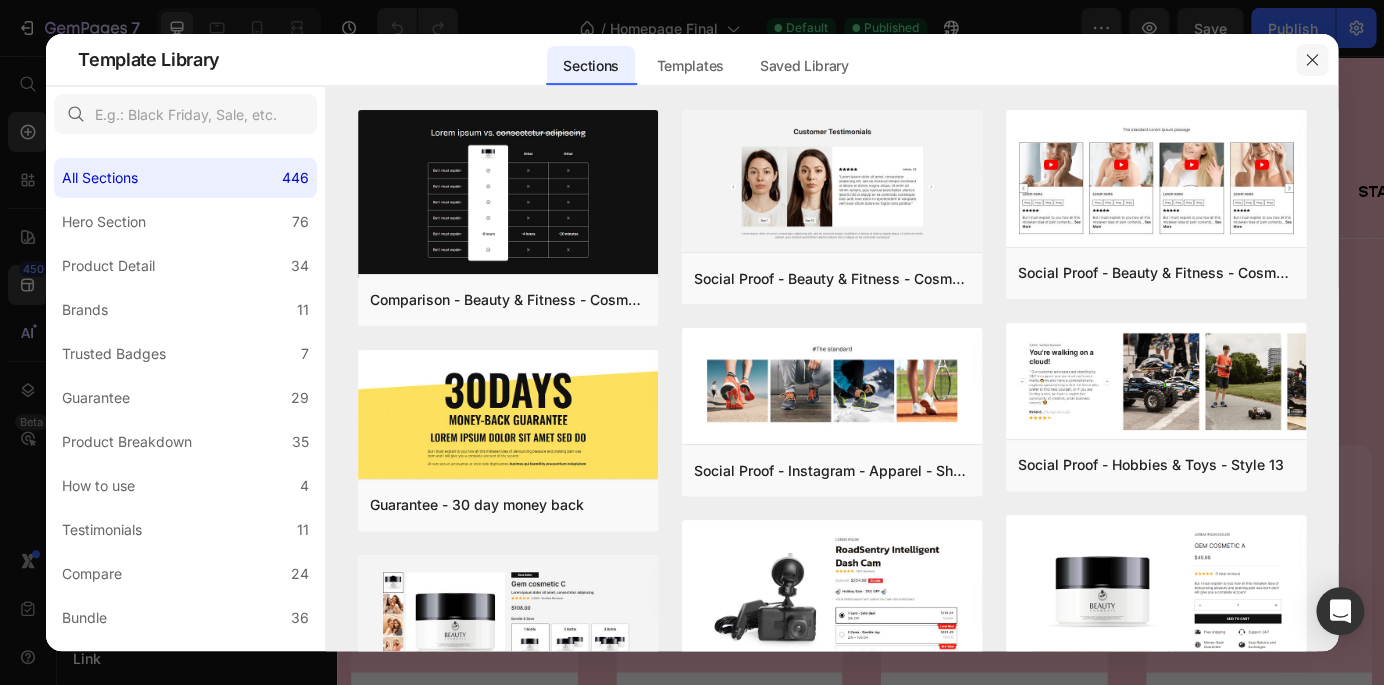 click 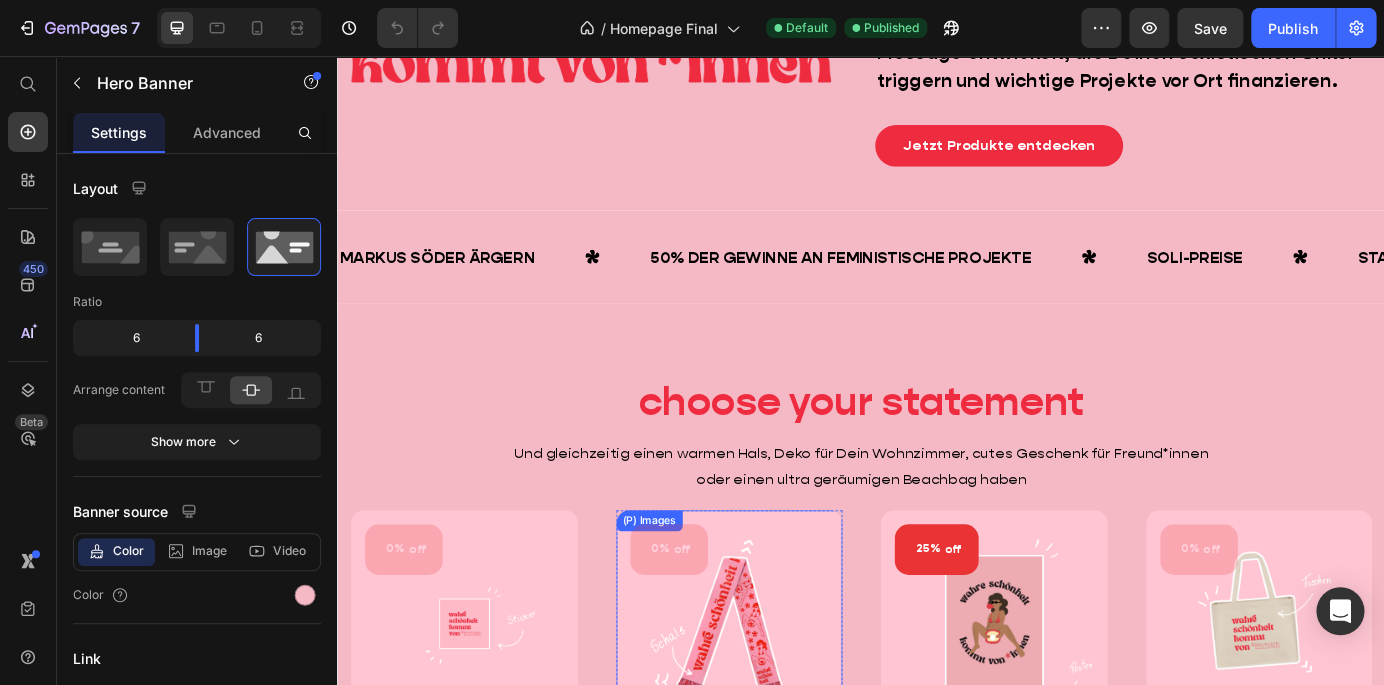 scroll, scrollTop: 510, scrollLeft: 0, axis: vertical 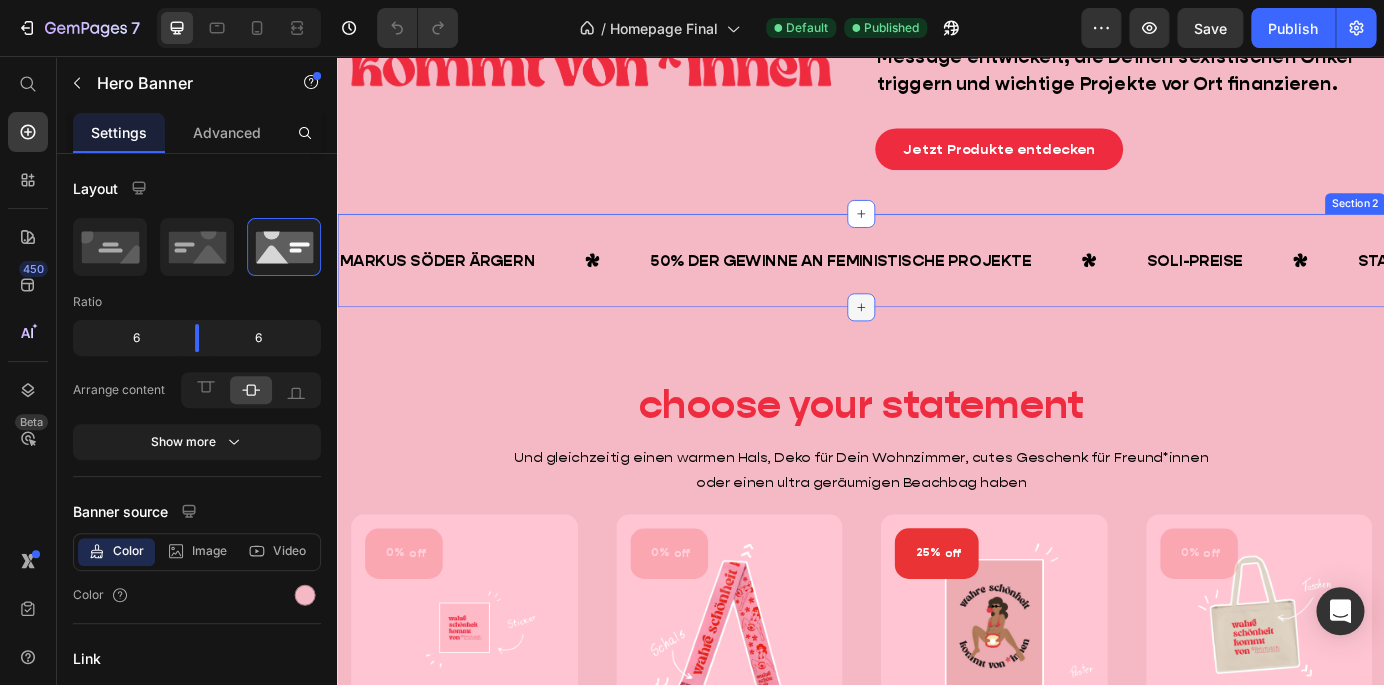 click 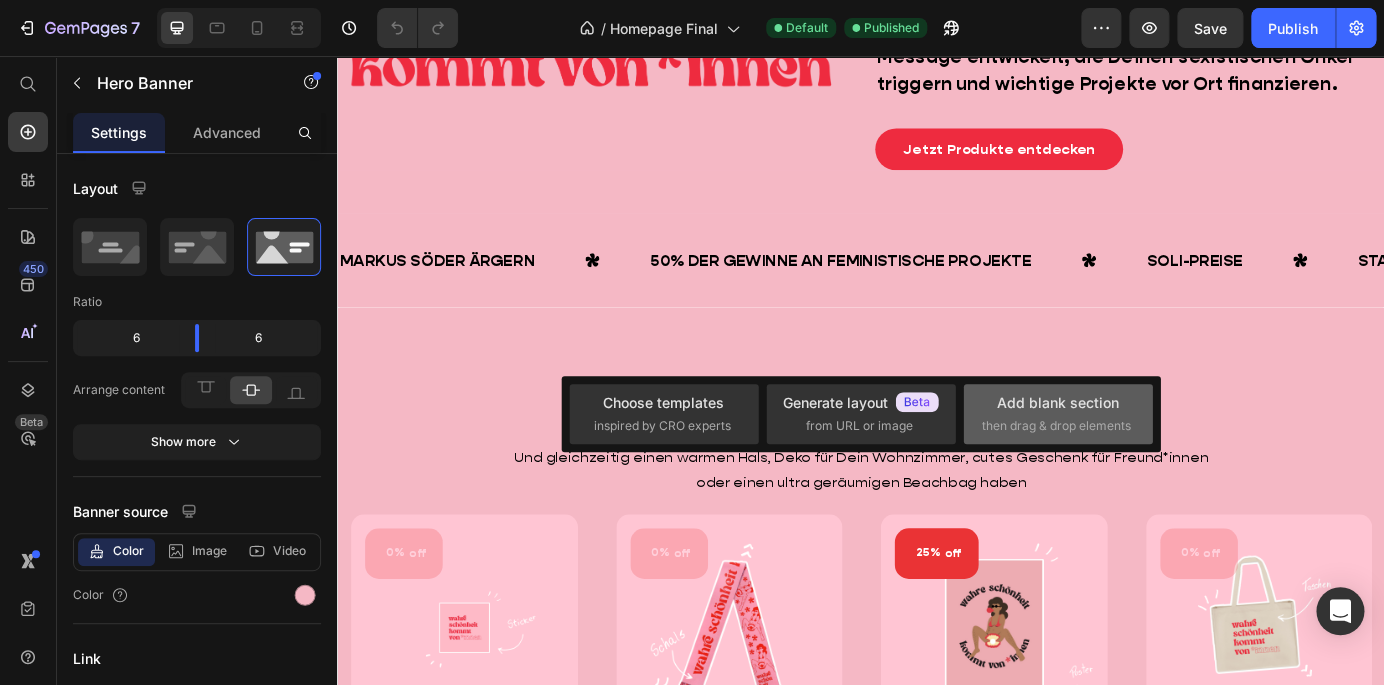 click on "Add blank section" at bounding box center [1058, 402] 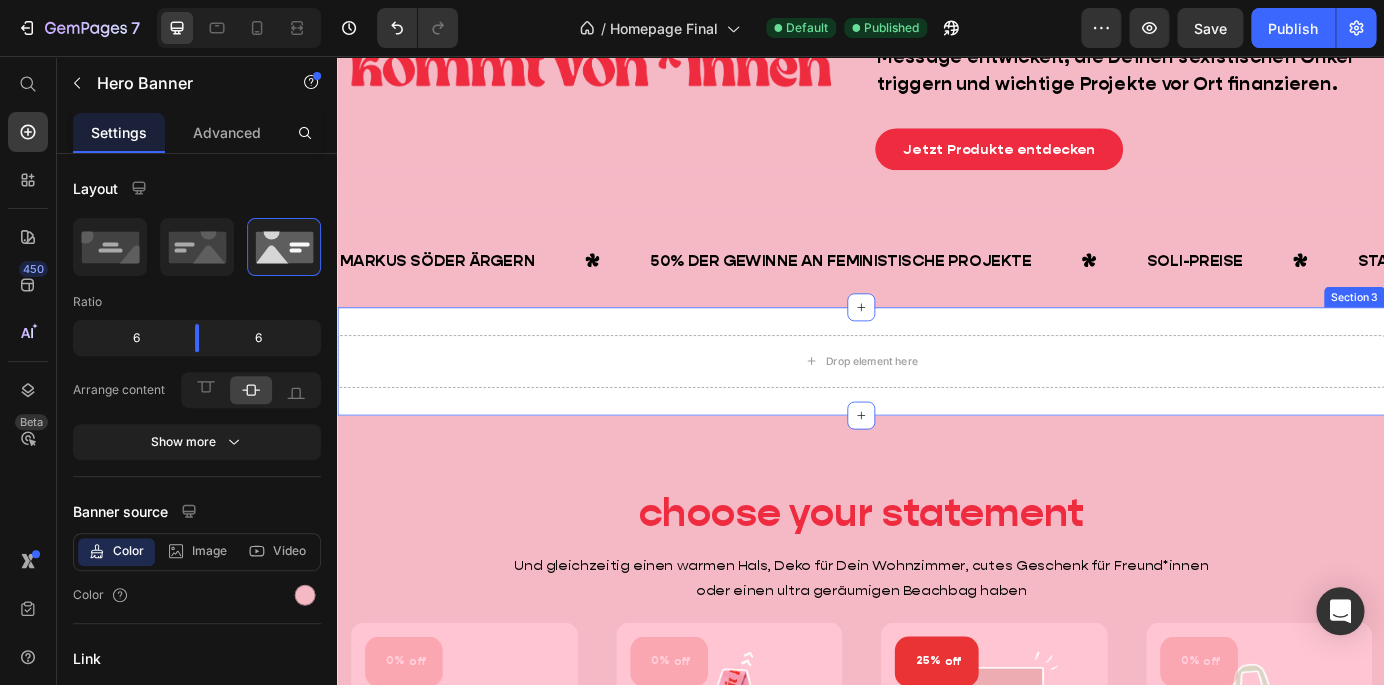 click on "Drop element here Section 3" at bounding box center [937, 406] 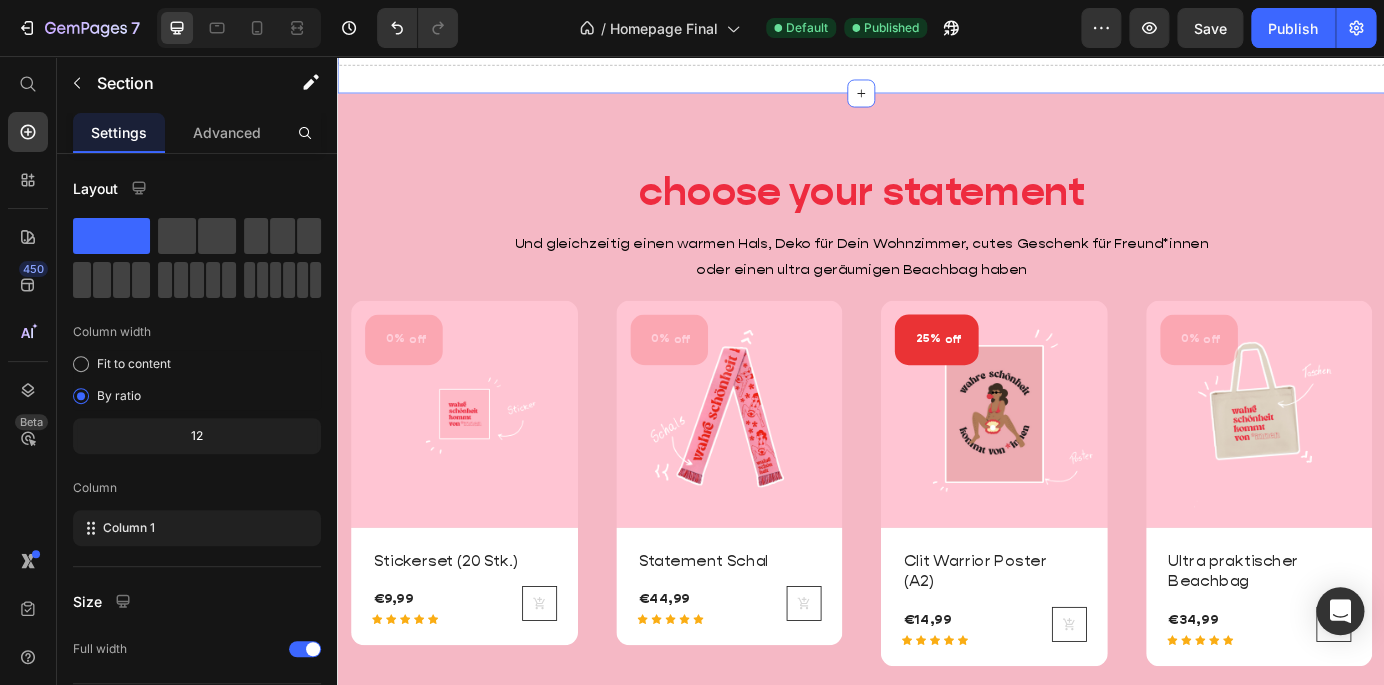 scroll, scrollTop: 955, scrollLeft: 0, axis: vertical 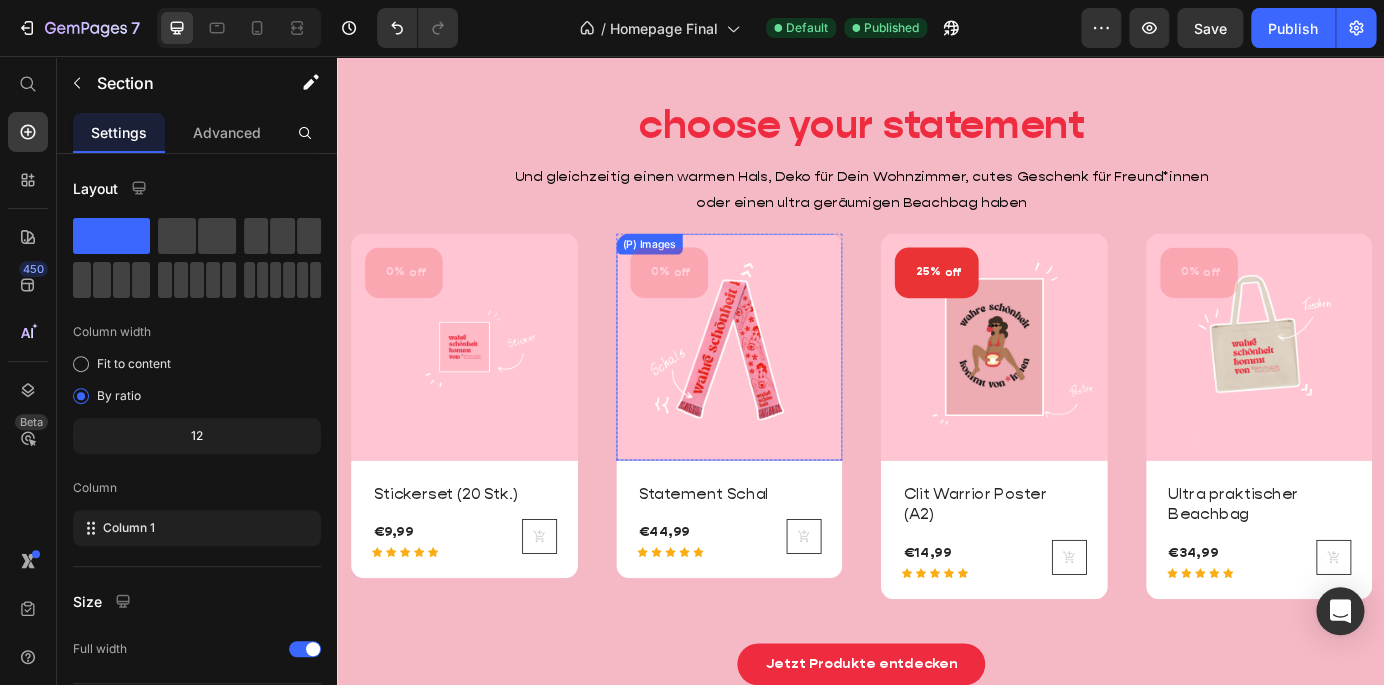 click at bounding box center (786, 390) 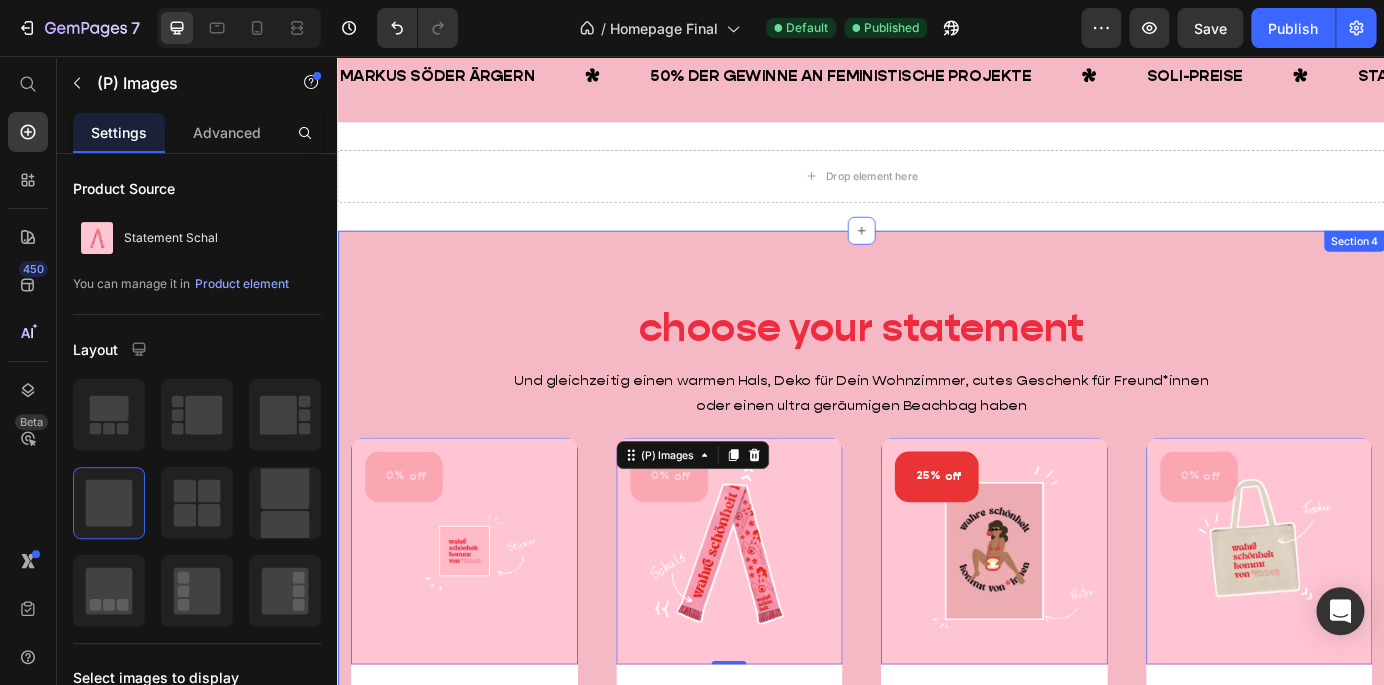 scroll, scrollTop: 688, scrollLeft: 0, axis: vertical 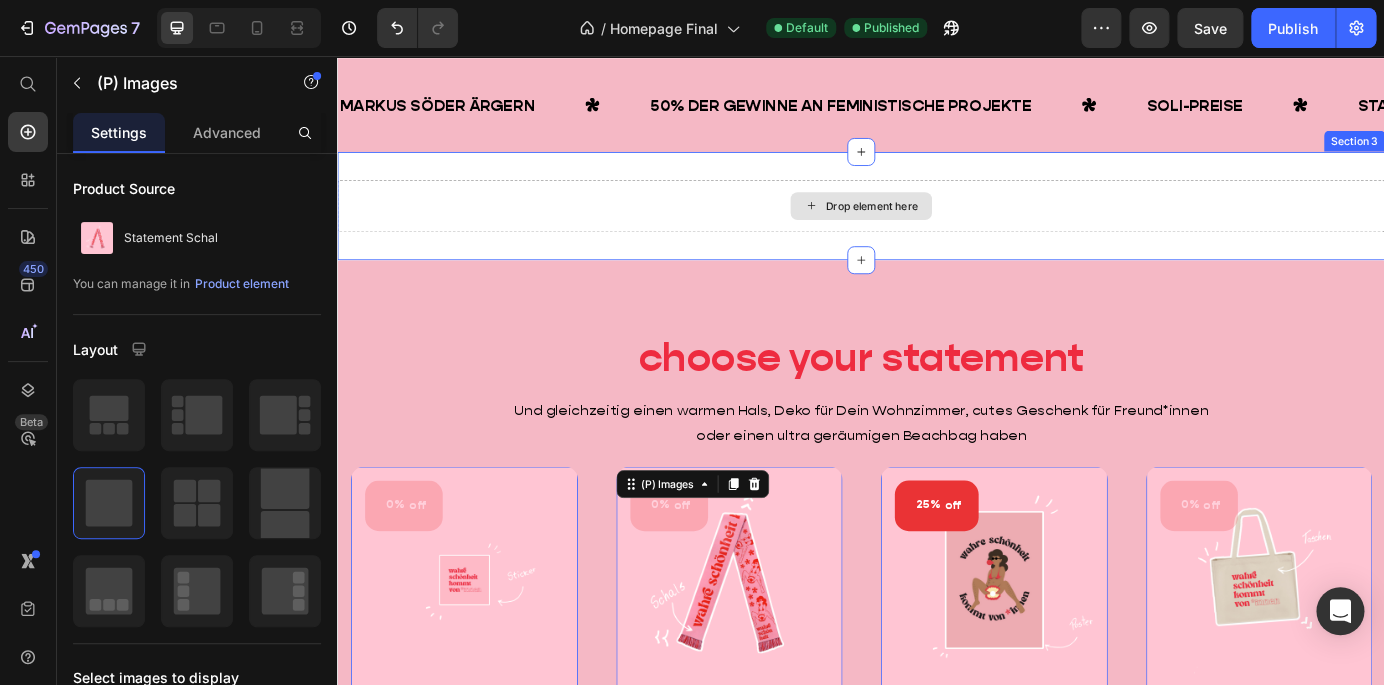 click on "Drop element here" at bounding box center (937, 228) 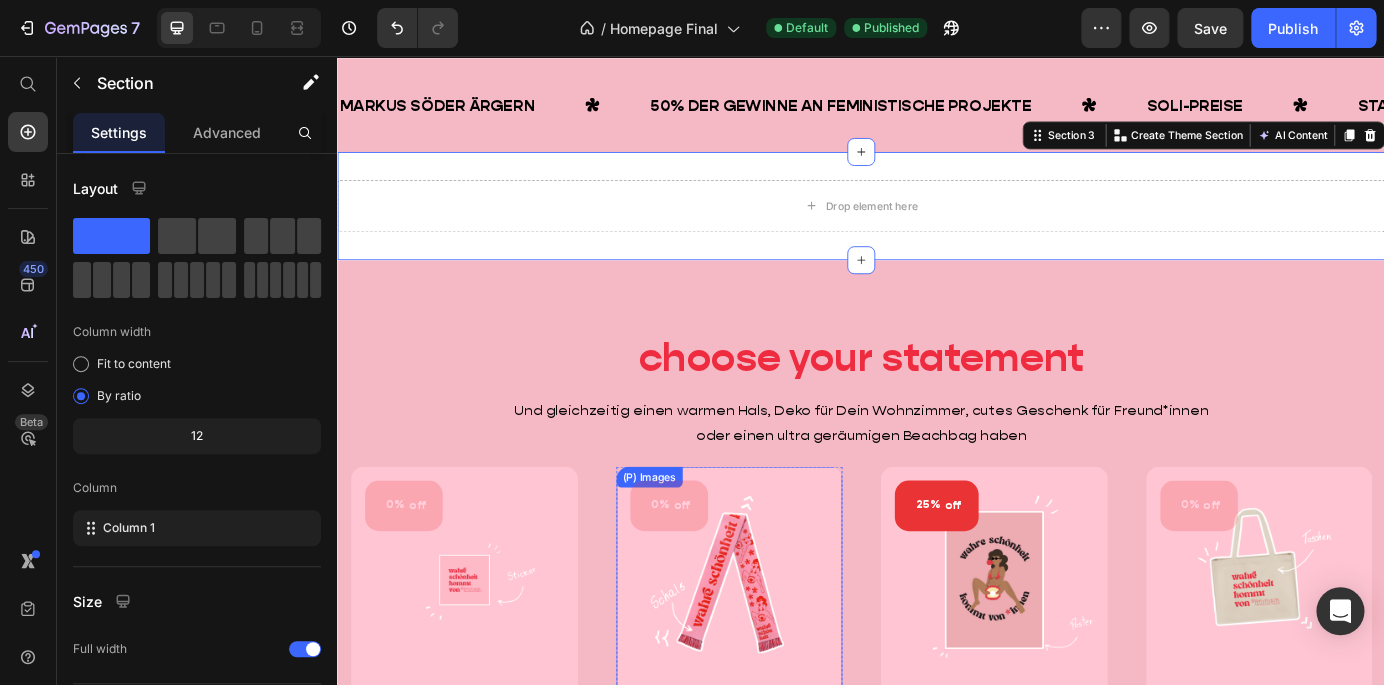 click at bounding box center (786, 657) 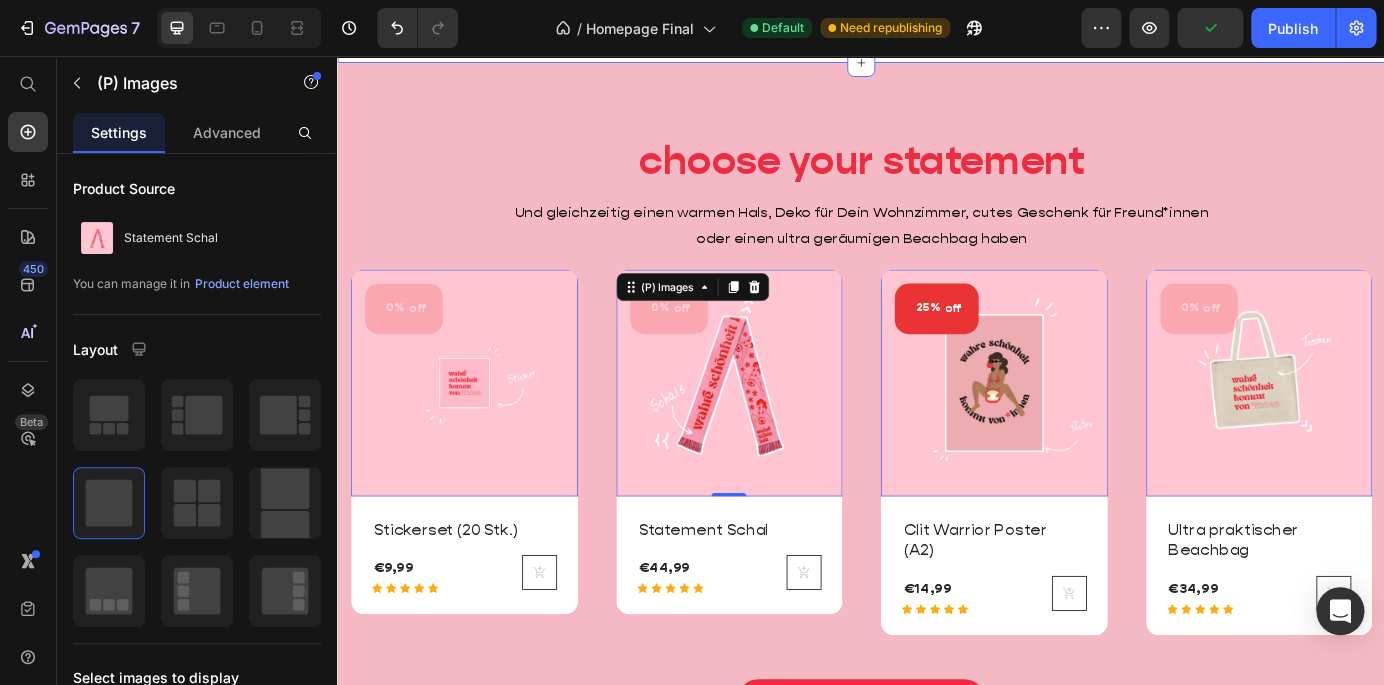 scroll, scrollTop: 975, scrollLeft: 0, axis: vertical 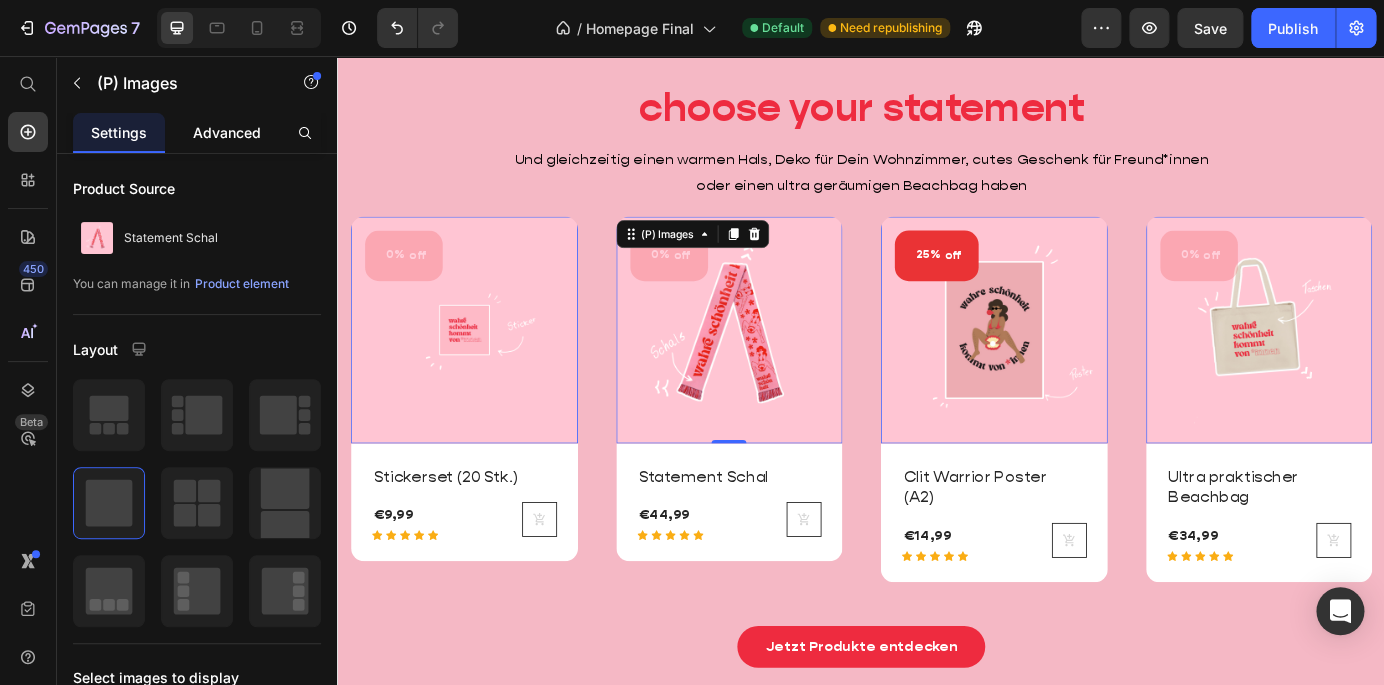 click on "Advanced" 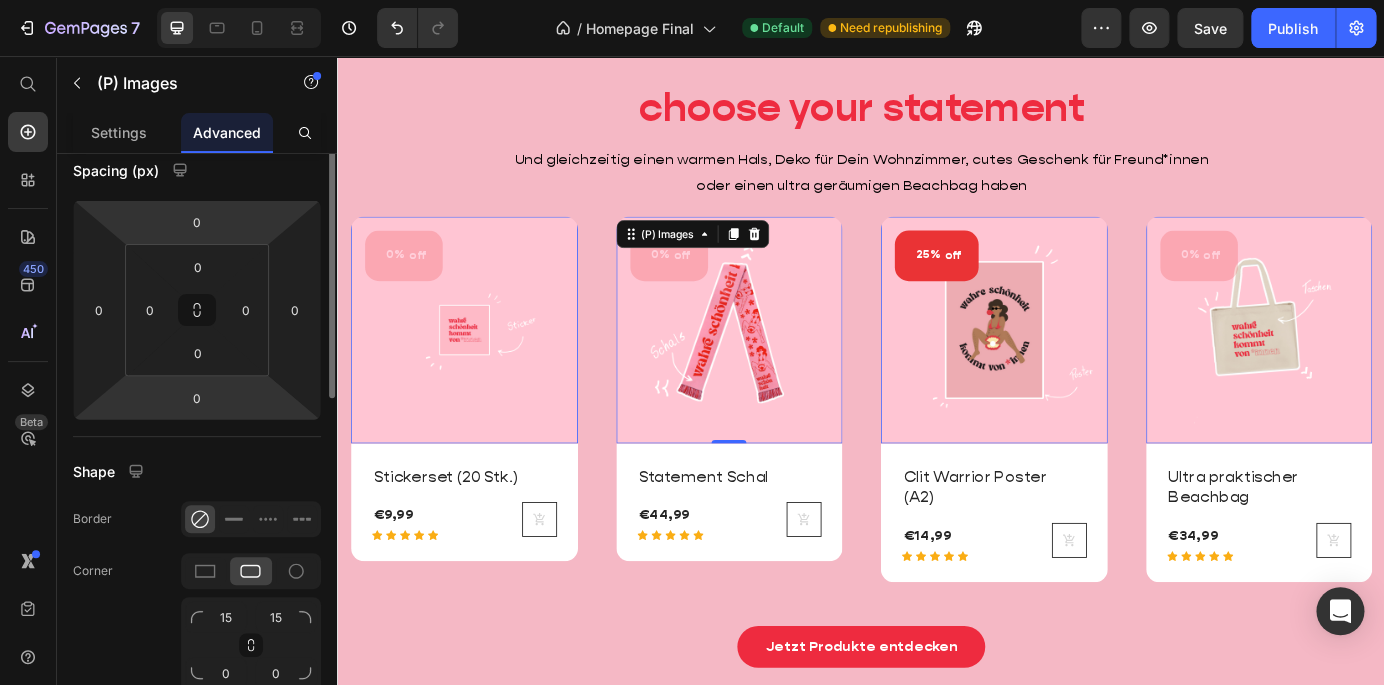 scroll, scrollTop: 0, scrollLeft: 0, axis: both 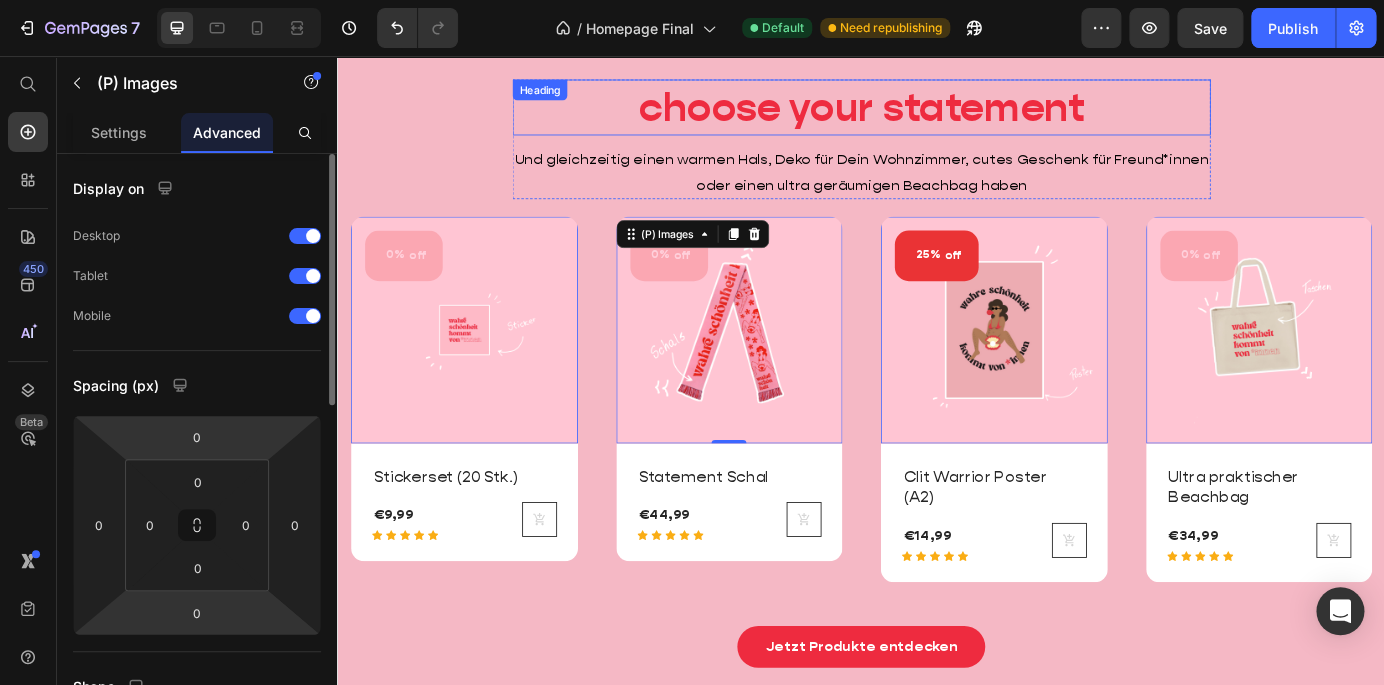click on "choose your statement Heading Und gleichzeitig einen warmen Hals, Deko für Dein Wohnzimmer, cutes Geschenk für Freund*innen oder einen ultra geräumigen Beachbag haben Text Block Row 0% off (P) Tag (P) Images   0 Row Stickerset (20 Stk.) (P) Title €9,99 (P) Price Row Icon Icon Icon Icon Icon Row (P) Cart Button Row Row 0% off (P) Tag (P) Images   0 Row Statement Schal (P) Title €44,99 (P) Price Row Icon Icon Icon Icon Icon Row (P) Cart Button Row Row 25% off (P) Tag (P) Images   0 Row Clit Warrior Poster (A2) (P) Title €14,99 (P) Price Row Icon Icon Icon Icon Icon Row (P) Cart Button Row Row 0% off (P) Tag (P) Images   0 Row Ultra praktischer Beachbag (P) Title €34,99 (P) Price Row Icon Icon Icon Icon Icon Row (P) Cart Button Row Row Product List Jetzt Produkte entdecken Button Row" at bounding box center (937, 420) 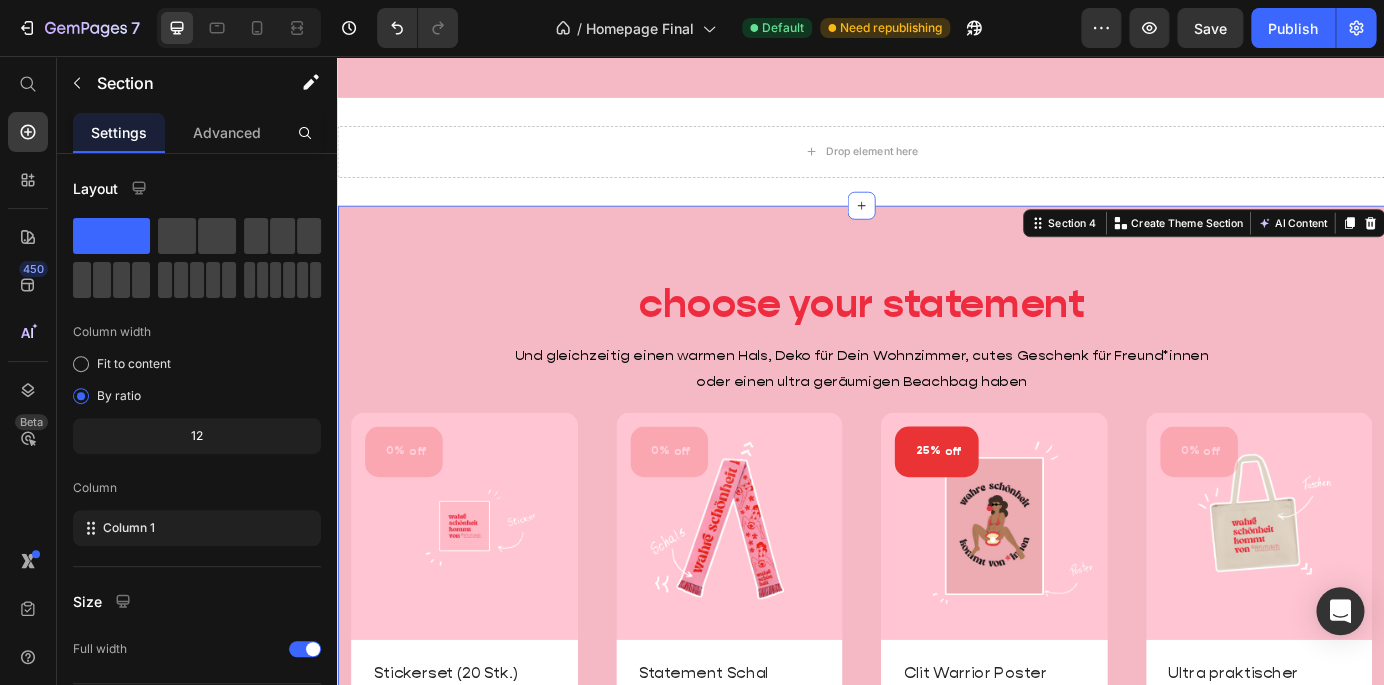 scroll, scrollTop: 747, scrollLeft: 0, axis: vertical 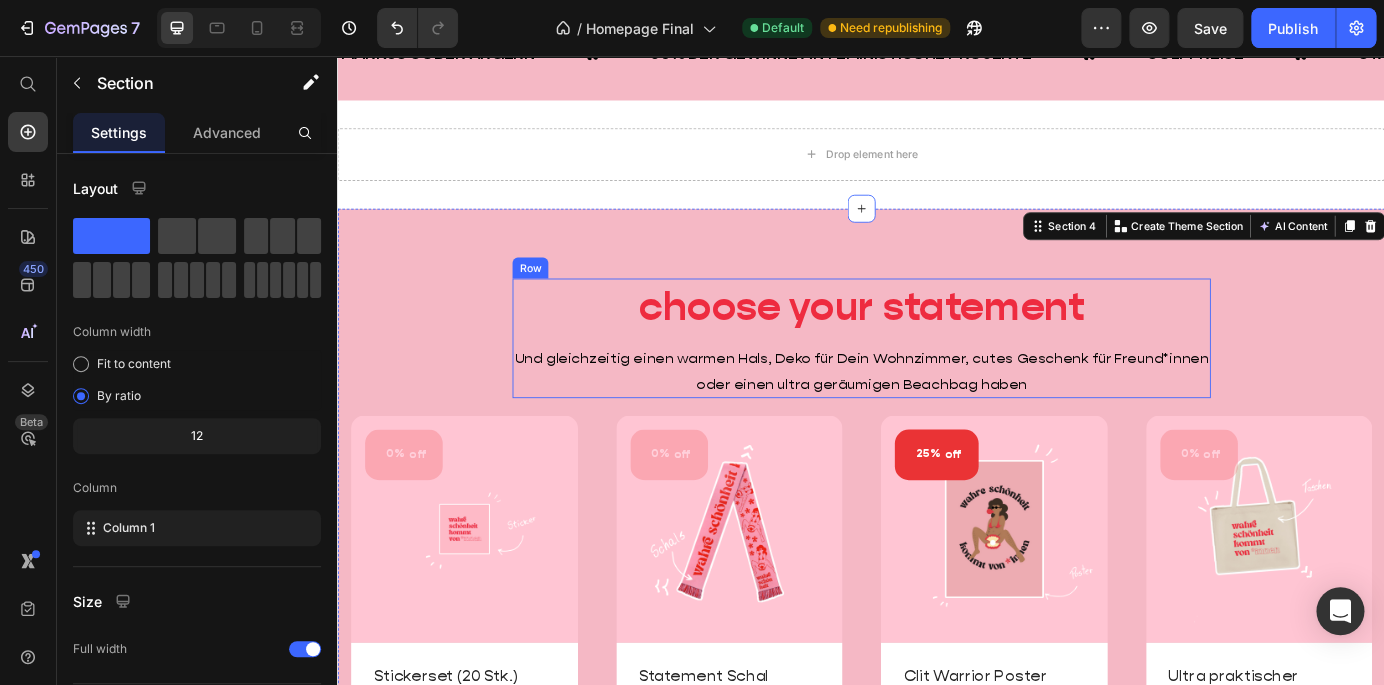 click on "choose your statement Heading Und gleichzeitig einen warmen Hals, Deko für Dein Wohnzimmer, cutes Geschenk für Freund*innen oder einen ultra geräumigen Beachbag haben Text Block" at bounding box center (937, 379) 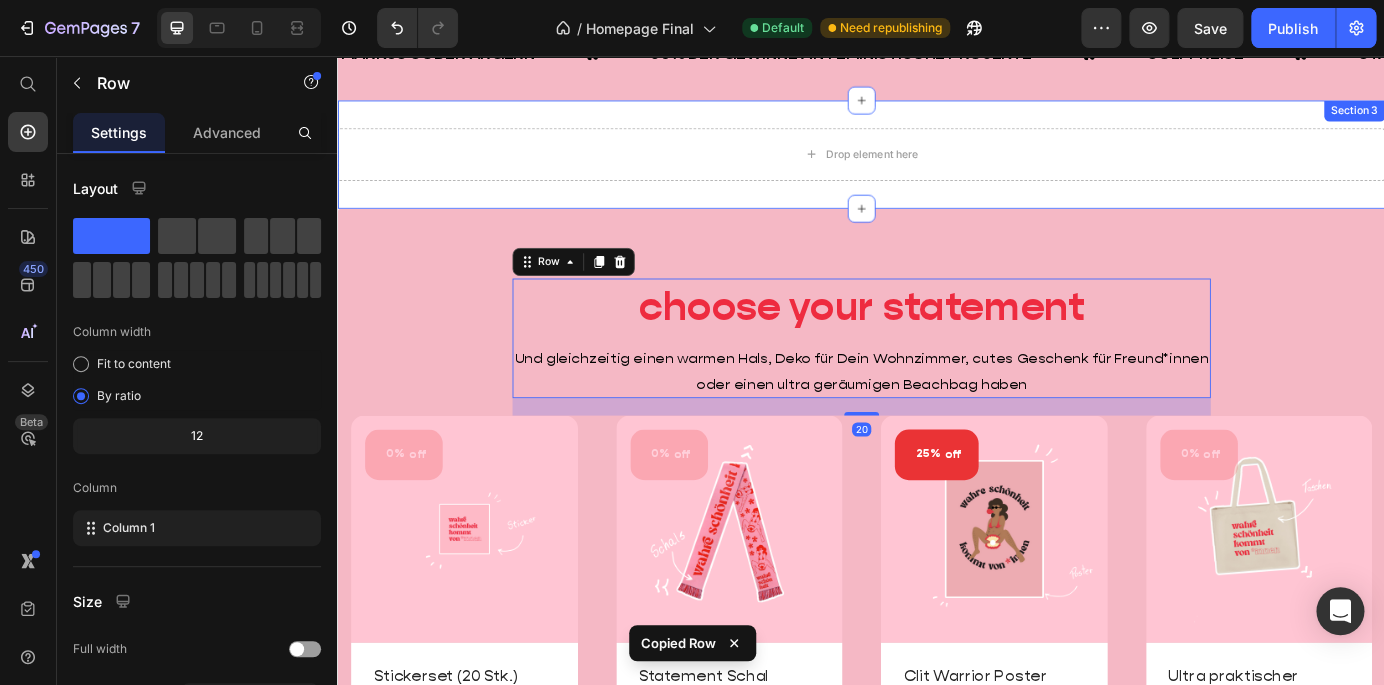 click on "Drop element here Section 3" at bounding box center (937, 169) 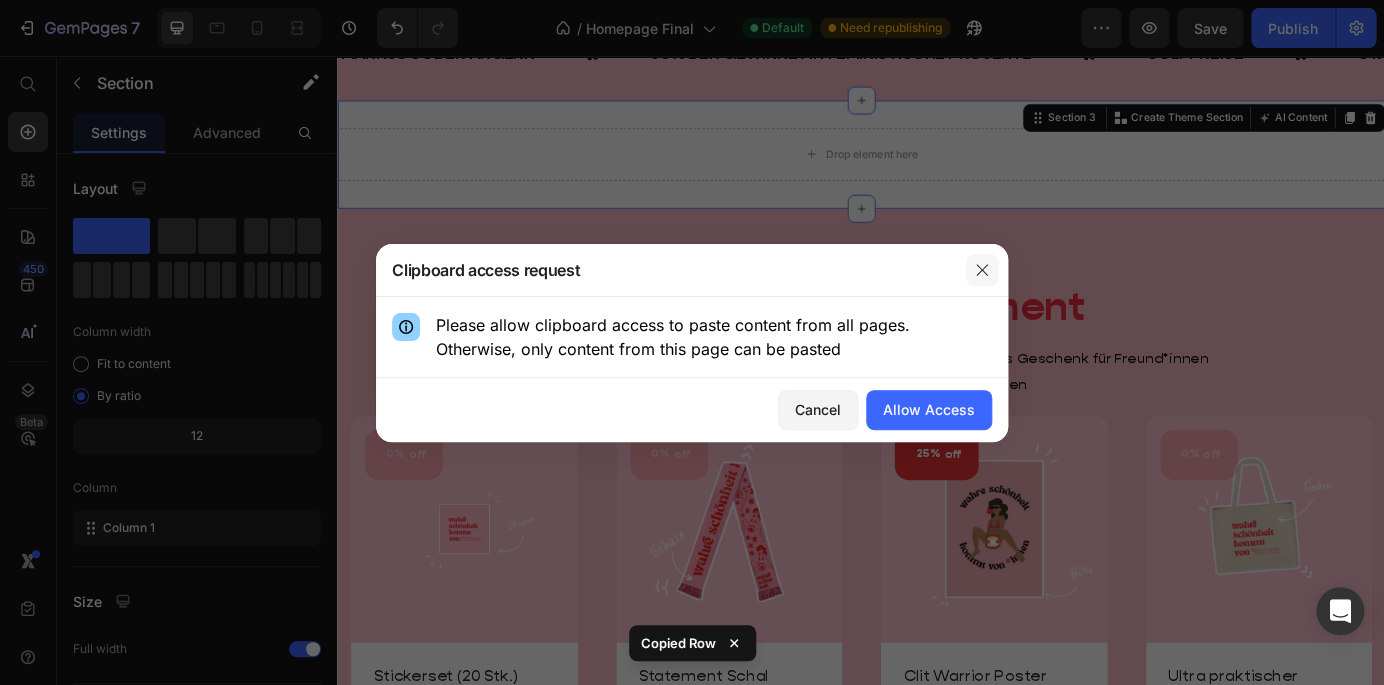click 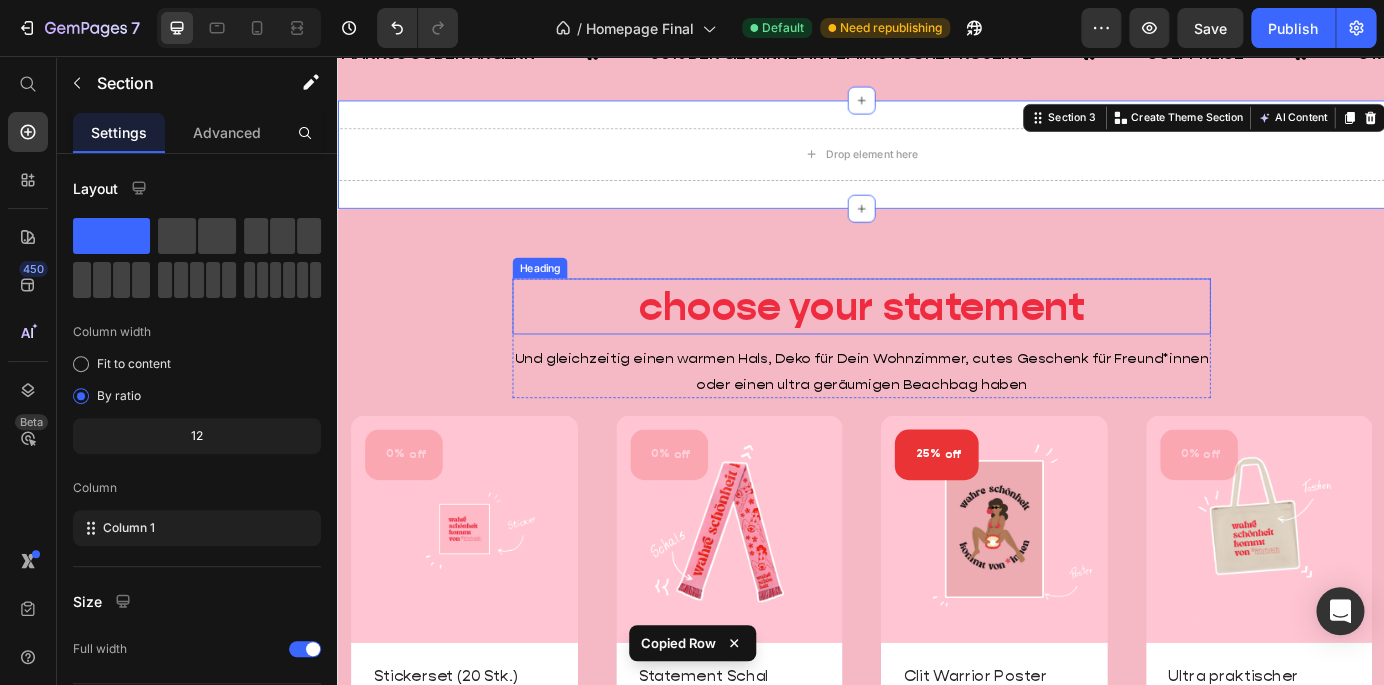 click on "choose your statement" at bounding box center [937, 342] 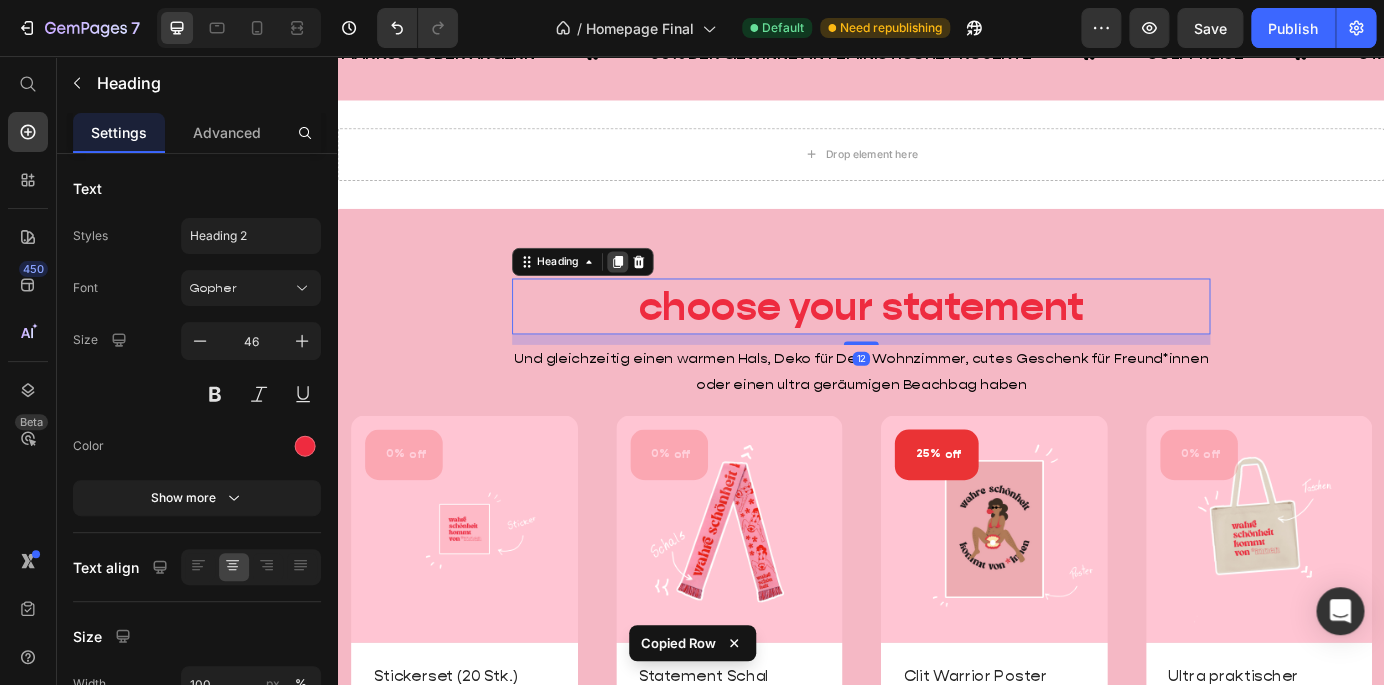 click 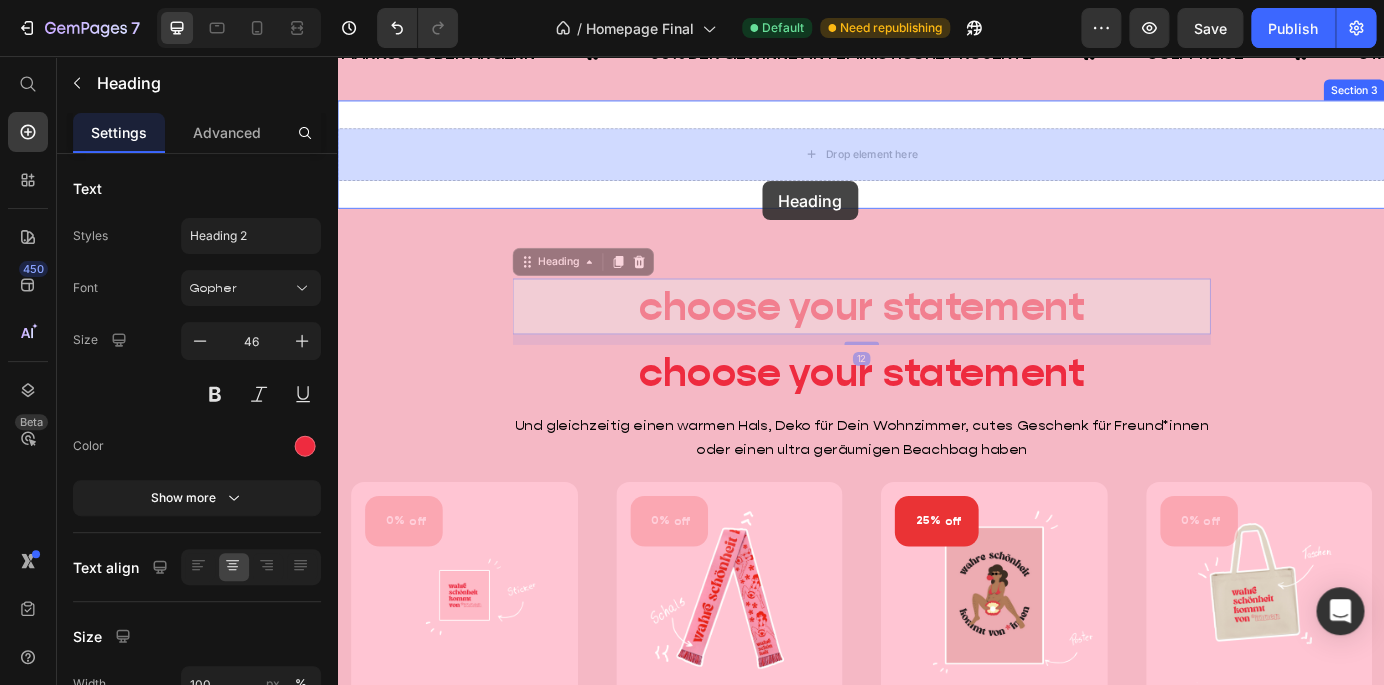 drag, startPoint x: 756, startPoint y: 312, endPoint x: 762, endPoint y: 181, distance: 131.13733 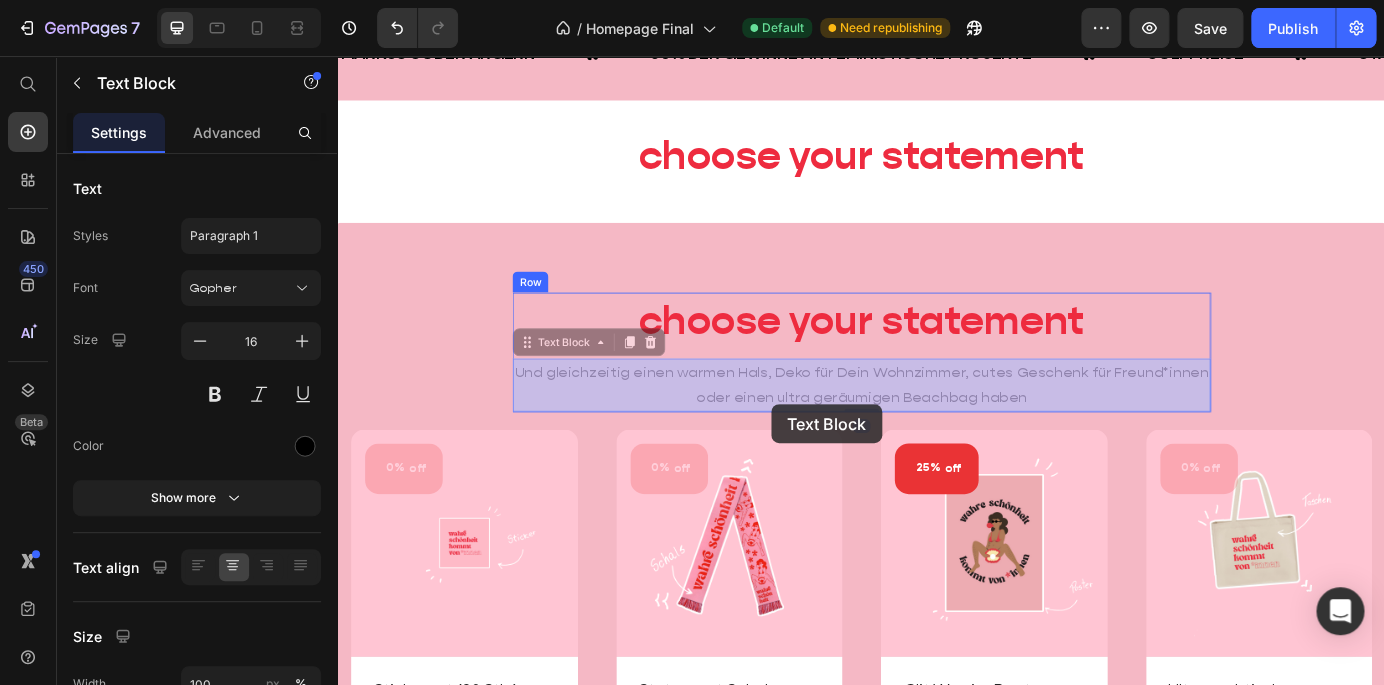 drag, startPoint x: 774, startPoint y: 423, endPoint x: 771, endPoint y: 404, distance: 19.235384 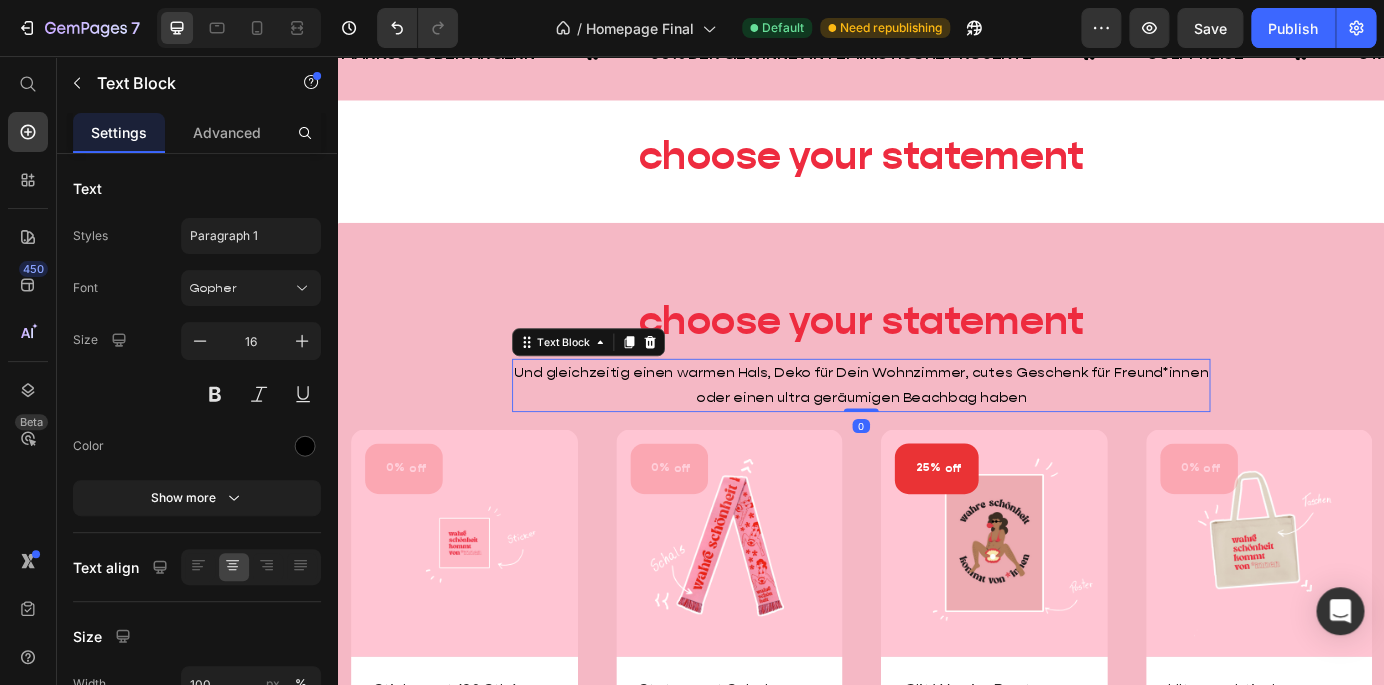 click on "choose your statement" at bounding box center [937, 358] 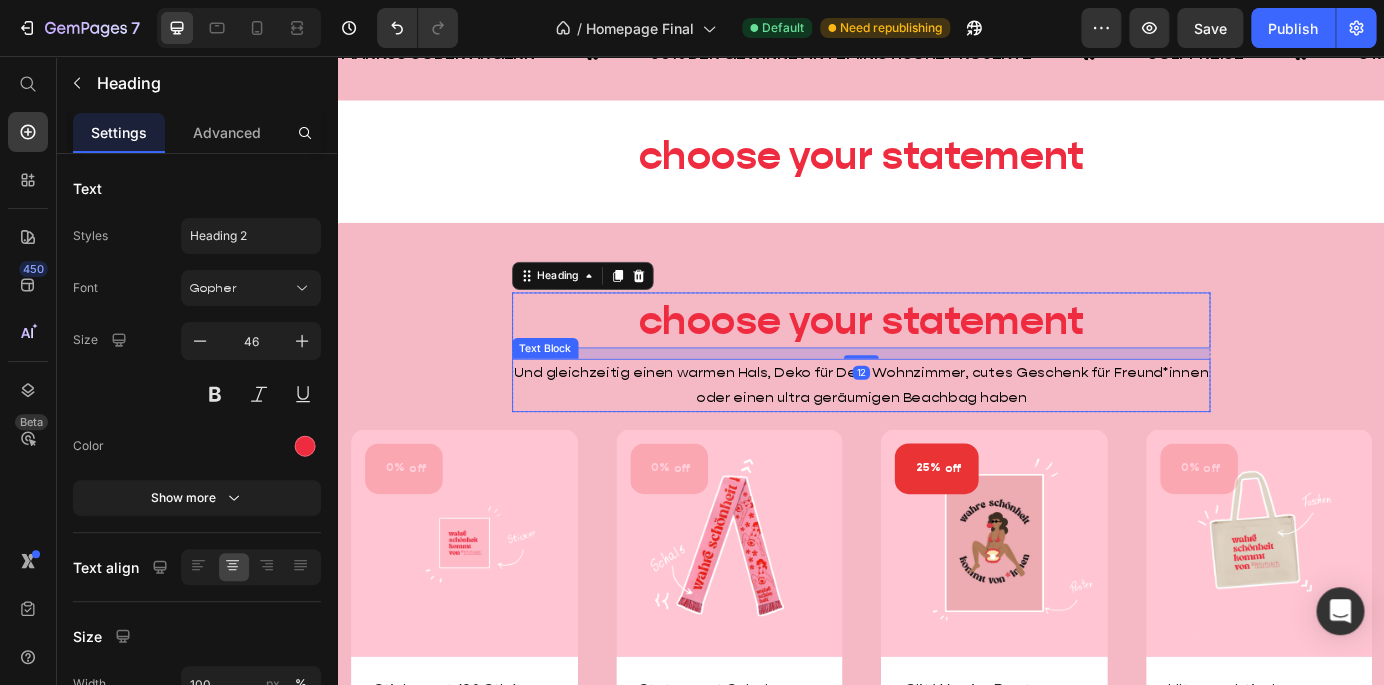 click on "Und gleichzeitig einen warmen Hals, Deko für Dein Wohnzimmer, cutes Geschenk für Freund*innen oder einen ultra geräumigen Beachbag haben" at bounding box center [937, 434] 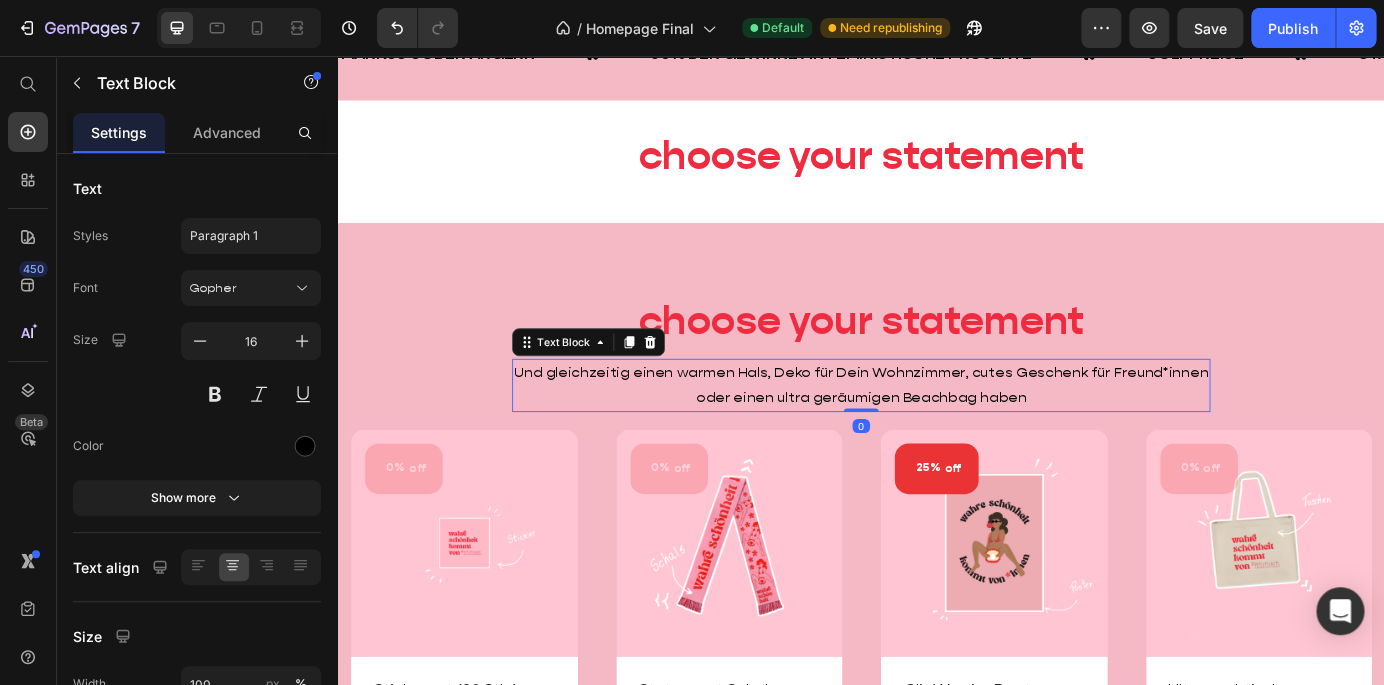 click on "choose your statement Heading Und gleichzeitig einen warmen Hals, Deko für Dein Wohnzimmer, cutes Geschenk für Freund*innen oder einen ultra geräumigen Beachbag haben Text Block   0 Row 0% off (P) Tag (P) Images Row Stickerset (20 Stk.) (P) Title €9,99 (P) Price Row Icon Icon Icon Icon Icon Row (P) Cart Button Row Row 0% off (P) Tag (P) Images Row Statement Schal (P) Title €44,99 (P) Price Row Icon Icon Icon Icon Icon Row (P) Cart Button Row Row 25% off (P) Tag (P) Images Row Clit Warrior Poster (A2) (P) Title €14,99 (P) Price Row Icon Icon Icon Icon Icon Row (P) Cart Button Row Row 0% off (P) Tag (P) Images Row Ultra praktischer Beachbag (P) Title €34,99 (P) Price Row Icon Icon Icon Icon Icon Row (P) Cart Button Row Row Product List Jetzt Produkte entdecken Button Row" at bounding box center (937, 664) 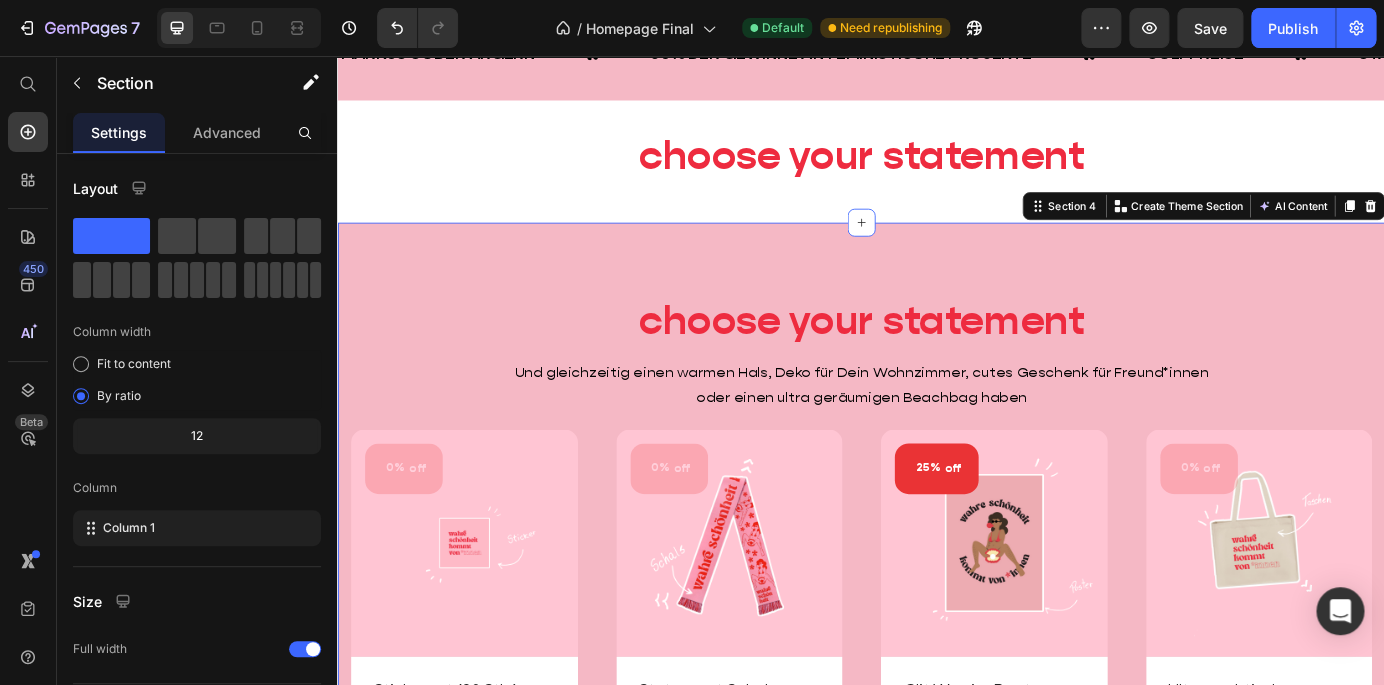 click on "choose your statement Heading Und gleichzeitig einen warmen Hals, Deko für Dein Wohnzimmer, cutes Geschenk für Freund*innen oder einen ultra geräumigen Beachbag haben Text Block Row 0% off (P) Tag (P) Images Row Stickerset (20 Stk.) (P) Title €9,99 (P) Price Row Icon Icon Icon Icon Icon Row (P) Cart Button Row Row 0% off (P) Tag (P) Images Row Statement Schal (P) Title €44,99 (P) Price Row Icon Icon Icon Icon Icon Row (P) Cart Button Row Row 25% off (P) Tag (P) Images Row Clit Warrior Poster (A2) (P) Title €14,99 (P) Price Row Icon Icon Icon Icon Icon Row (P) Cart Button Row Row 0% off (P) Tag (P) Images Row Ultra praktischer Beachbag (P) Title €34,99 (P) Price Row Icon Icon Icon Icon Icon Row (P) Cart Button Row Row Product List Jetzt Produkte entdecken Button Row Section 4   Create Theme Section AI Content Write with GemAI What would you like to describe here? Tone and Voice Persuasive Product Statement Socken - Weiß/Rot - Preorder Show more Generate" at bounding box center (937, 664) 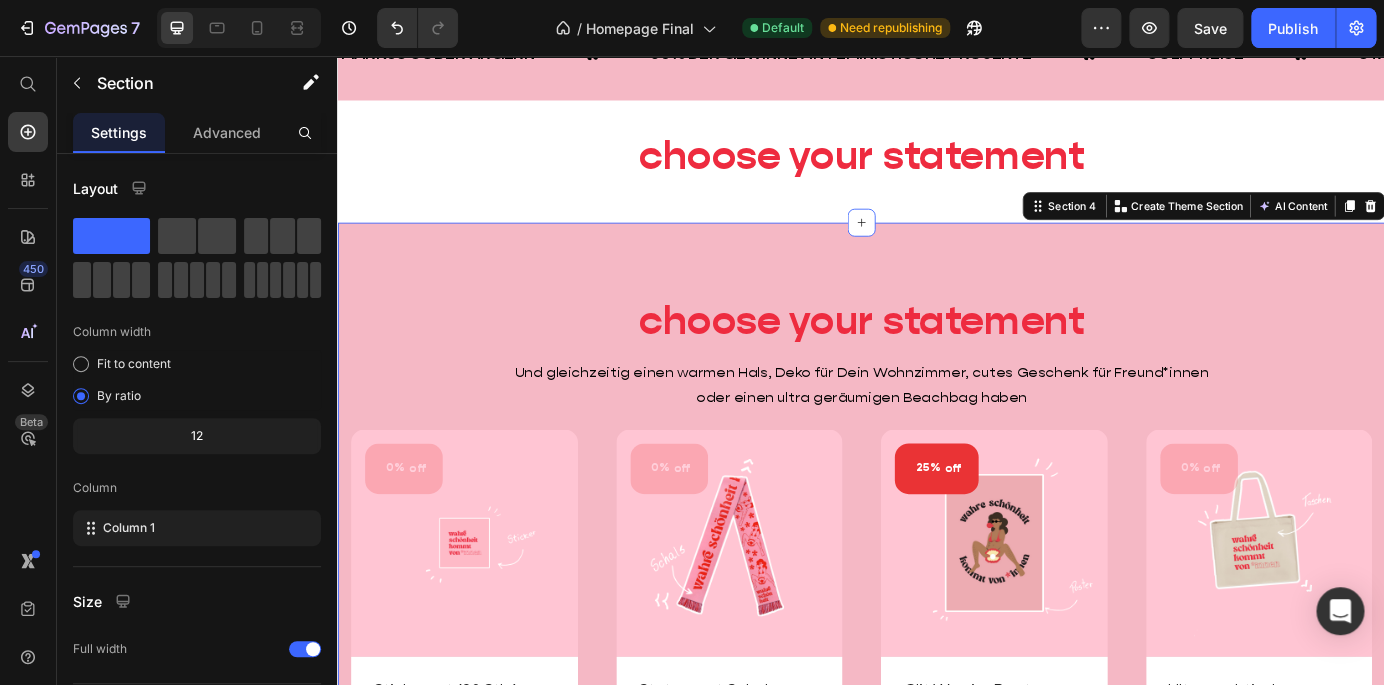 click on "choose your statement" at bounding box center [937, 359] 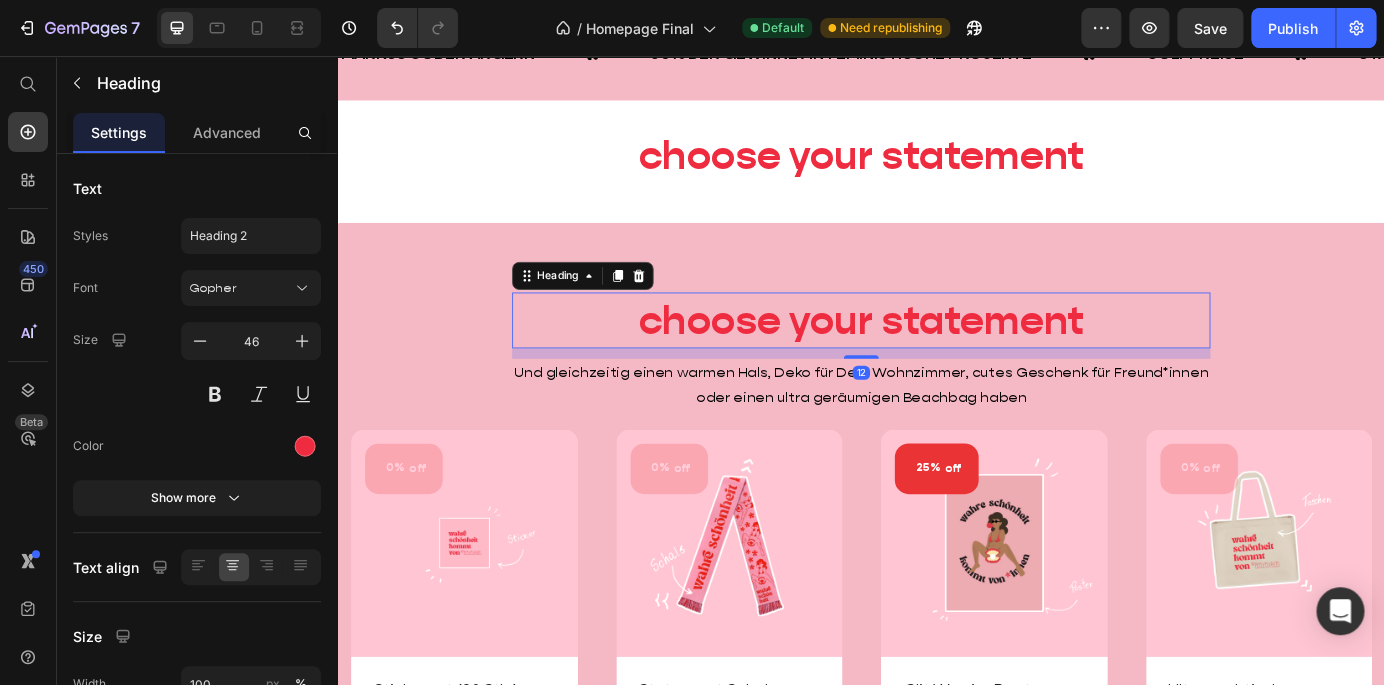 click on "choose your statement" at bounding box center [937, 359] 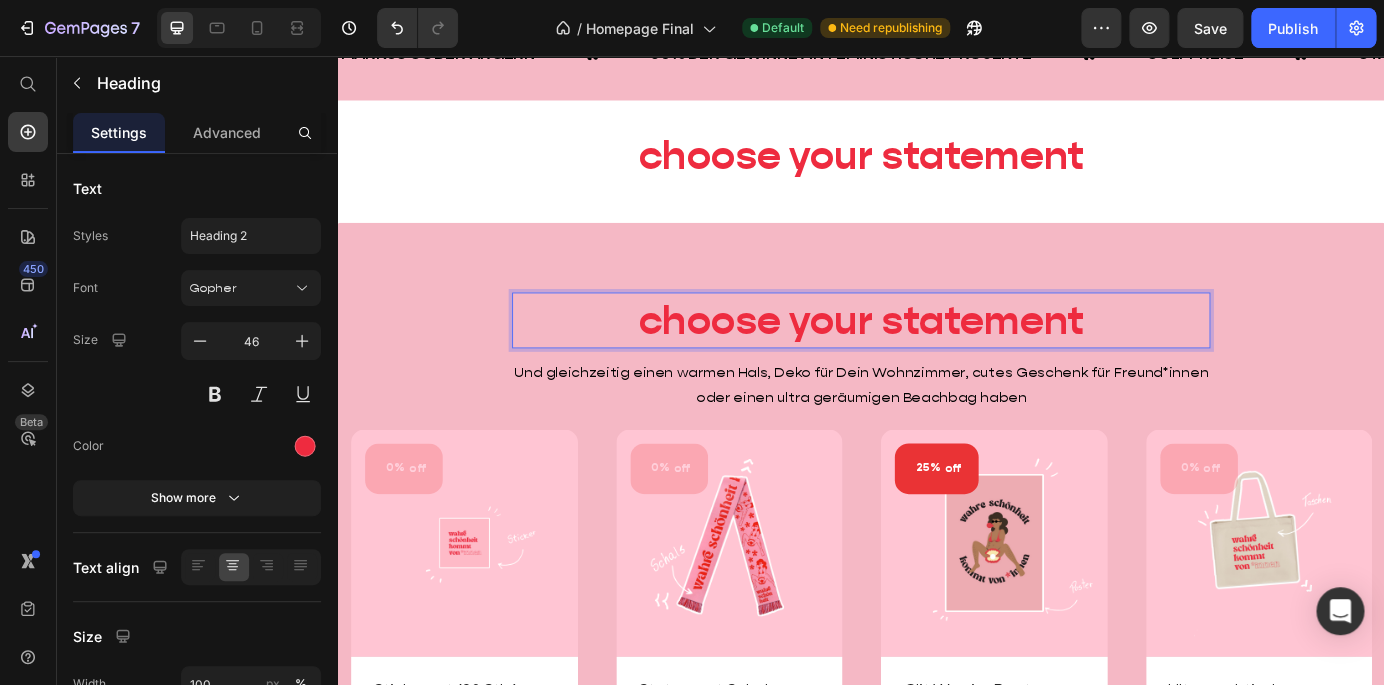 click on "choose your statement Heading   12 Und gleichzeitig einen warmen Hals, Deko für Dein Wohnzimmer, cutes Geschenk für Freund*innen oder einen ultra geräumigen Beachbag haben Text Block" at bounding box center [937, 395] 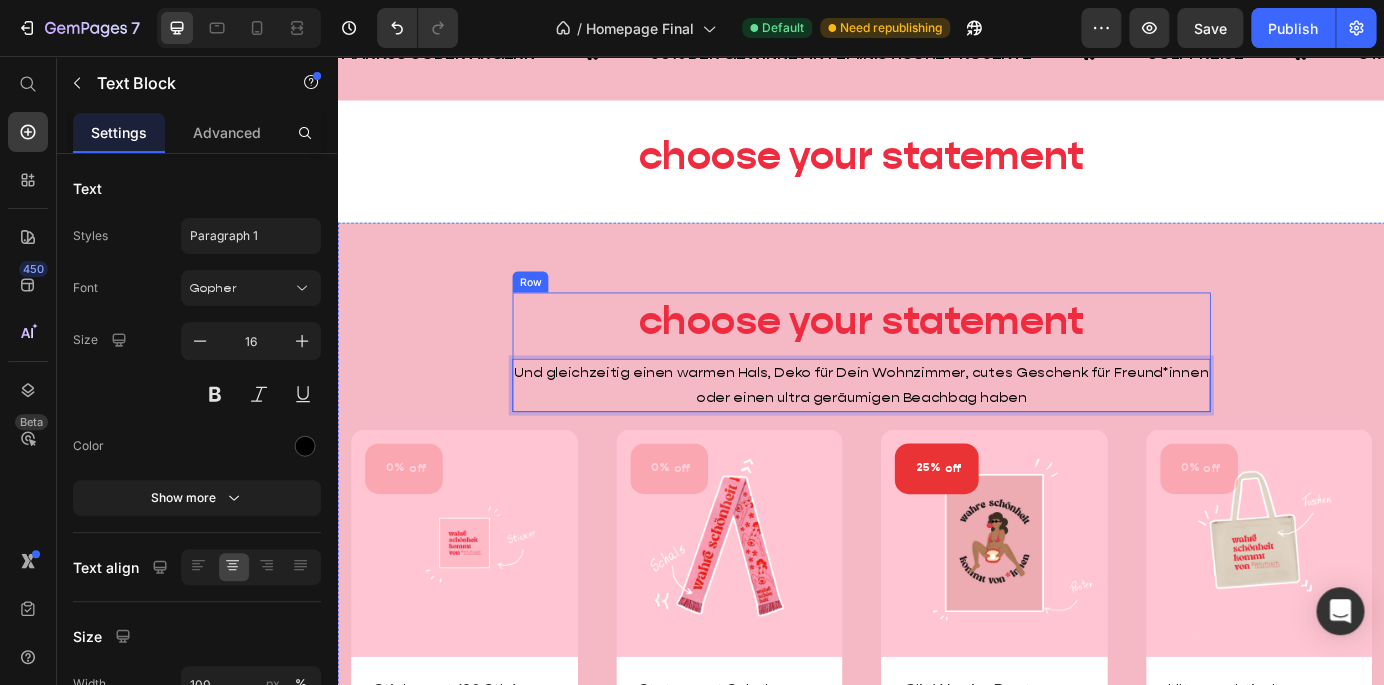 click on "⁠⁠⁠⁠⁠⁠⁠ choose your statement Heading Und gleichzeitig einen warmen Hals, Deko für Dein Wohnzimmer, cutes Geschenk für Freund*innen oder einen ultra geräumigen Beachbag haben Text Block   0" at bounding box center (937, 395) 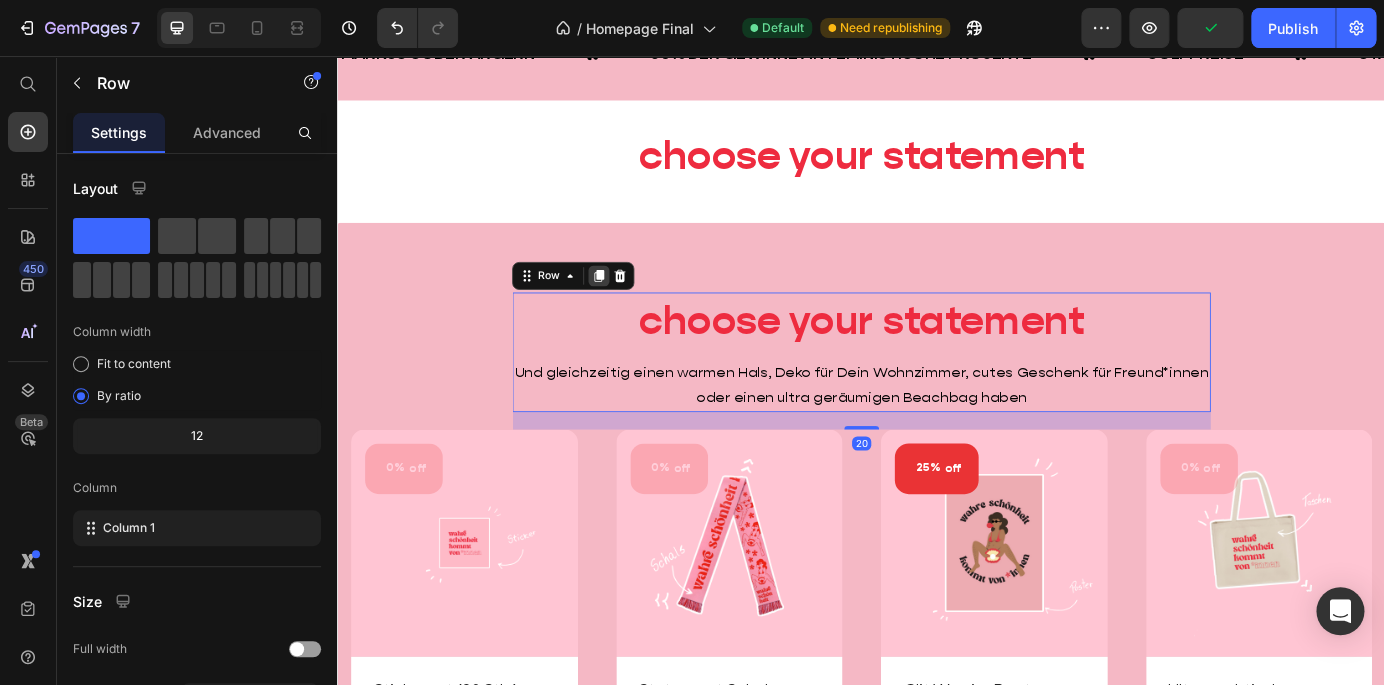 click 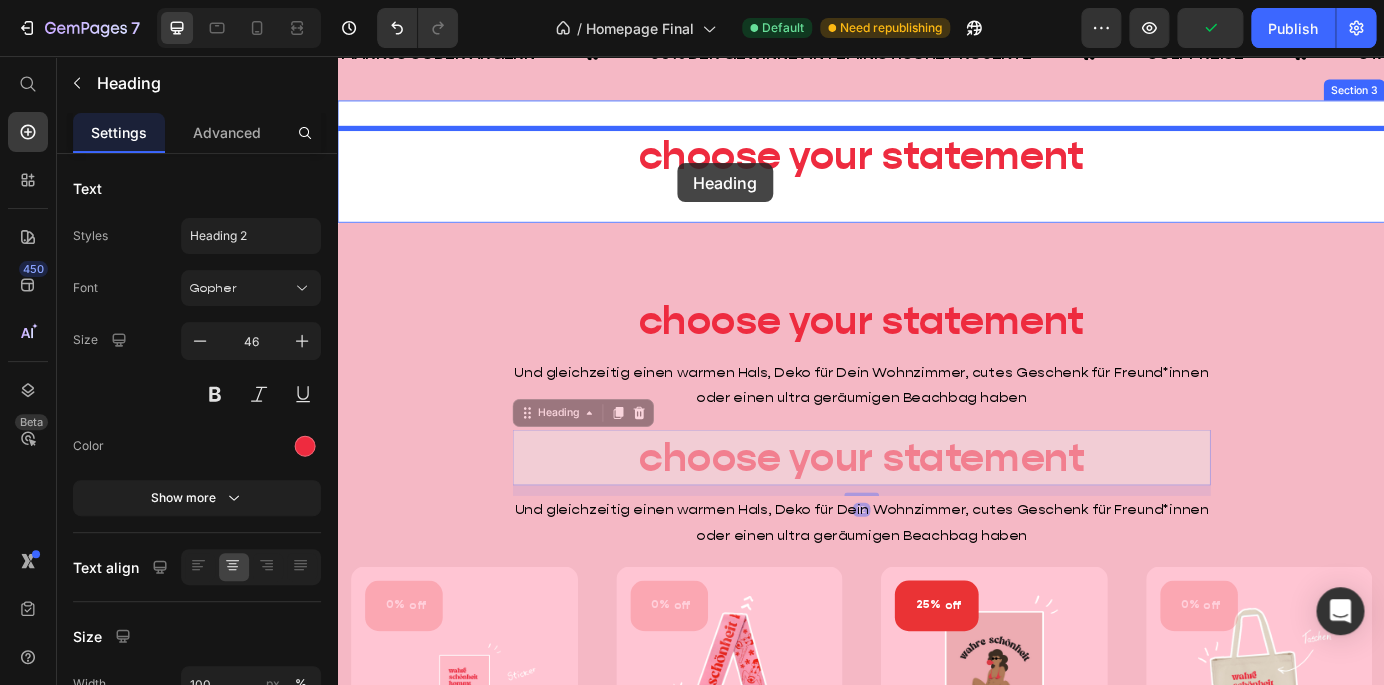 drag, startPoint x: 677, startPoint y: 506, endPoint x: 677, endPoint y: 163, distance: 343 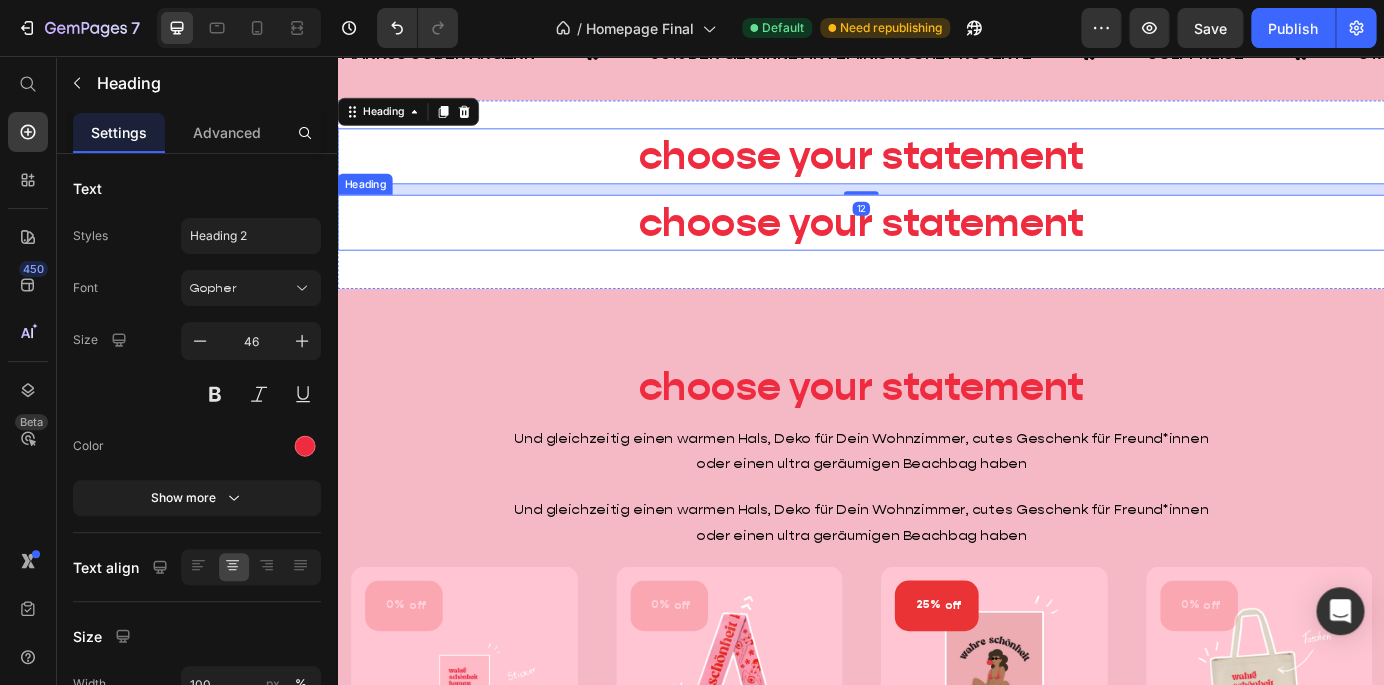 click on "choose your statement" at bounding box center [937, 246] 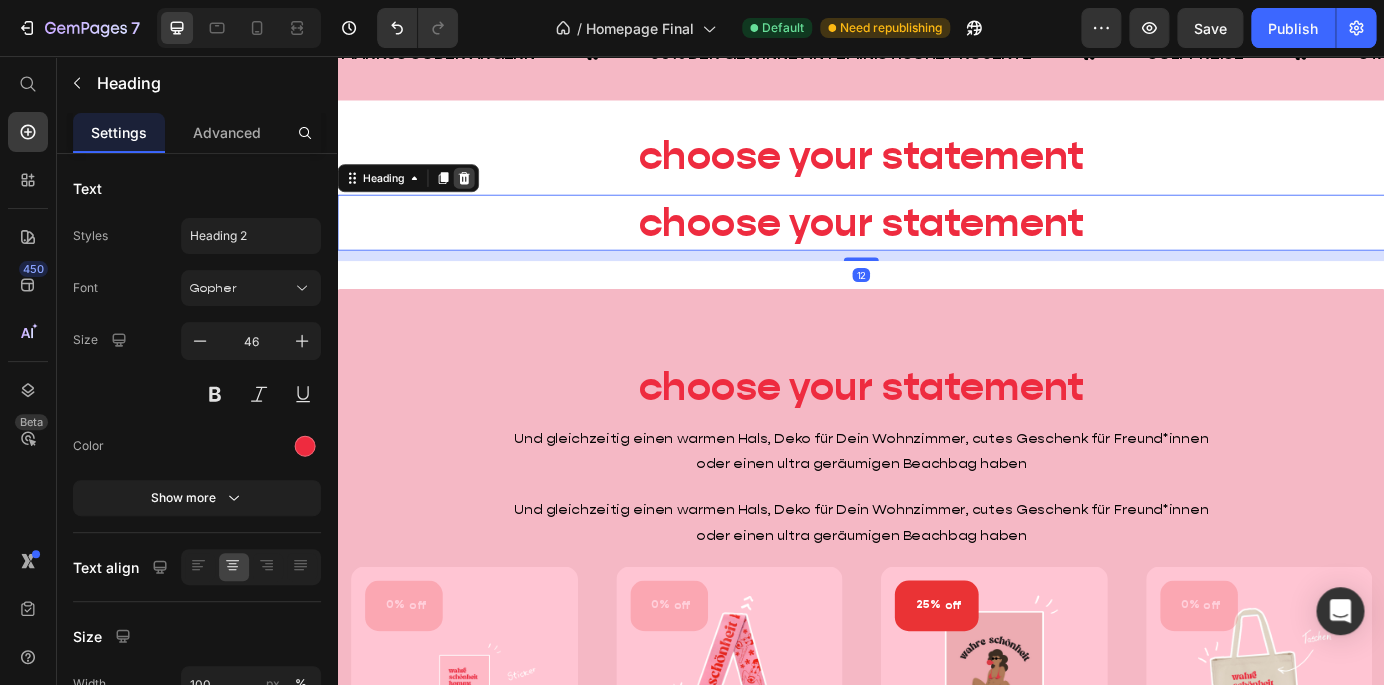 click 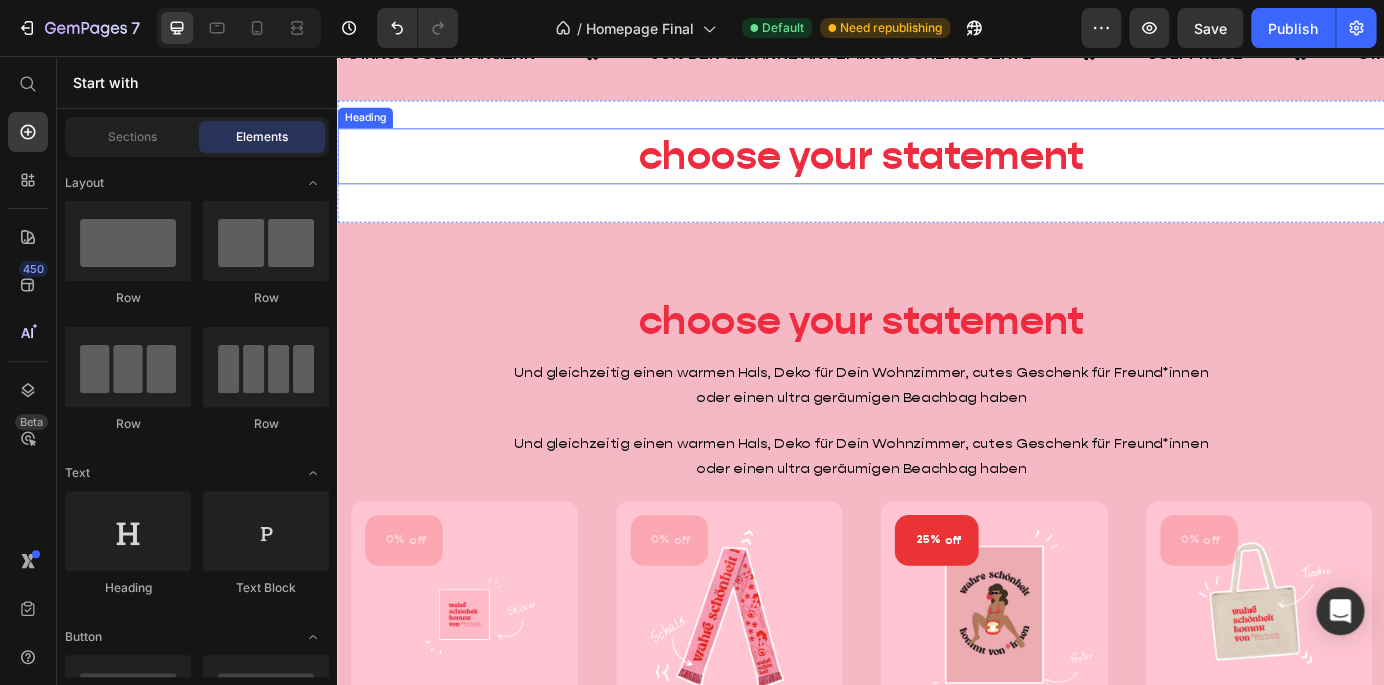 click on "choose your statement" at bounding box center [937, 170] 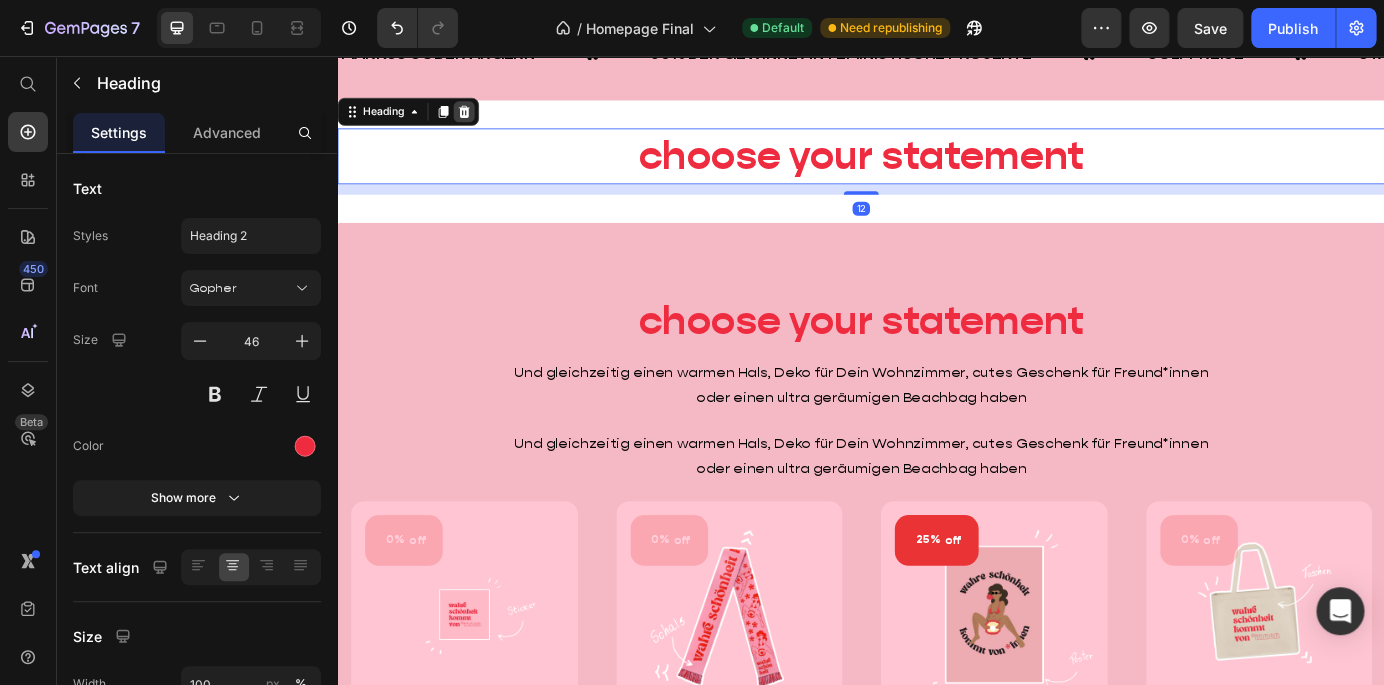 click 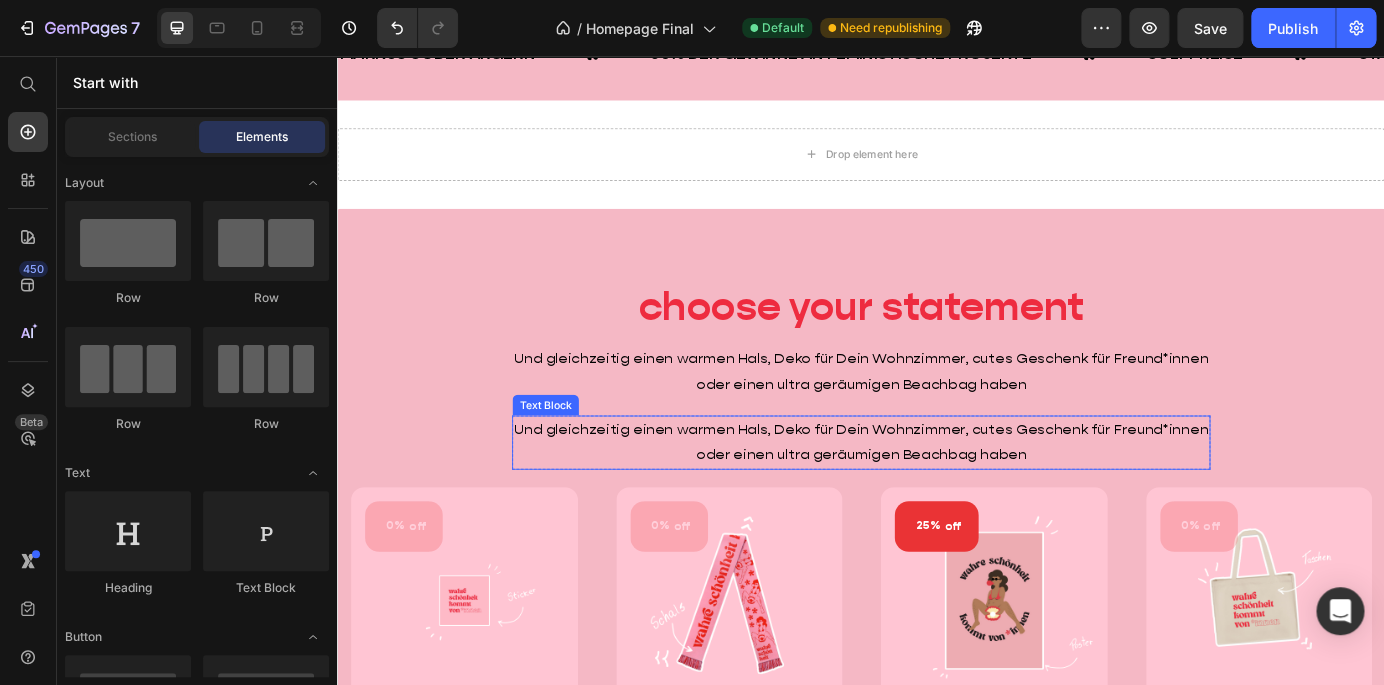 click on "Und gleichzeitig einen warmen Hals, Deko für Dein Wohnzimmer, cutes Geschenk für Freund*innen oder einen ultra geräumigen Beachbag haben" at bounding box center [937, 499] 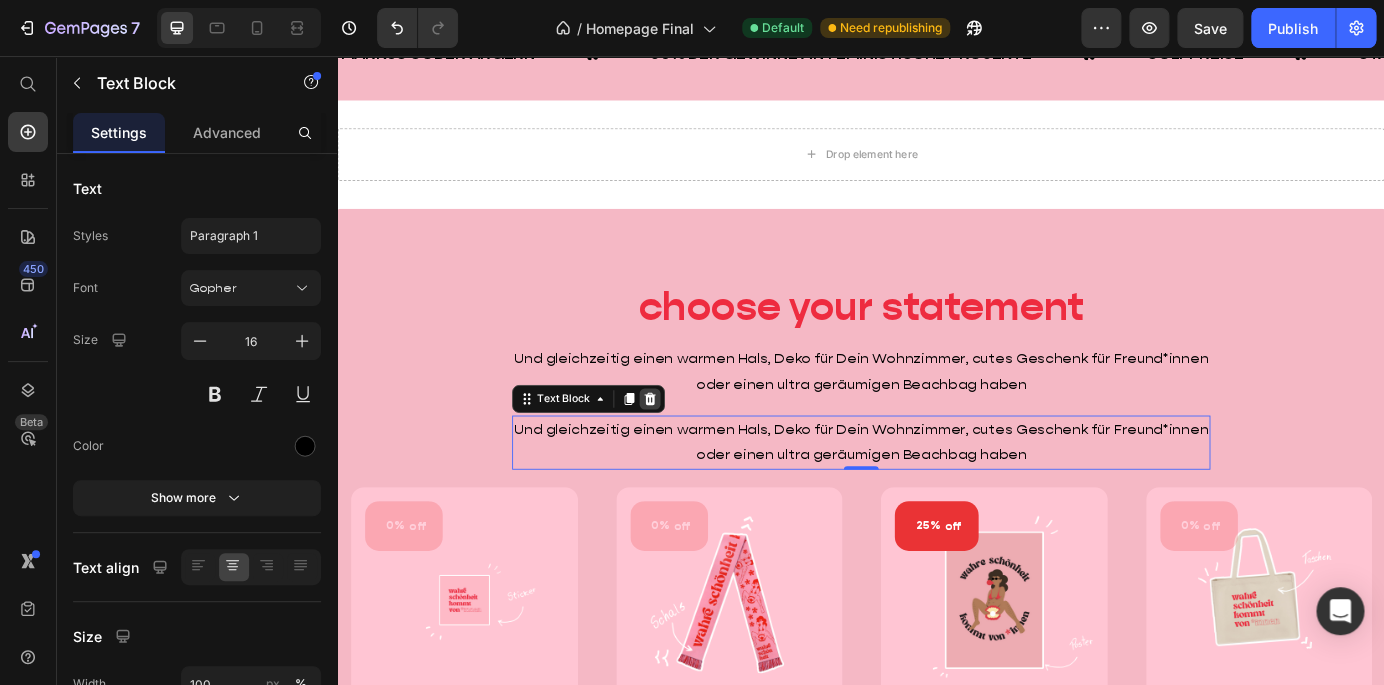 click at bounding box center (695, 449) 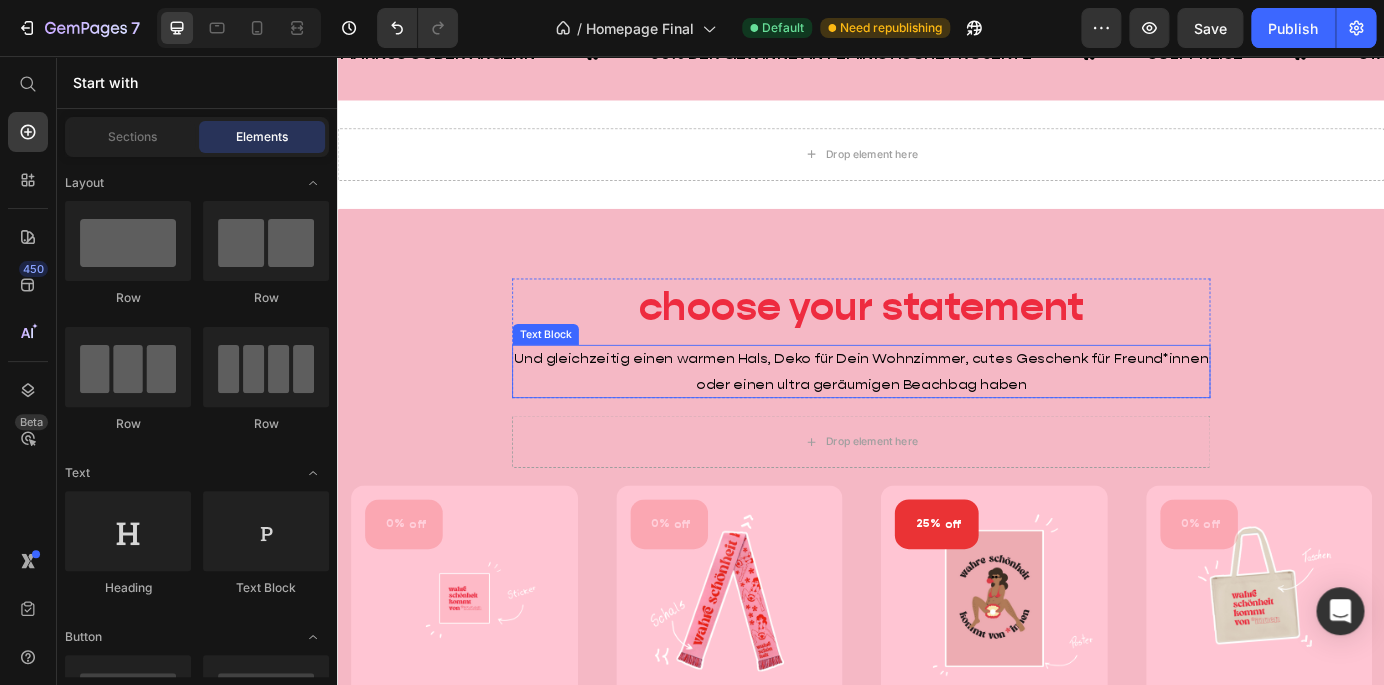 click on "⁠⁠⁠⁠⁠⁠⁠ choose your statement" at bounding box center (937, 343) 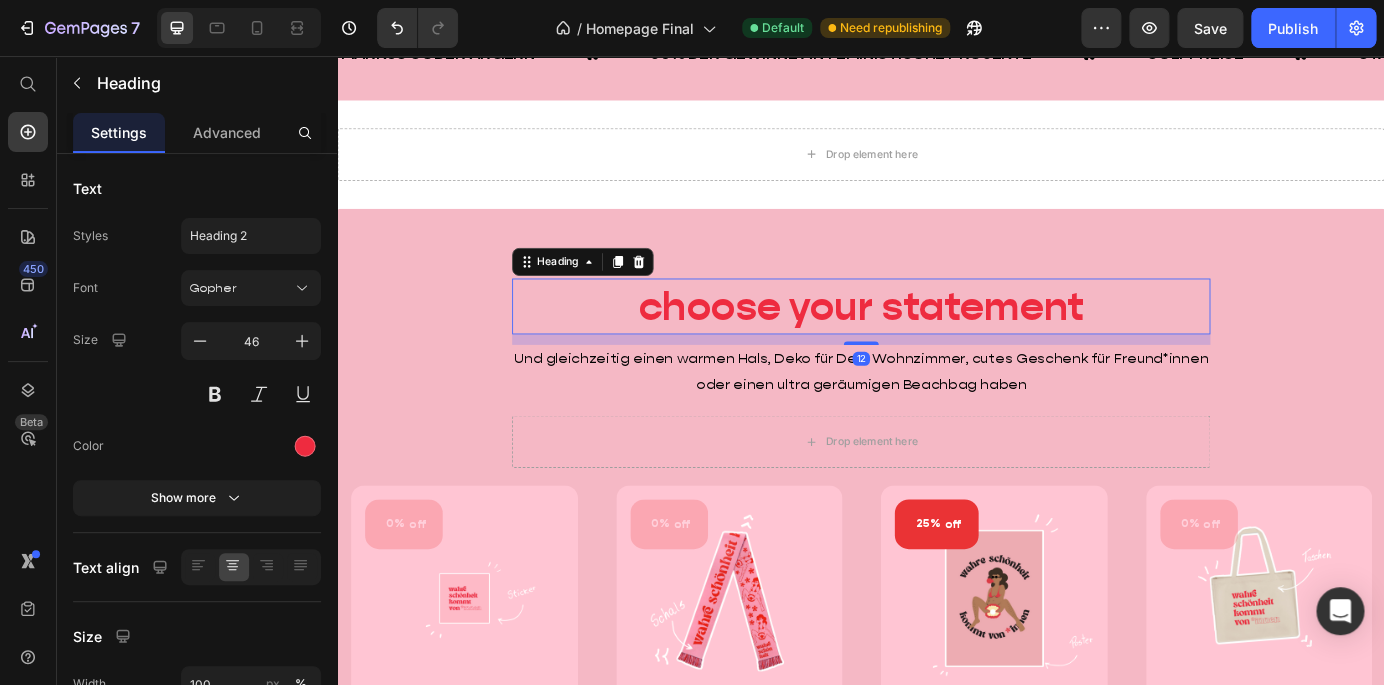 click on "Und gleichzeitig einen warmen Hals, Deko für Dein Wohnzimmer, cutes Geschenk für Freund*innen oder einen ultra geräumigen Beachbag haben" at bounding box center (937, 418) 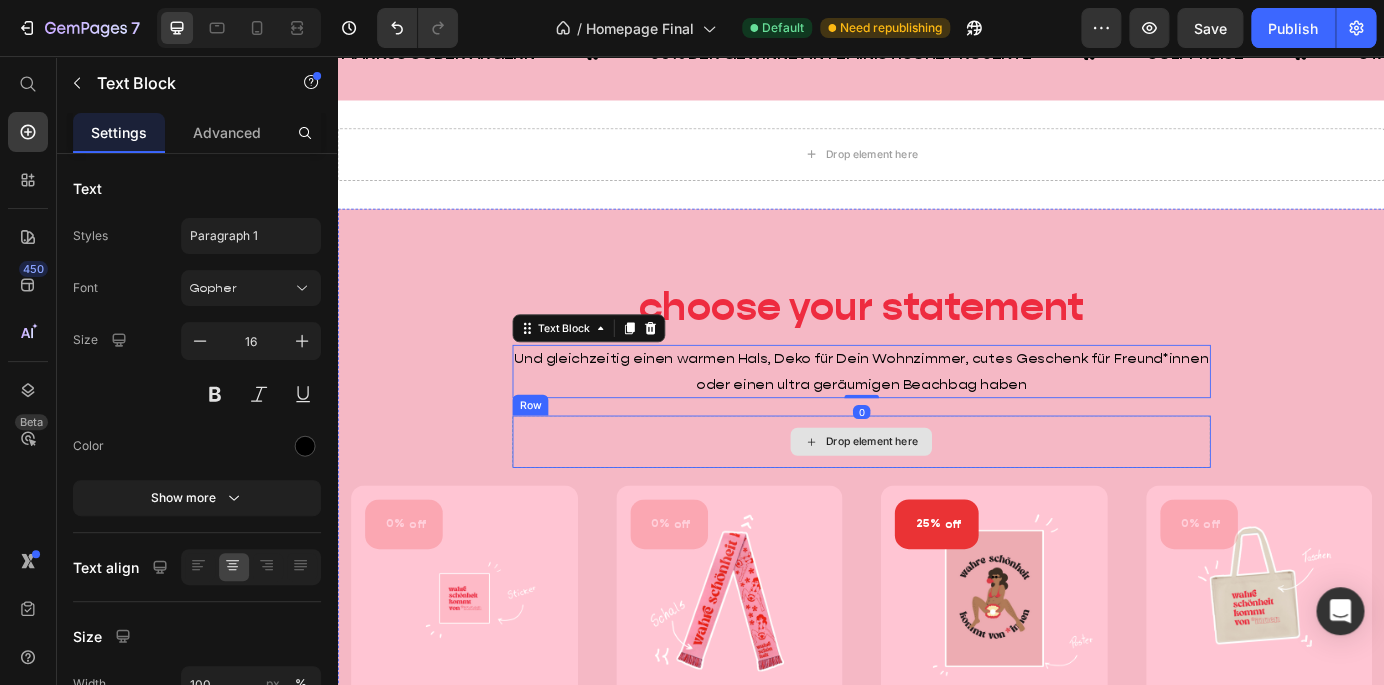 click on "Drop element here" at bounding box center [937, 498] 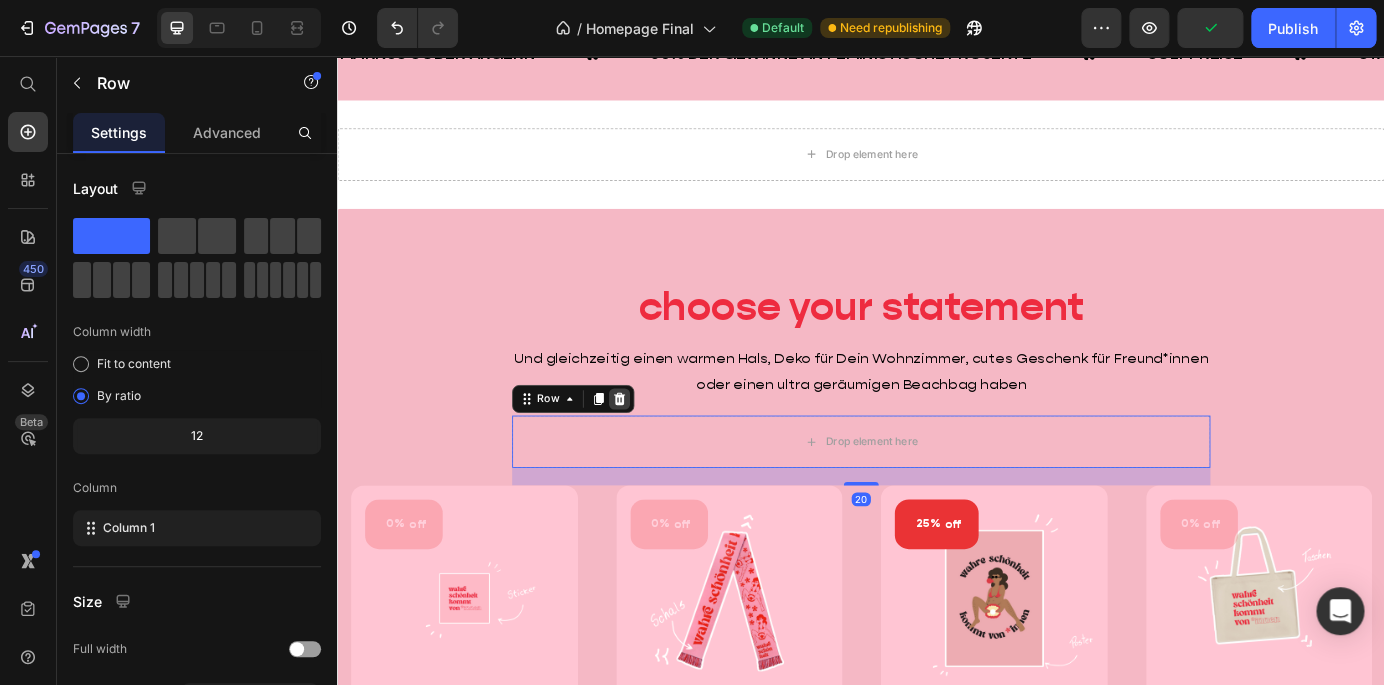 click 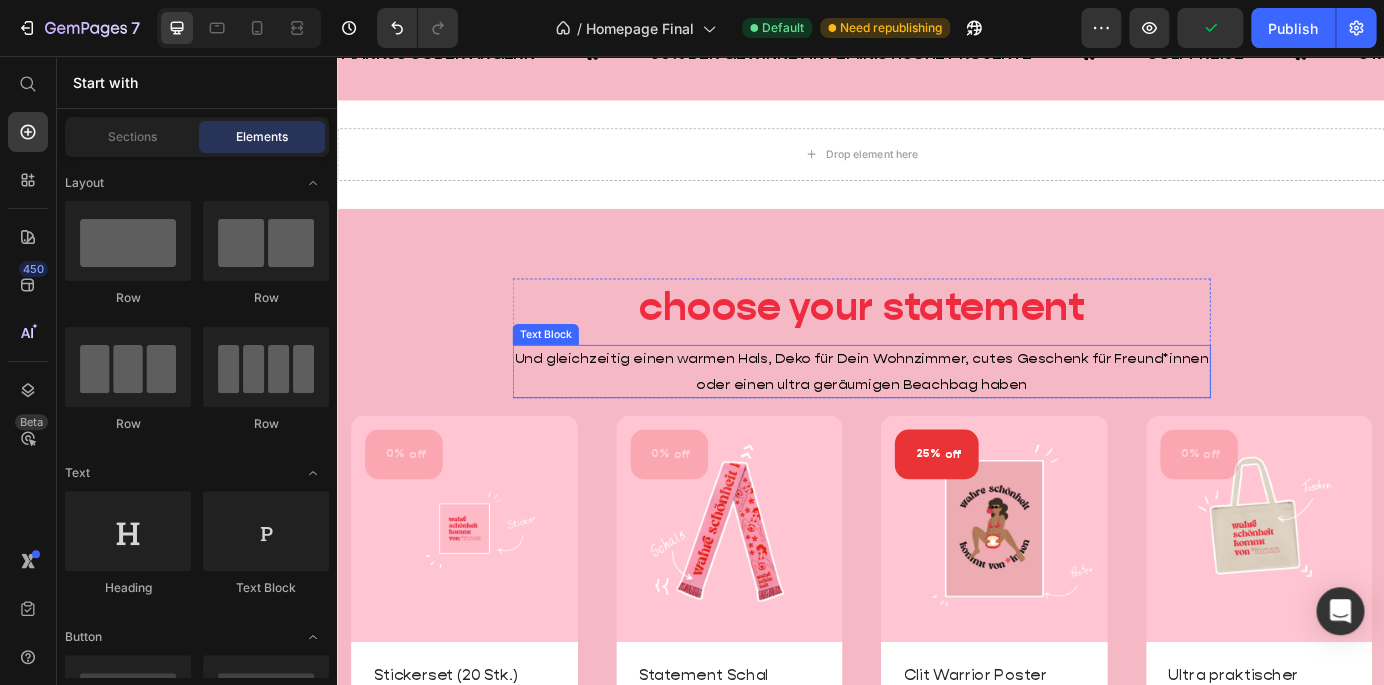 click on "⁠⁠⁠⁠⁠⁠⁠ choose your statement Heading Und gleichzeitig einen warmen Hals, Deko für Dein Wohnzimmer, cutes Geschenk für Freund*innen oder einen ultra geräumigen Beachbag haben Text Block Row 0% off (P) Tag (P) Images Row Stickerset (20 Stk.) (P) Title €9,99 (P) Price Row Icon Icon Icon Icon Icon Row (P) Cart Button Row Row 0% off (P) Tag (P) Images Row Statement Schal (P) Title €44,99 (P) Price Row Icon Icon Icon Icon Icon Row (P) Cart Button Row Row 25% off (P) Tag (P) Images Row Clit Warrior Poster (A2) (P) Title €14,99 (P) Price Row Icon Icon Icon Icon Icon Row (P) Cart Button Row Row 0% off (P) Tag (P) Images Row Ultra praktischer Beachbag (P) Title €34,99 (P) Price Row Icon Icon Icon Icon Icon Row (P) Cart Button Row Row Product List Jetzt Produkte entdecken Button Row" at bounding box center [937, 648] 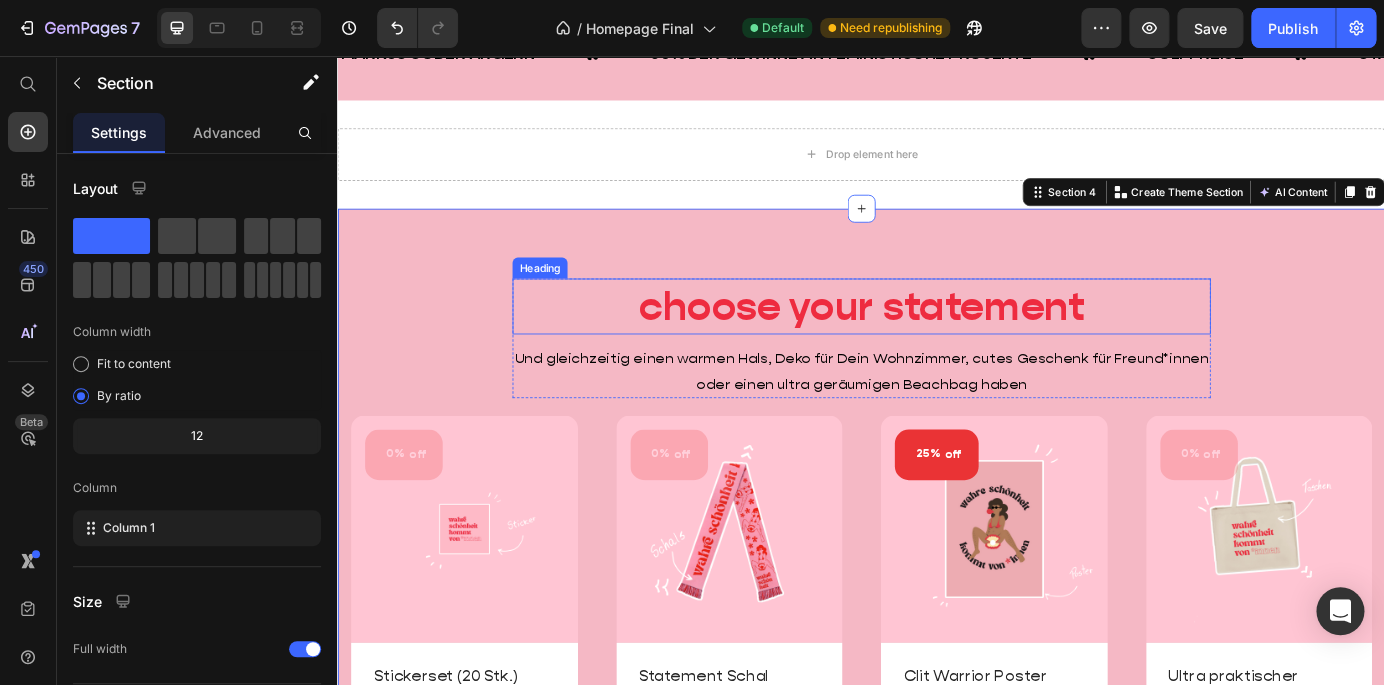 click on "⁠⁠⁠⁠⁠⁠⁠ choose your statement" at bounding box center (937, 343) 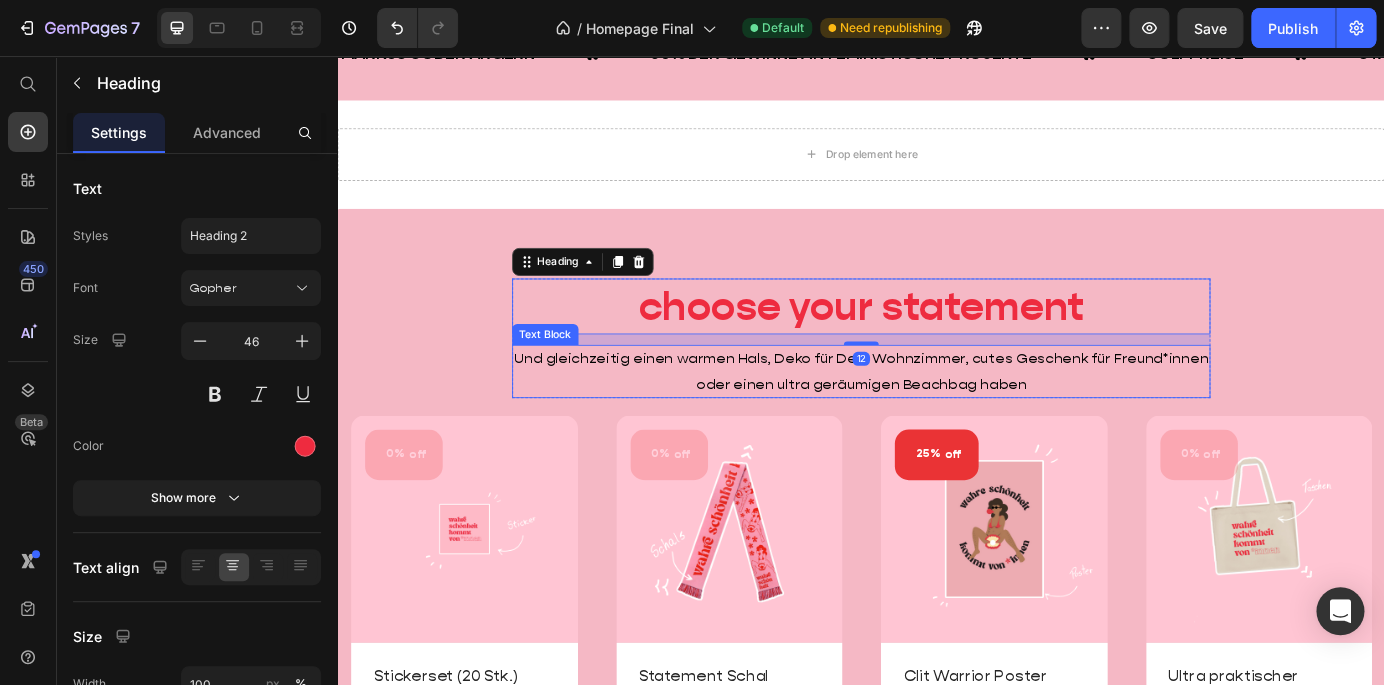 click on "Und gleichzeitig einen warmen Hals, Deko für Dein Wohnzimmer, cutes Geschenk für Freund*innen oder einen ultra geräumigen Beachbag haben" at bounding box center [937, 418] 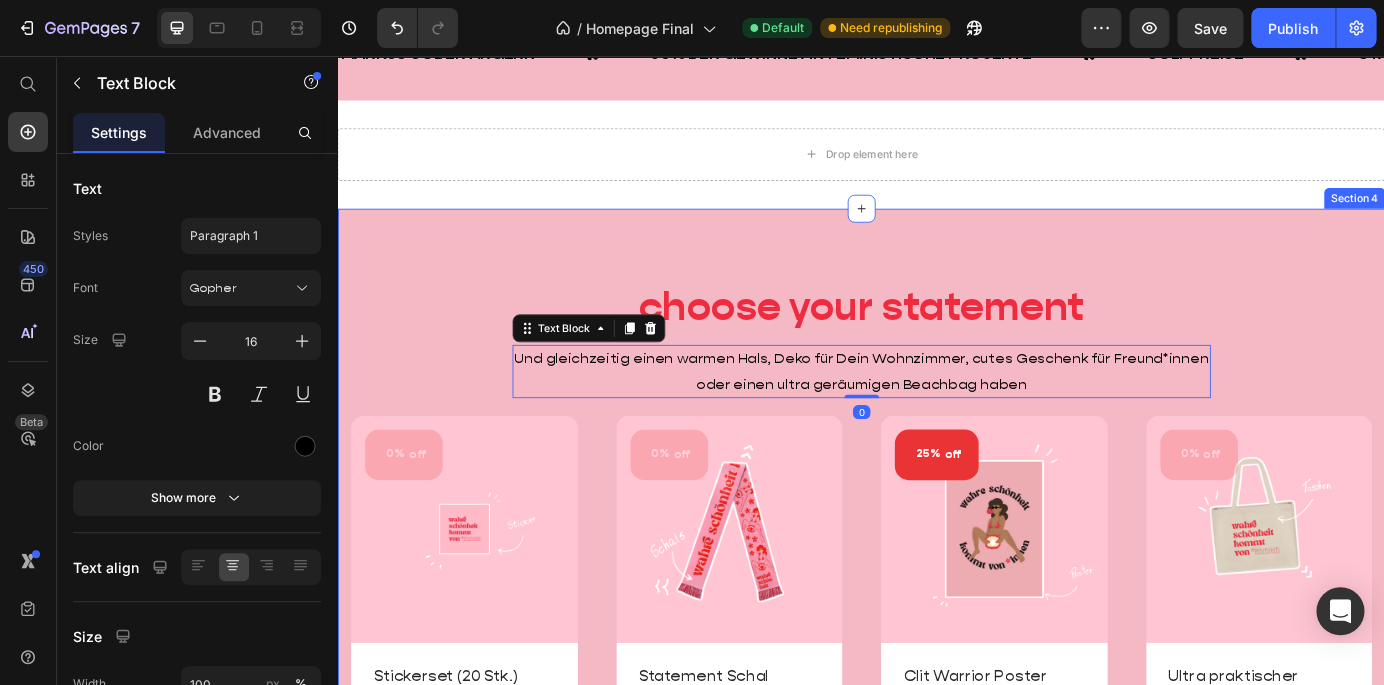 click on "⁠⁠⁠⁠⁠⁠⁠ choose your statement Heading Und gleichzeitig einen warmen Hals, Deko für Dein Wohnzimmer, cutes Geschenk für Freund*innen oder einen ultra geräumigen Beachbag haben Text Block   0 Row 0% off (P) Tag (P) Images Row Stickerset (20 Stk.) (P) Title €9,99 (P) Price Row Icon Icon Icon Icon Icon Row (P) Cart Button Row Row 0% off (P) Tag (P) Images Row Statement Schal (P) Title €44,99 (P) Price Row Icon Icon Icon Icon Icon Row (P) Cart Button Row Row 25% off (P) Tag (P) Images Row Clit Warrior Poster (A2) (P) Title €14,99 (P) Price Row Icon Icon Icon Icon Icon Row (P) Cart Button Row Row 0% off (P) Tag (P) Images Row Ultra praktischer Beachbag (P) Title €34,99 (P) Price Row Icon Icon Icon Icon Icon Row (P) Cart Button Row Row Product List Jetzt Produkte entdecken Button Row" at bounding box center [937, 648] 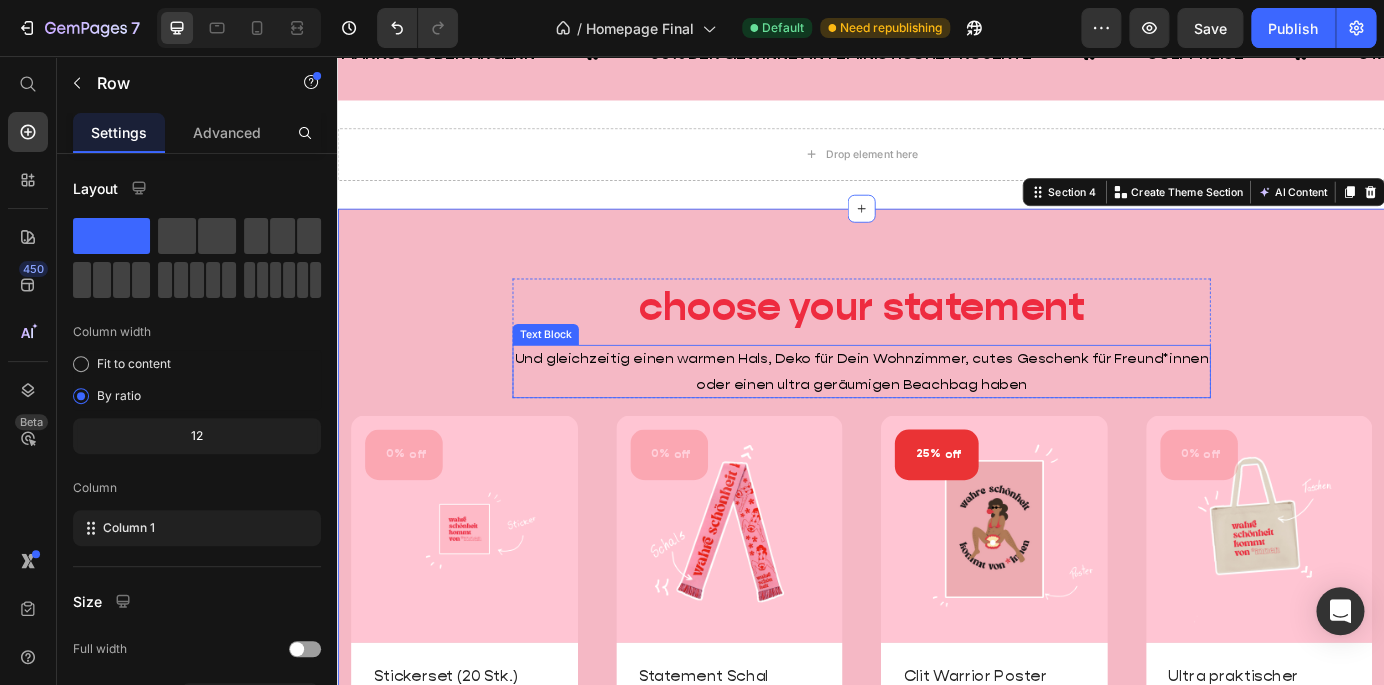 click on "⁠⁠⁠⁠⁠⁠⁠ choose your statement Heading Und gleichzeitig einen warmen Hals, Deko für Dein Wohnzimmer, cutes Geschenk für Freund*innen oder einen ultra geräumigen Beachbag haben Text Block" at bounding box center [937, 379] 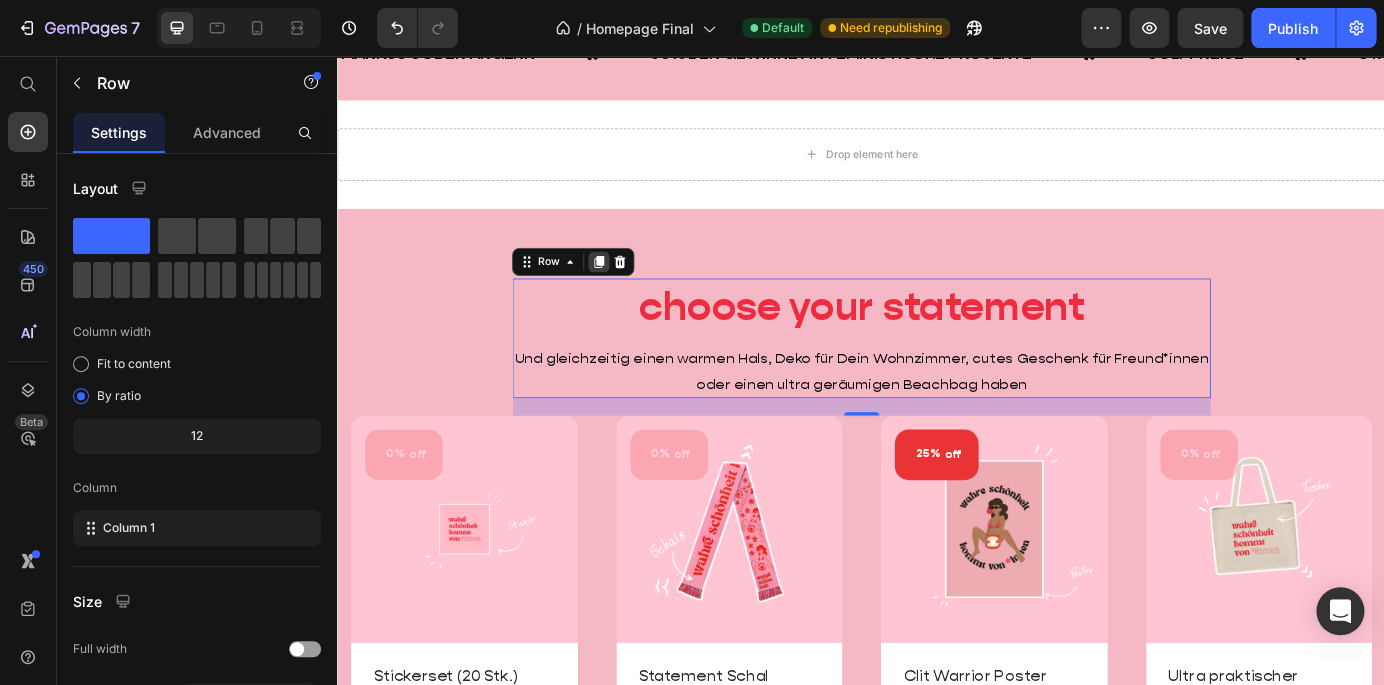 click 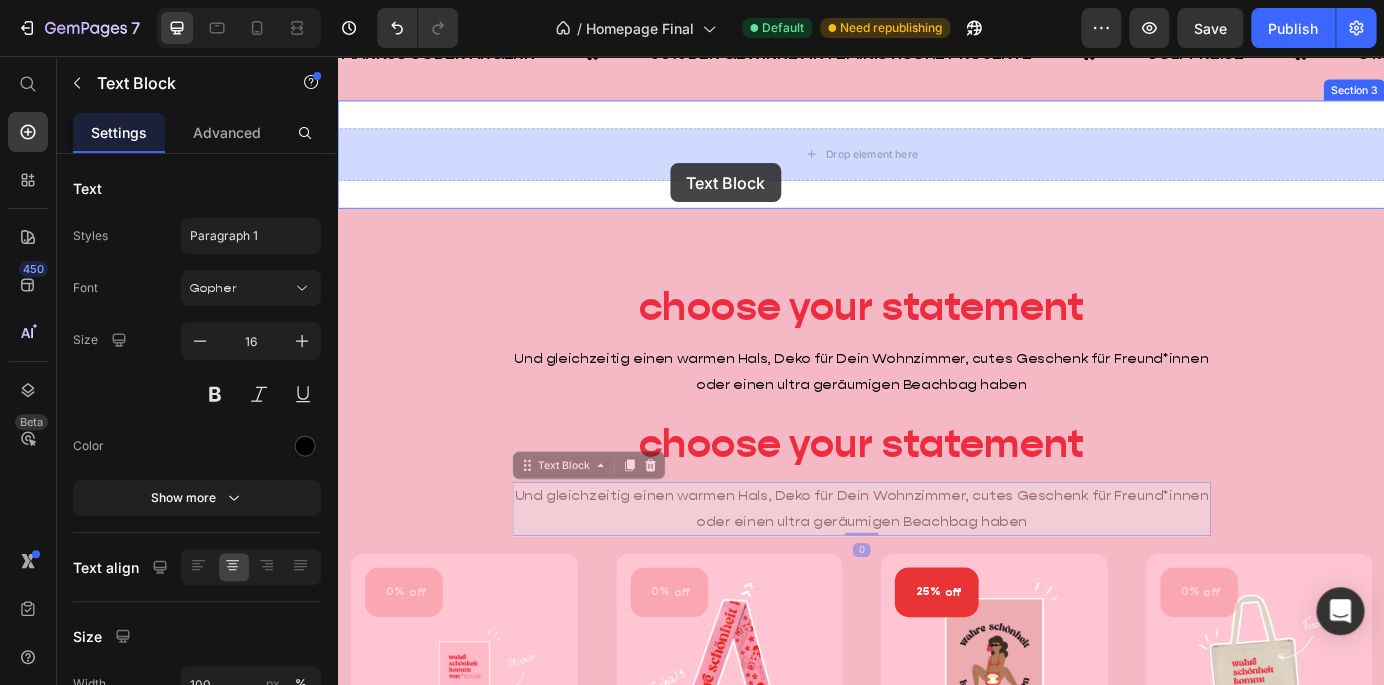 drag, startPoint x: 602, startPoint y: 555, endPoint x: 670, endPoint y: 163, distance: 397.85425 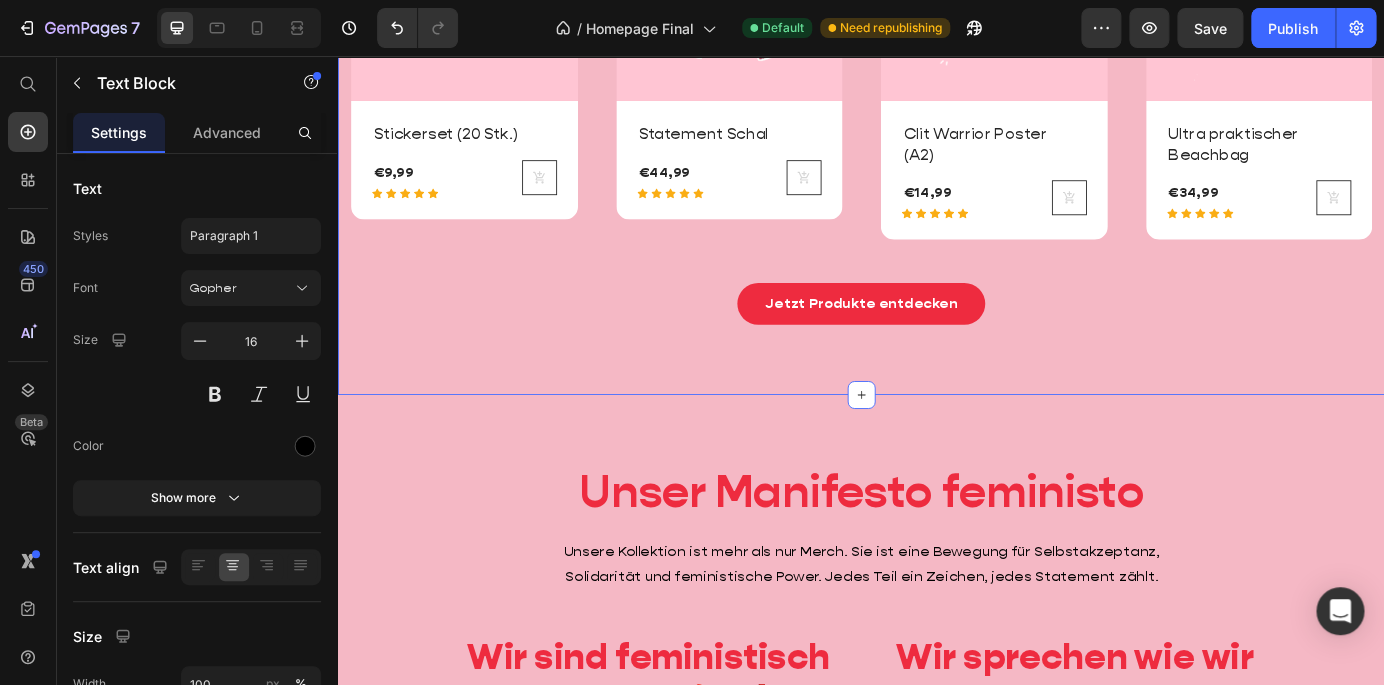 scroll, scrollTop: 738, scrollLeft: 0, axis: vertical 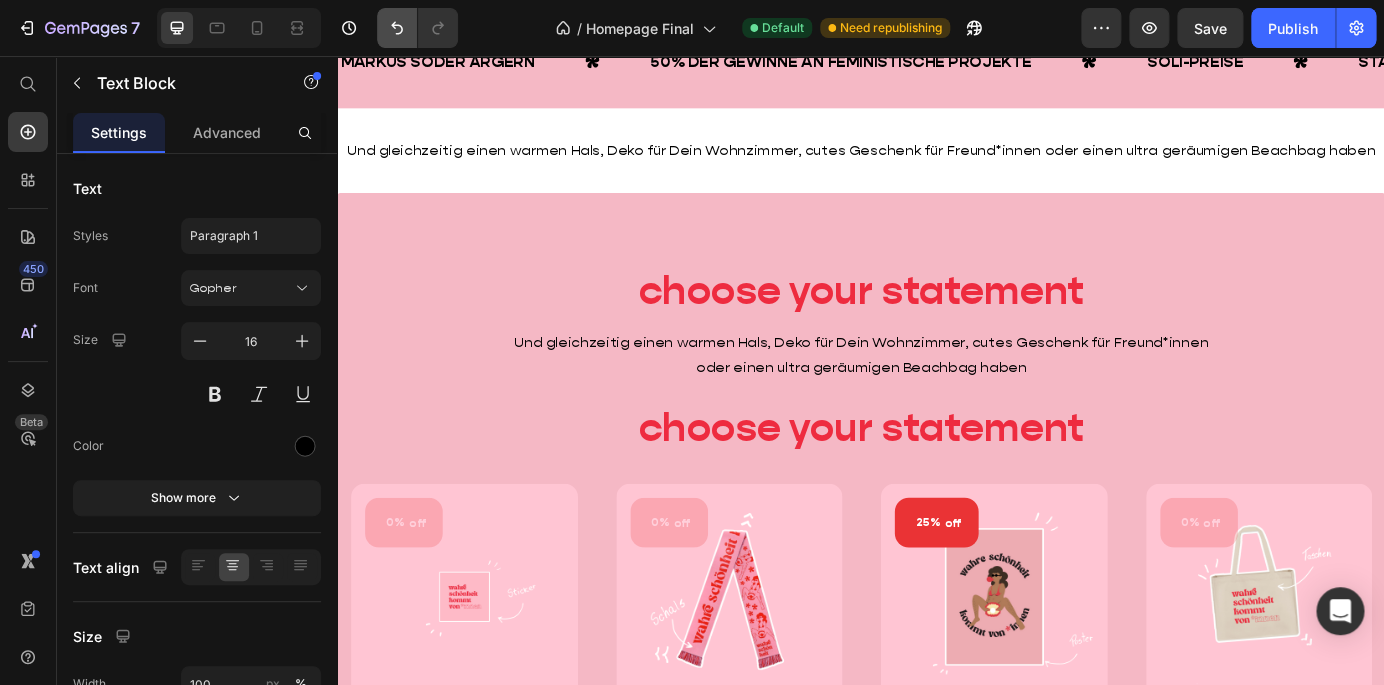 click 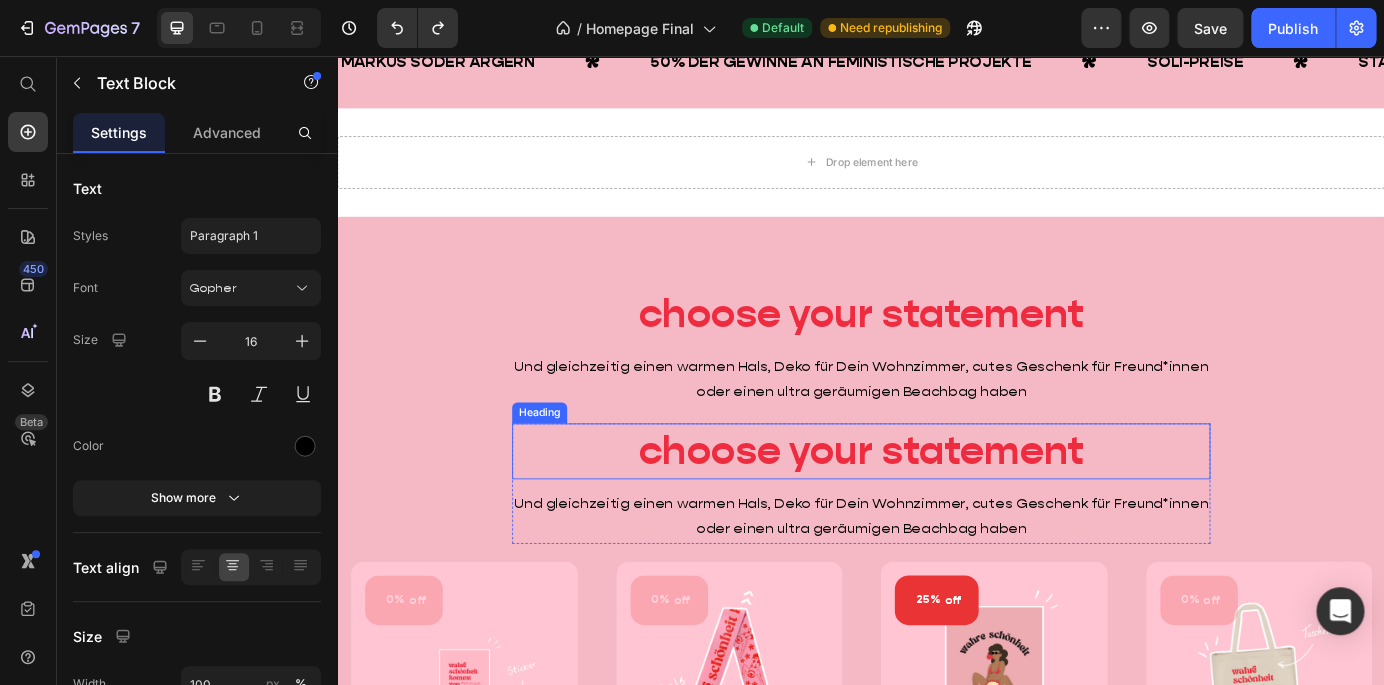 click on "choose your statement" at bounding box center (937, 508) 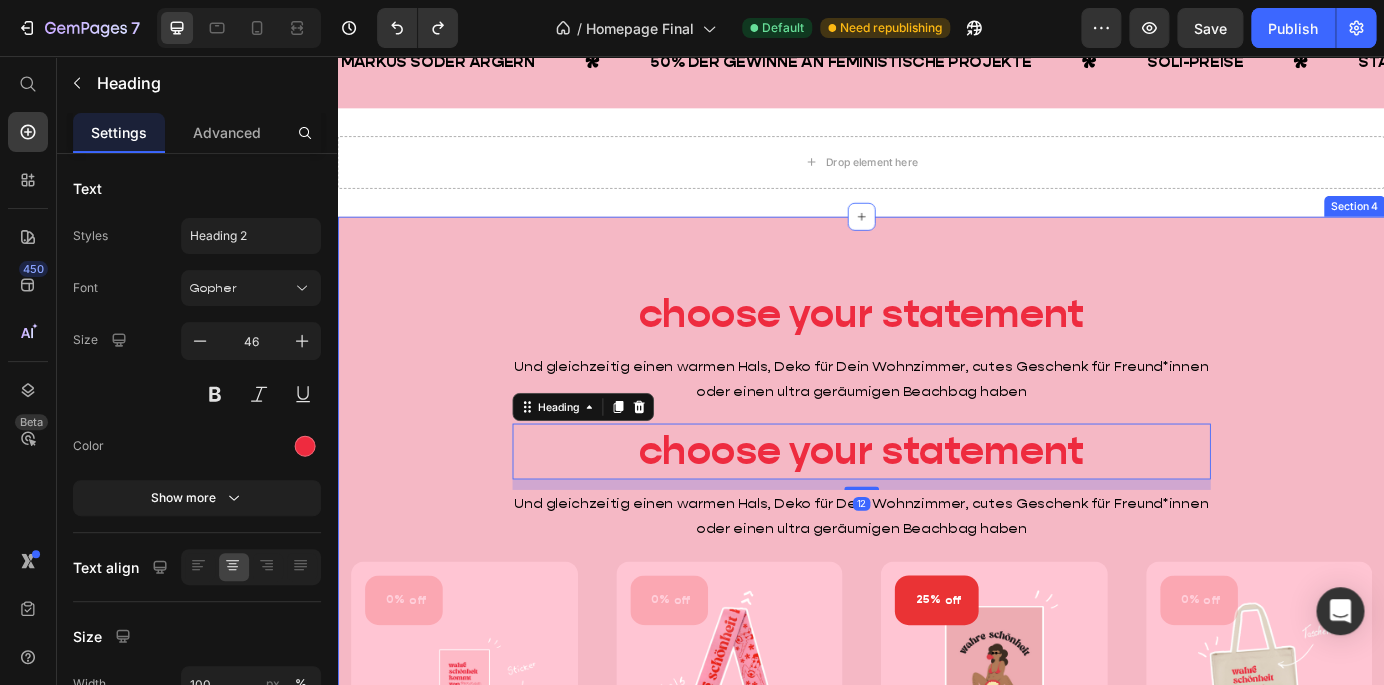 click on "⁠⁠⁠⁠⁠⁠⁠ choose your statement Heading Und gleichzeitig einen warmen Hals, Deko für Dein Wohnzimmer, cutes Geschenk für Freund*innen oder einen ultra geräumigen Beachbag haben Text Block Row choose your statement Heading   12 Und gleichzeitig einen warmen Hals, Deko für Dein Wohnzimmer, cutes Geschenk für Freund*innen oder einen ultra geräumigen Beachbag haben Text Block Row 0% off (P) Tag (P) Images Row Stickerset (20 Stk.) (P) Title €9,99 (P) Price Row Icon Icon Icon Icon Icon Row (P) Cart Button Row Row 0% off (P) Tag (P) Images Row Statement Schal (P) Title €44,99 (P) Price Row Icon Icon Icon Icon Icon Row (P) Cart Button Row Row 25% off (P) Tag (P) Images Row Clit Warrior Poster (A2) (P) Title €14,99 (P) Price Row Icon Icon Icon Icon Icon Row (P) Cart Button Row Row 0% off (P) Tag (P) Images Row Ultra praktischer Beachbag (P) Title €34,99 (P) Price Row Icon Icon Icon Icon Icon Row (P) Cart Button Row Row Product List Jetzt Produkte entdecken Button Row" at bounding box center (937, 735) 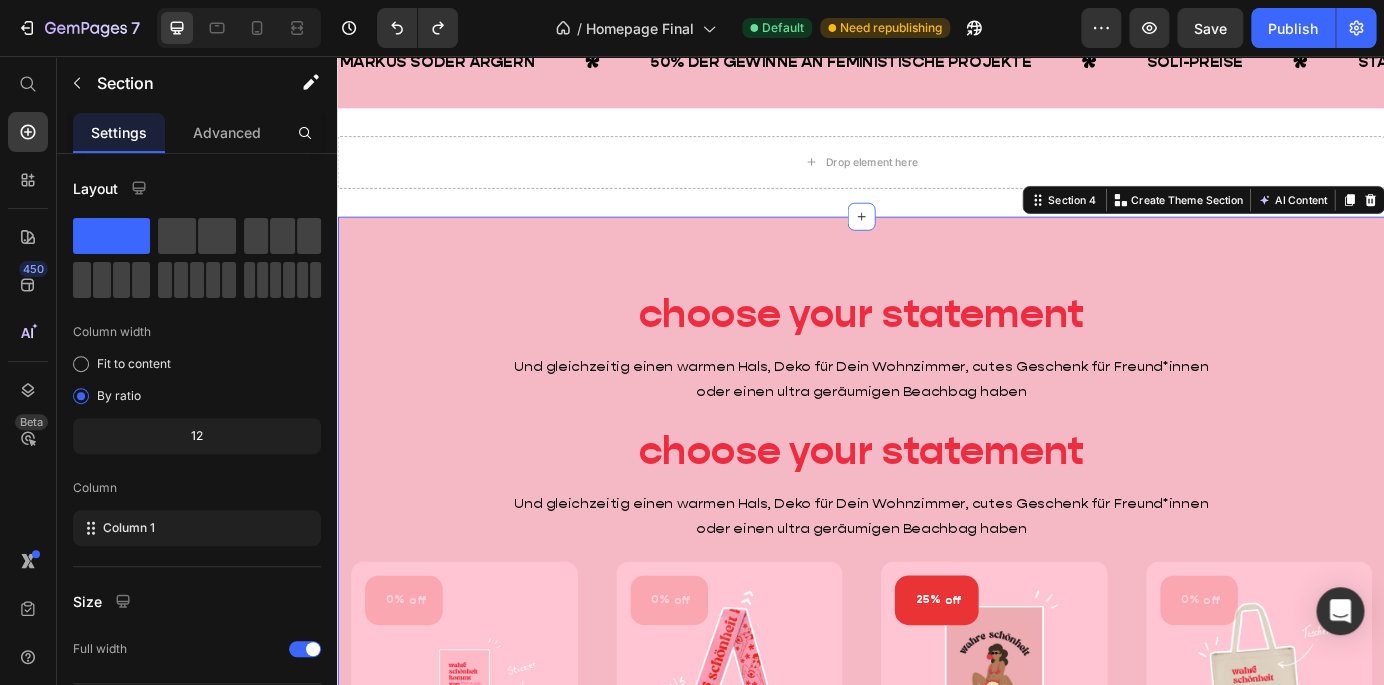 click on "⁠⁠⁠⁠⁠⁠⁠ choose your statement Heading Und gleichzeitig einen warmen Hals, Deko für Dein Wohnzimmer, cutes Geschenk für Freund*innen oder einen ultra geräumigen Beachbag haben Text Block Row choose your statement Heading Und gleichzeitig einen warmen Hals, Deko für Dein Wohnzimmer, cutes Geschenk für Freund*innen oder einen ultra geräumigen Beachbag haben Text Block Row 0% off (P) Tag (P) Images Row Stickerset (20 Stk.) (P) Title €9,99 (P) Price Row Icon Icon Icon Icon Icon Row (P) Cart Button Row Row 0% off (P) Tag (P) Images Row Statement Schal (P) Title €44,99 (P) Price Row Icon Icon Icon Icon Icon Row (P) Cart Button Row Row 25% off (P) Tag (P) Images Row Clit Warrior Poster (A2) (P) Title €14,99 (P) Price Row Icon Icon Icon Icon Icon Row (P) Cart Button Row Row 0% off (P) Tag (P) Images Row Ultra praktischer Beachbag (P) Title €34,99 (P) Price Row Icon Icon Icon Icon Icon Row (P) Cart Button Row Row Product List Jetzt Produkte entdecken Button Row" at bounding box center [937, 735] 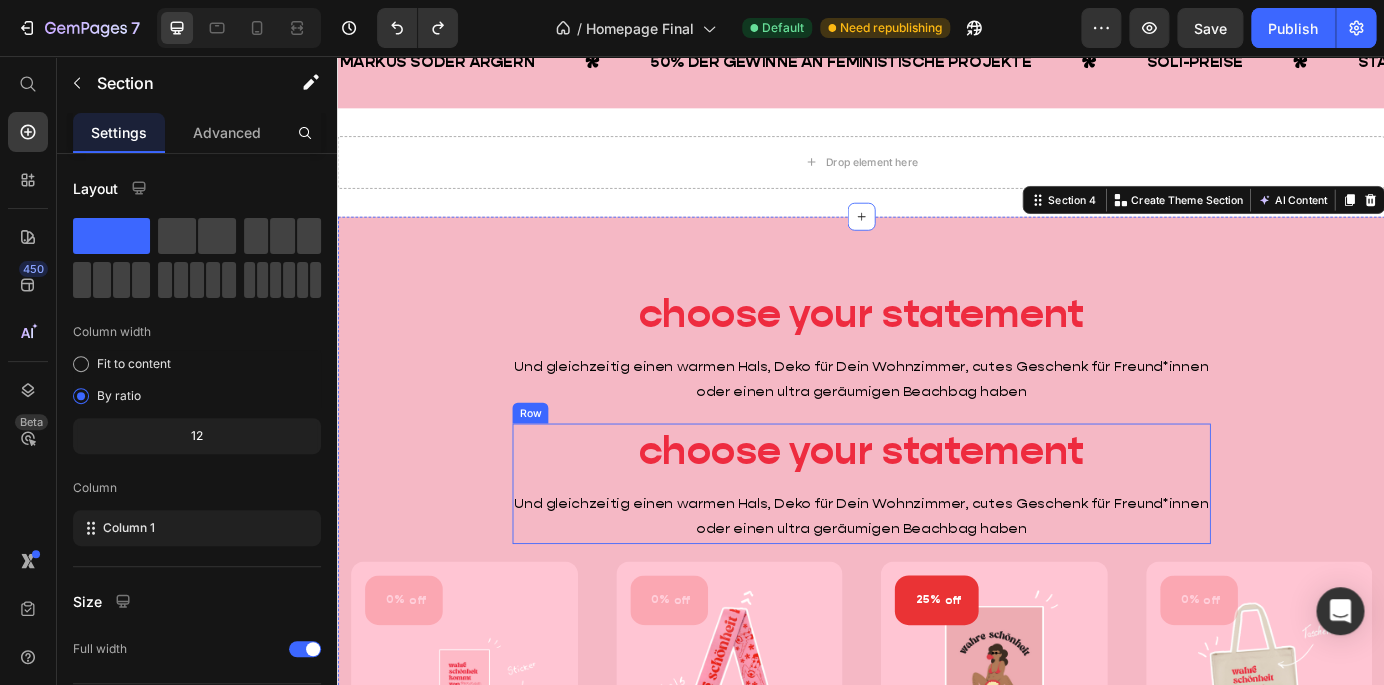 click on "choose your statement Heading Und gleichzeitig einen warmen Hals, Deko für Dein Wohnzimmer, cutes Geschenk für Freund*innen oder einen ultra geräumigen Beachbag haben Text Block" at bounding box center [937, 545] 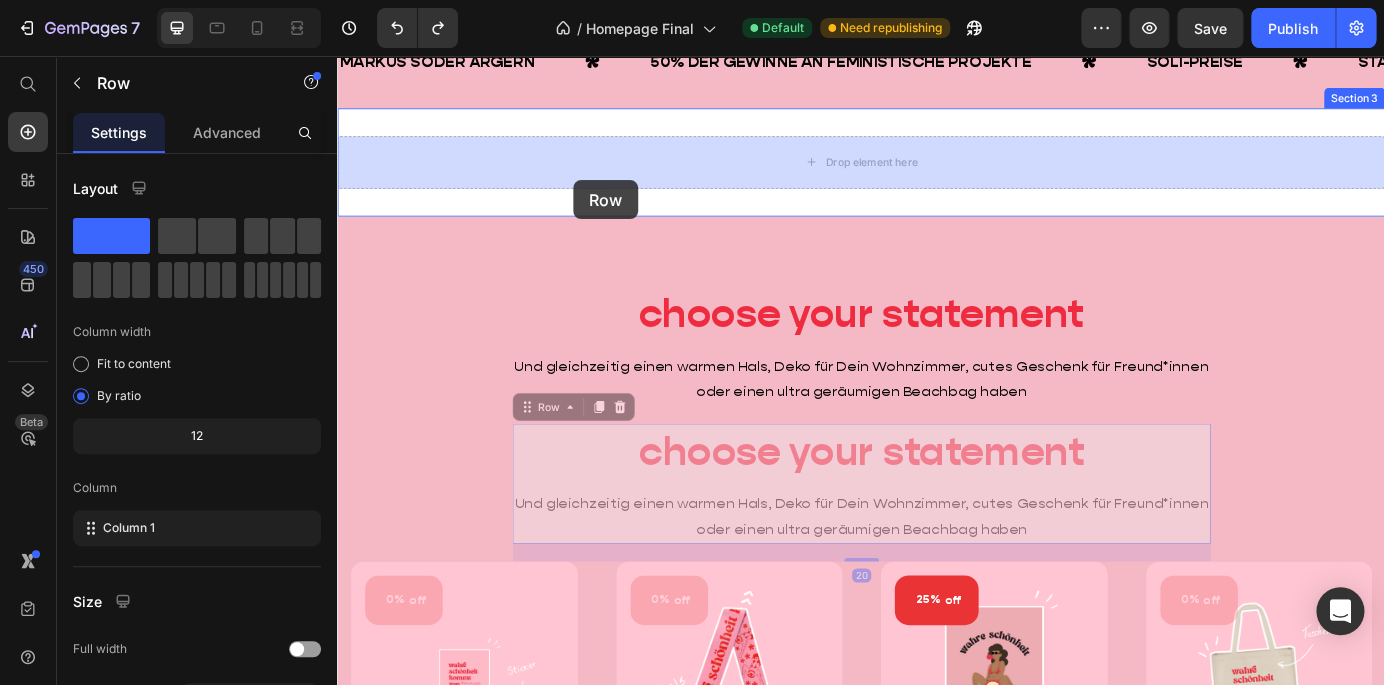 drag, startPoint x: 561, startPoint y: 465, endPoint x: 573, endPoint y: 180, distance: 285.25253 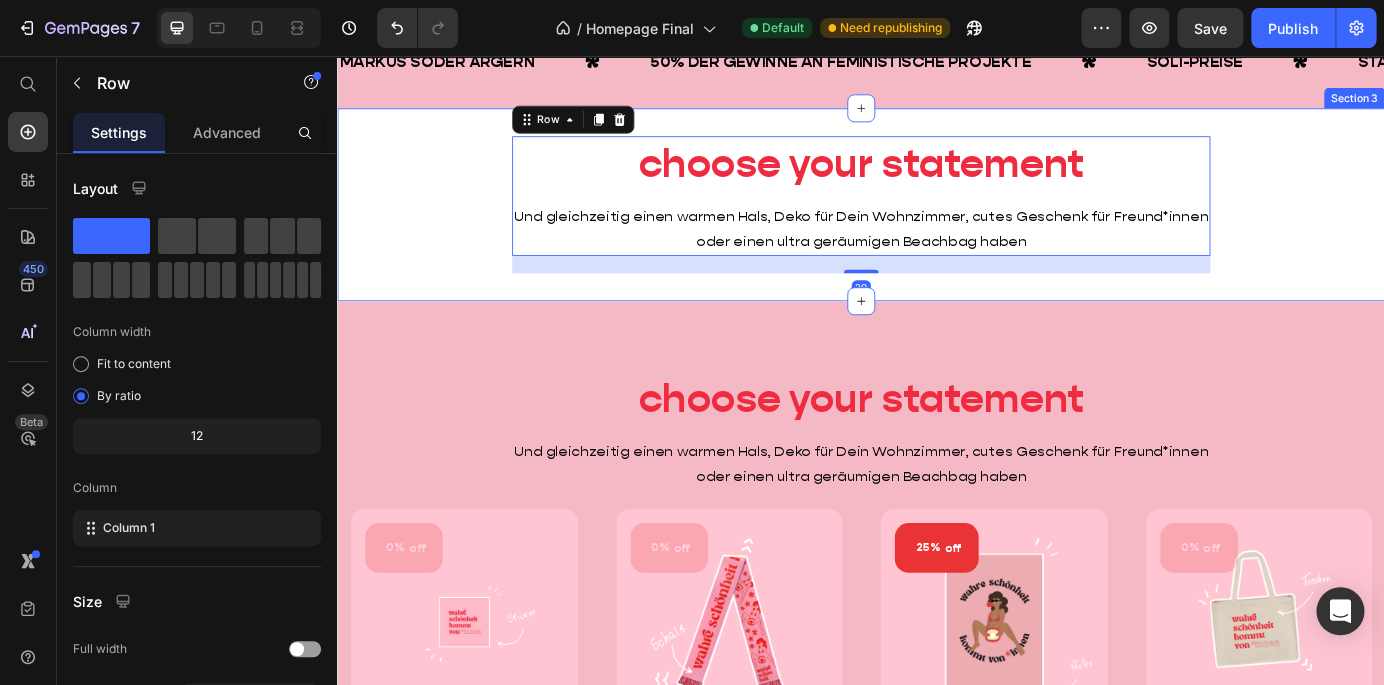 click on "choose your statement Heading Und gleichzeitig einen warmen Hals, Deko für Dein Wohnzimmer, cutes Geschenk für Freund*innen oder einen ultra geräumigen Beachbag haben Text Block Row   20" at bounding box center (937, 226) 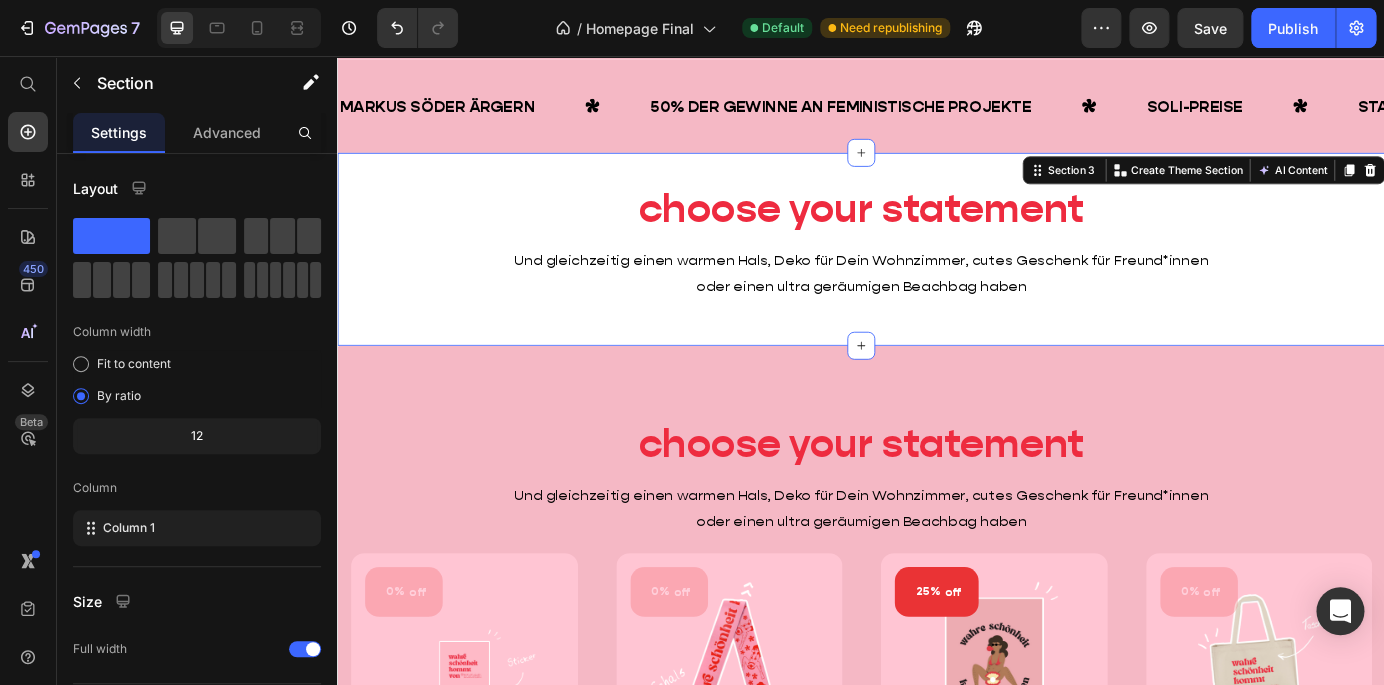 scroll, scrollTop: 684, scrollLeft: 0, axis: vertical 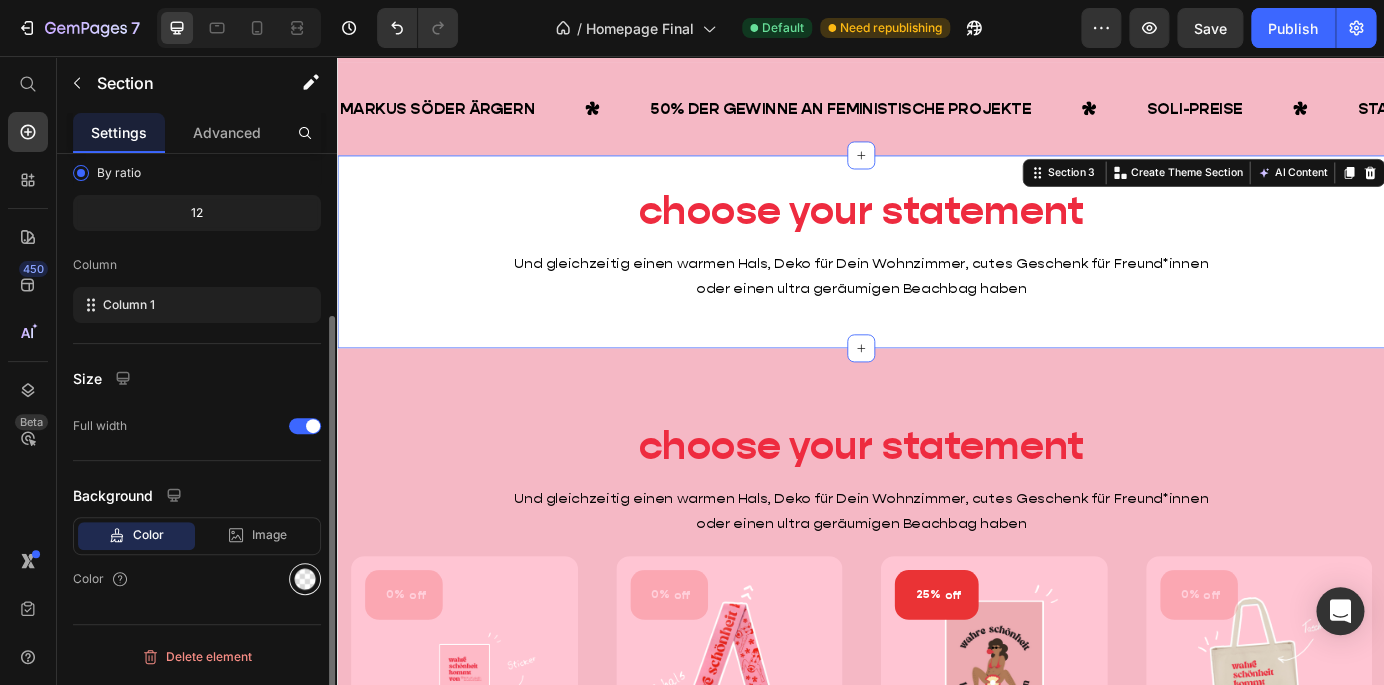 click at bounding box center (305, 579) 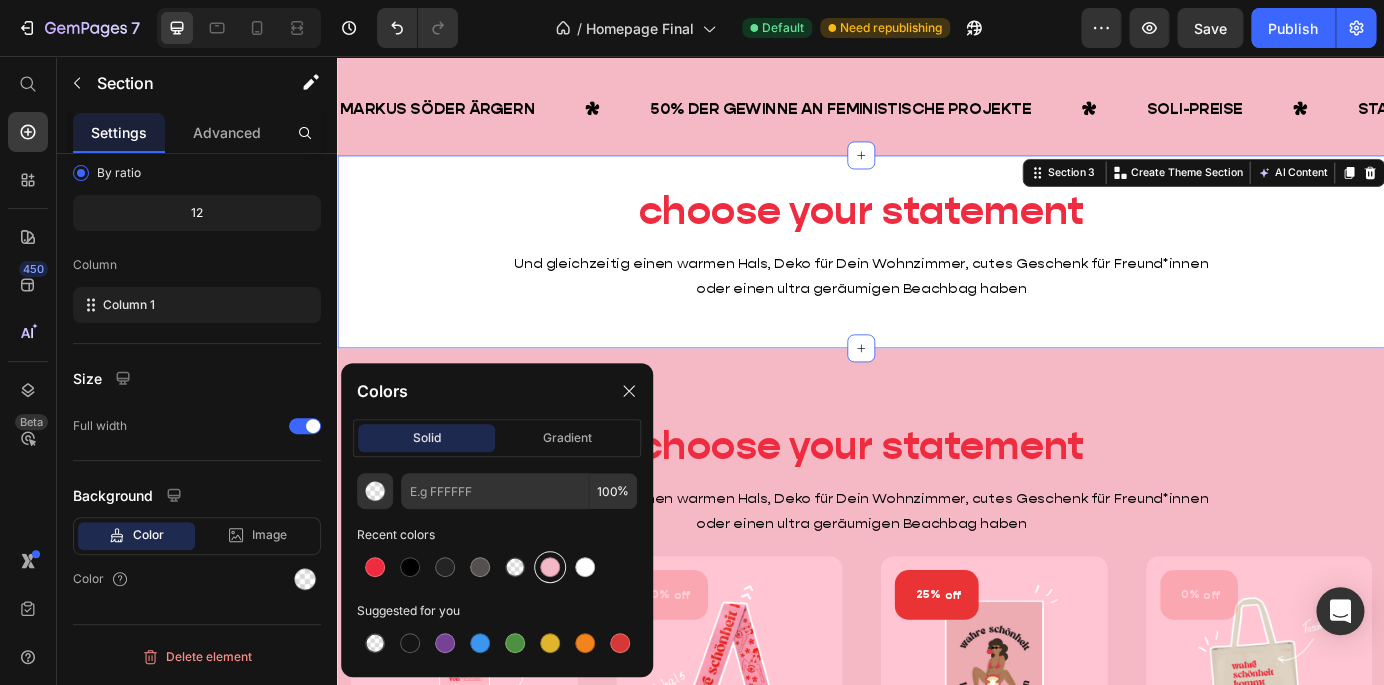 click at bounding box center (550, 567) 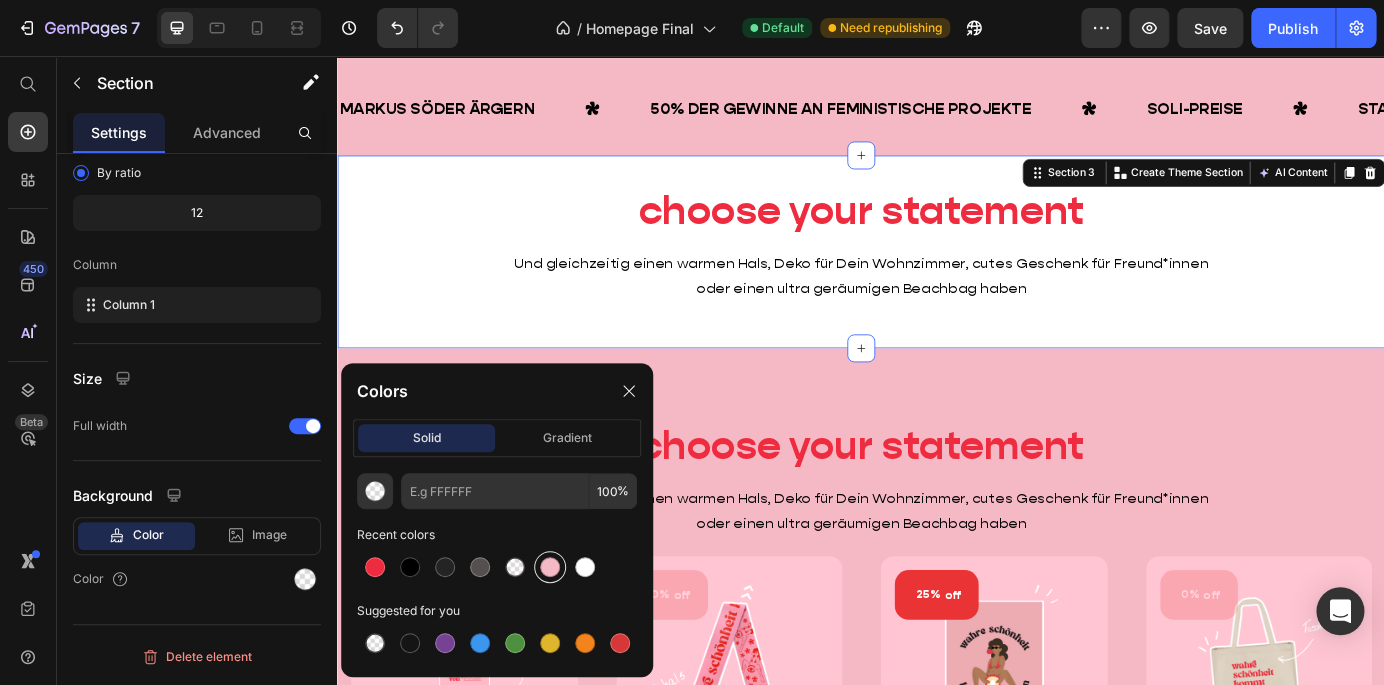 type on "F5B8C5" 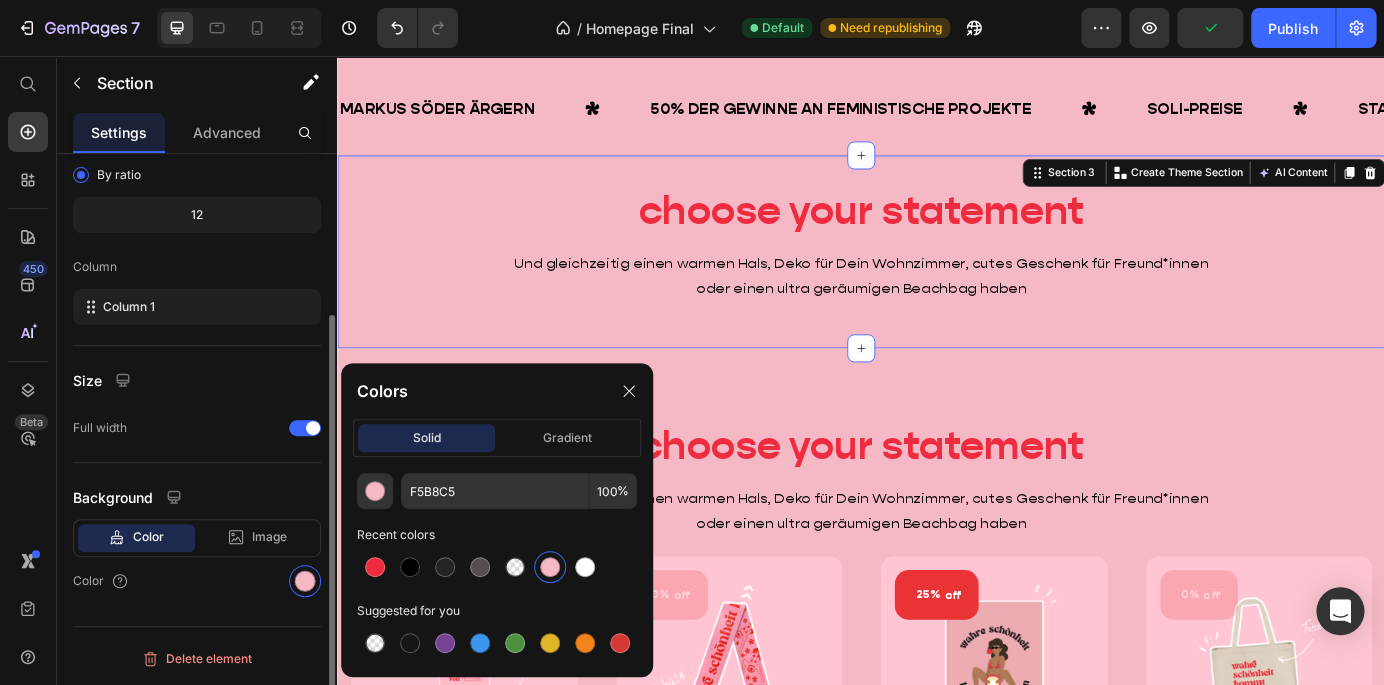 click on "choose your statement Heading Und gleichzeitig einen warmen Hals, Deko für Dein Wohnzimmer, cutes Geschenk für Freund*innen oder einen ultra geräumigen Beachbag haben Text Block Row Section 3   Create Theme Section AI Content Write with GemAI What would you like to describe here? Tone and Voice Persuasive Product Statement Socken - Weiß/Rot - Preorder Show more Generate" at bounding box center [937, 280] 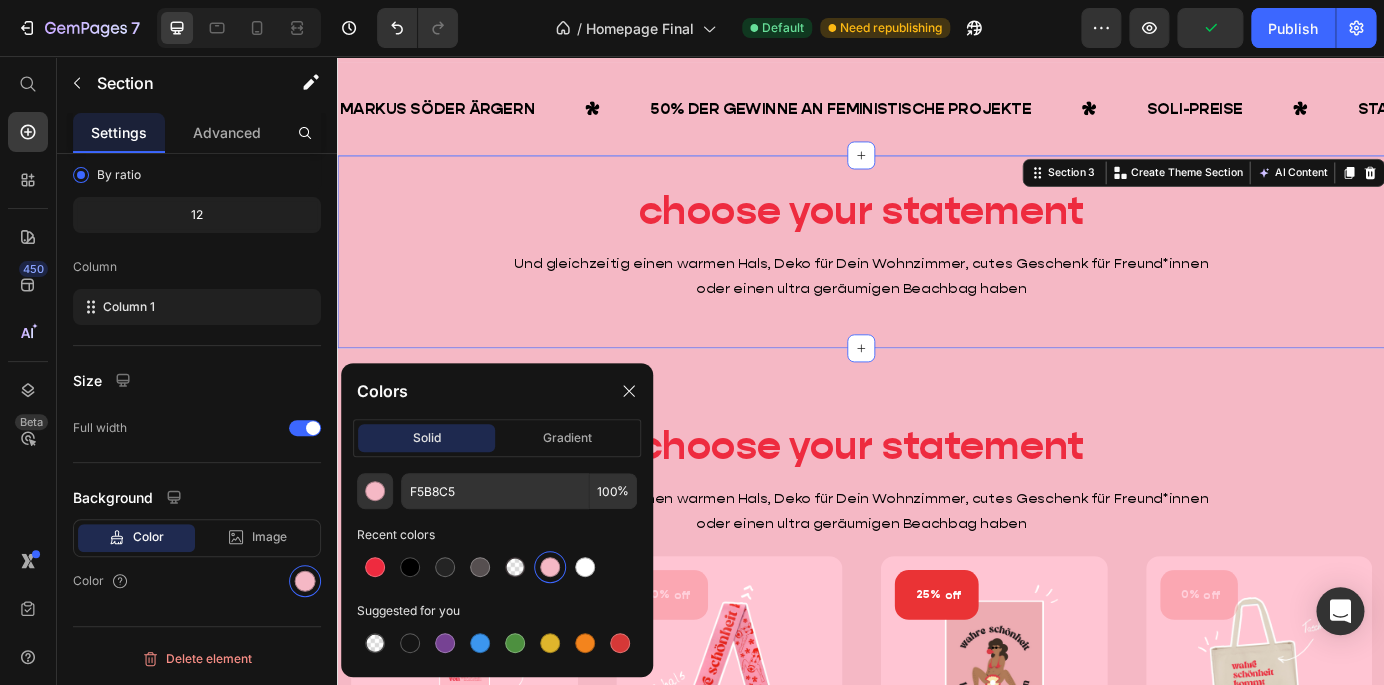 click on "choose your statement Heading Und gleichzeitig einen warmen Hals, Deko für Dein Wohnzimmer, cutes Geschenk für Freund*innen oder einen ultra geräumigen Beachbag haben Text Block Row" at bounding box center [937, 280] 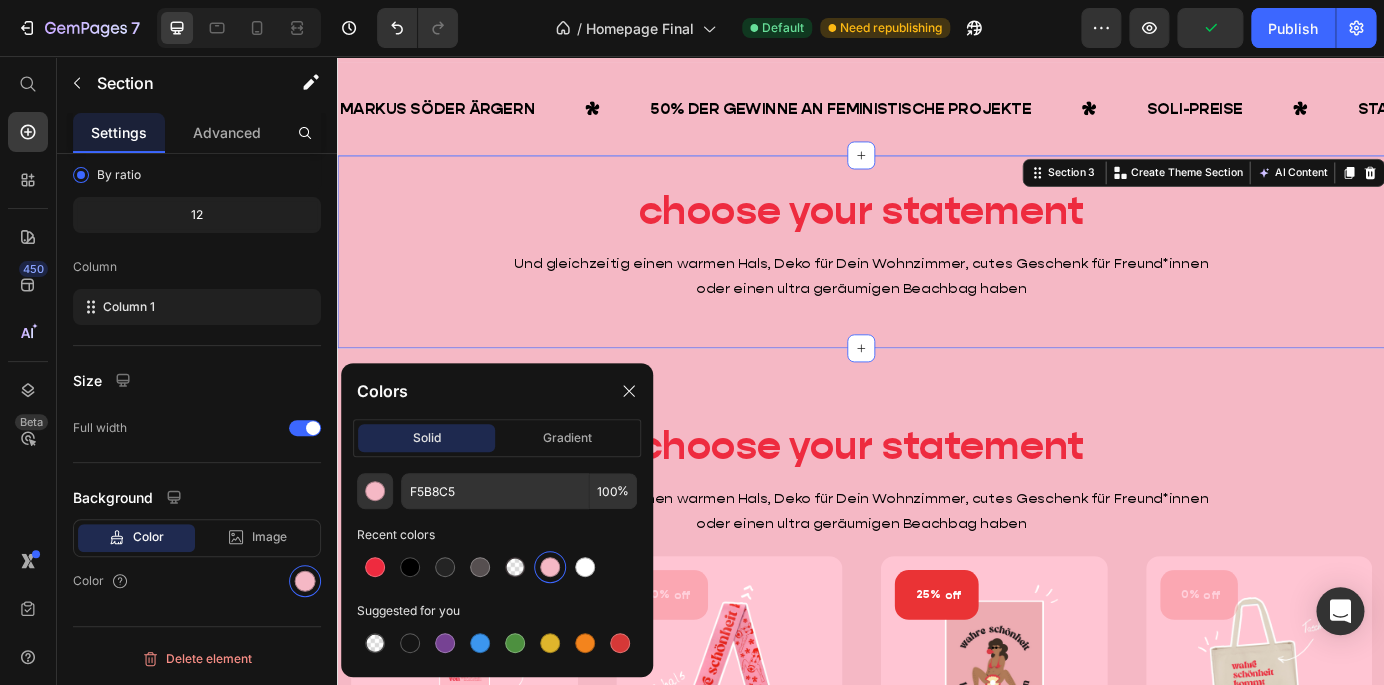 scroll, scrollTop: 221, scrollLeft: 0, axis: vertical 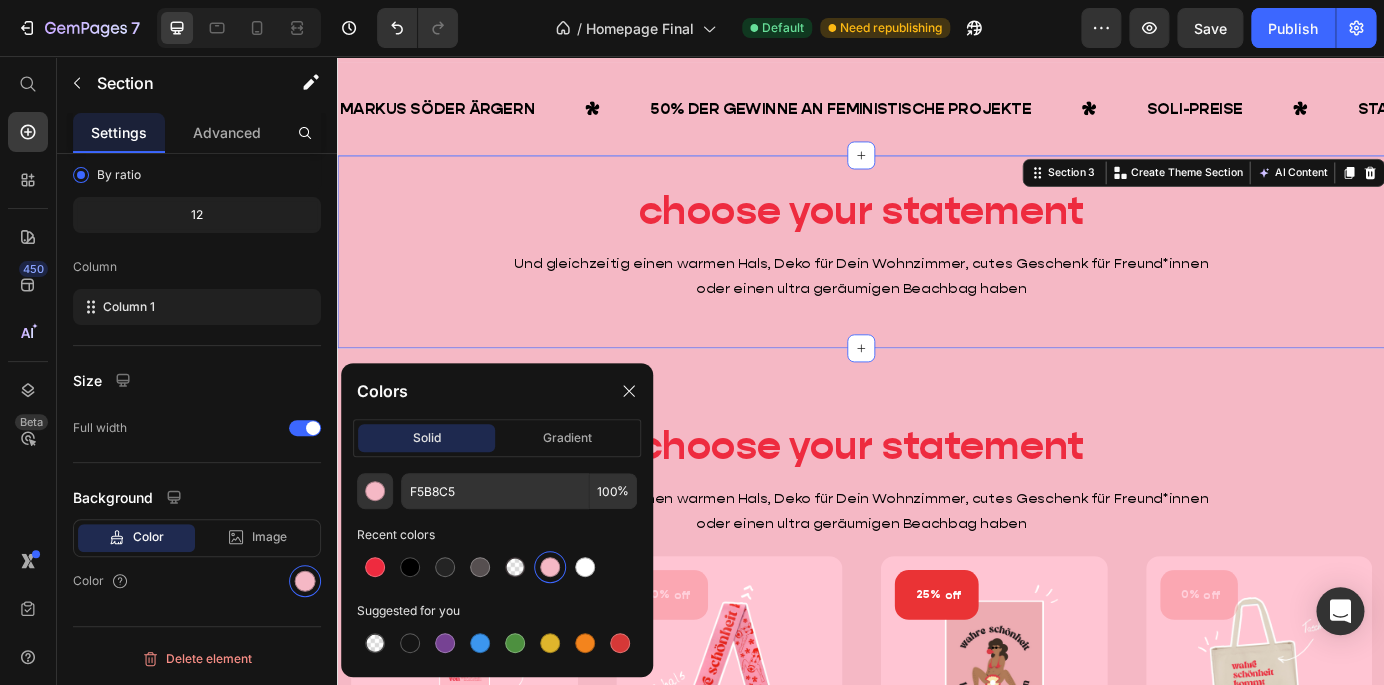 click on "choose your statement Heading Und gleichzeitig einen warmen Hals, Deko für Dein Wohnzimmer, cutes Geschenk für Freund*innen oder einen ultra geräumigen Beachbag haben Text Block Row" at bounding box center [937, 280] 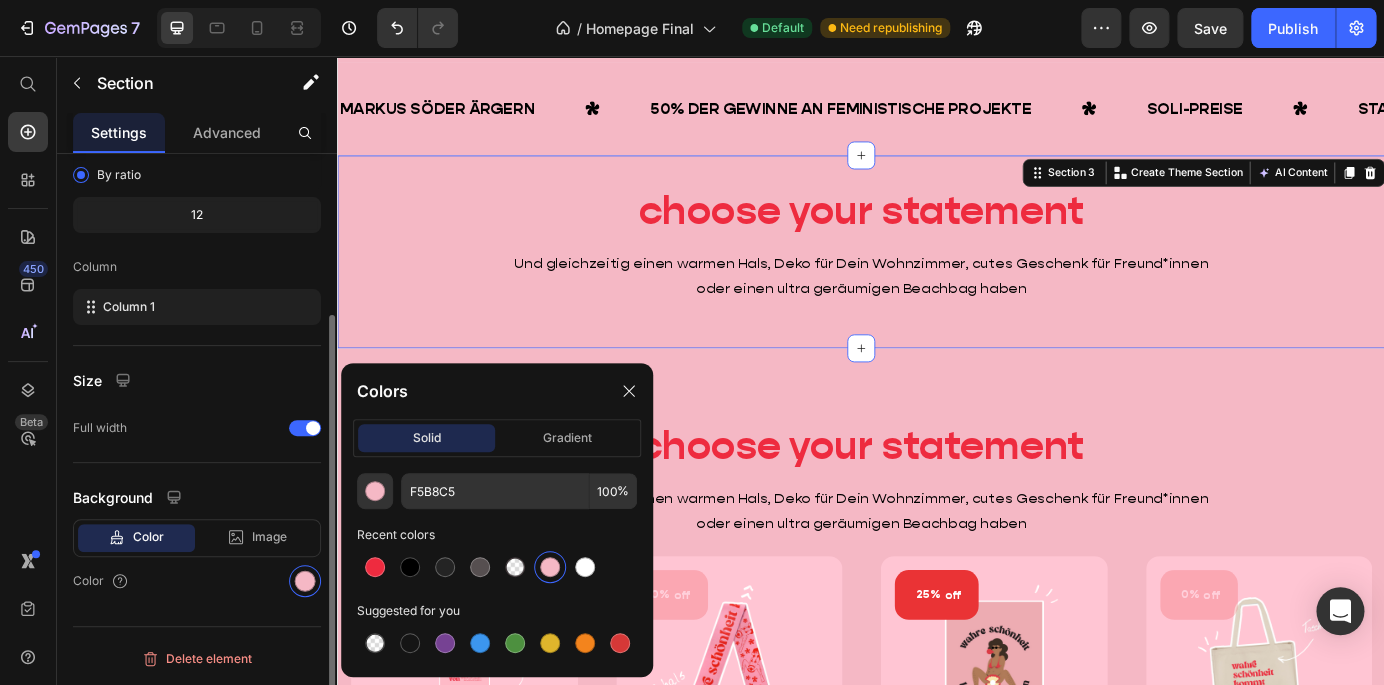 scroll, scrollTop: 221, scrollLeft: 0, axis: vertical 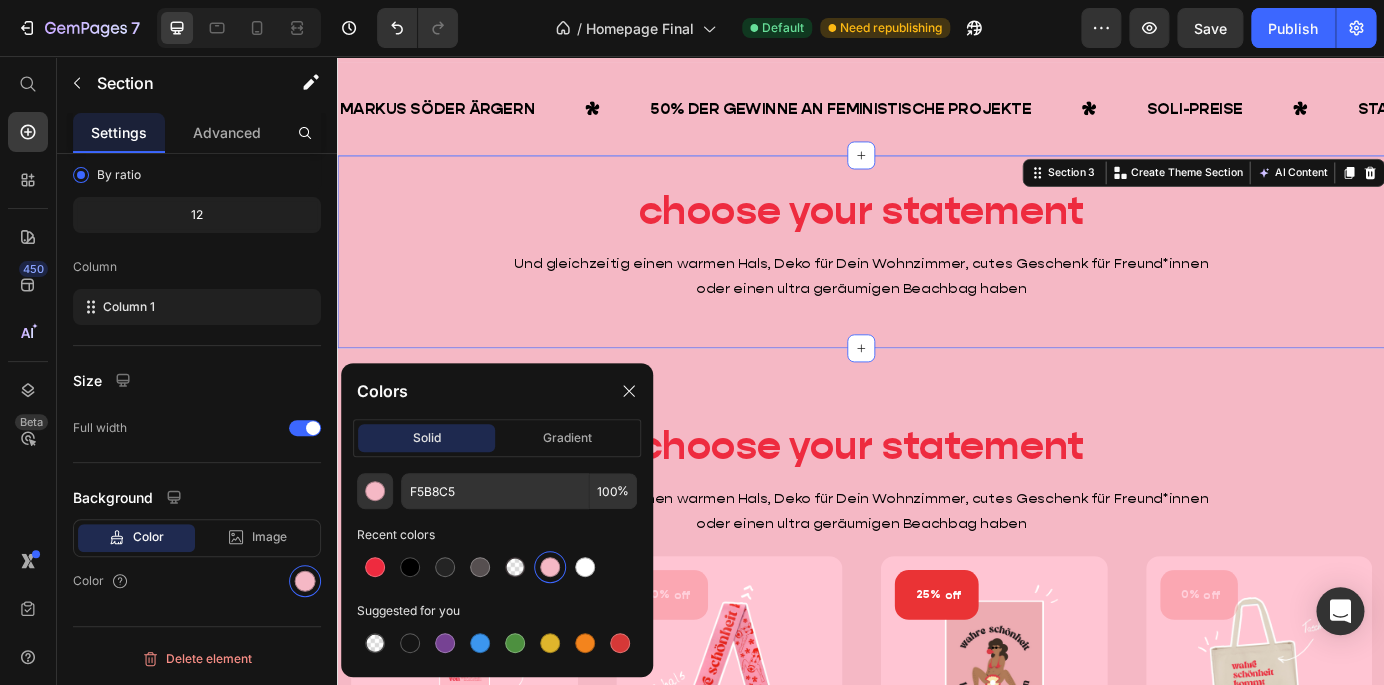 click on "choose your statement Heading Und gleichzeitig einen warmen Hals, Deko für Dein Wohnzimmer, cutes Geschenk für Freund*innen oder einen ultra geräumigen Beachbag haben Text Block Row" at bounding box center (937, 280) 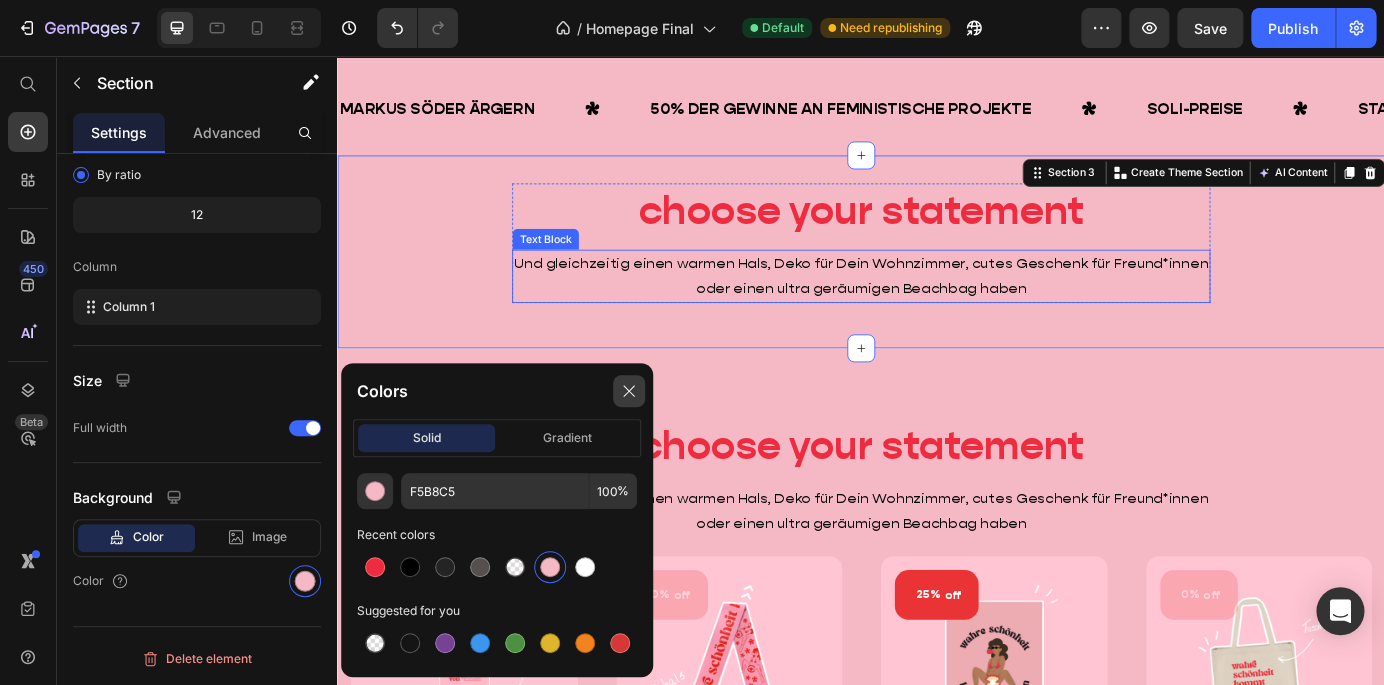 scroll, scrollTop: 221, scrollLeft: 0, axis: vertical 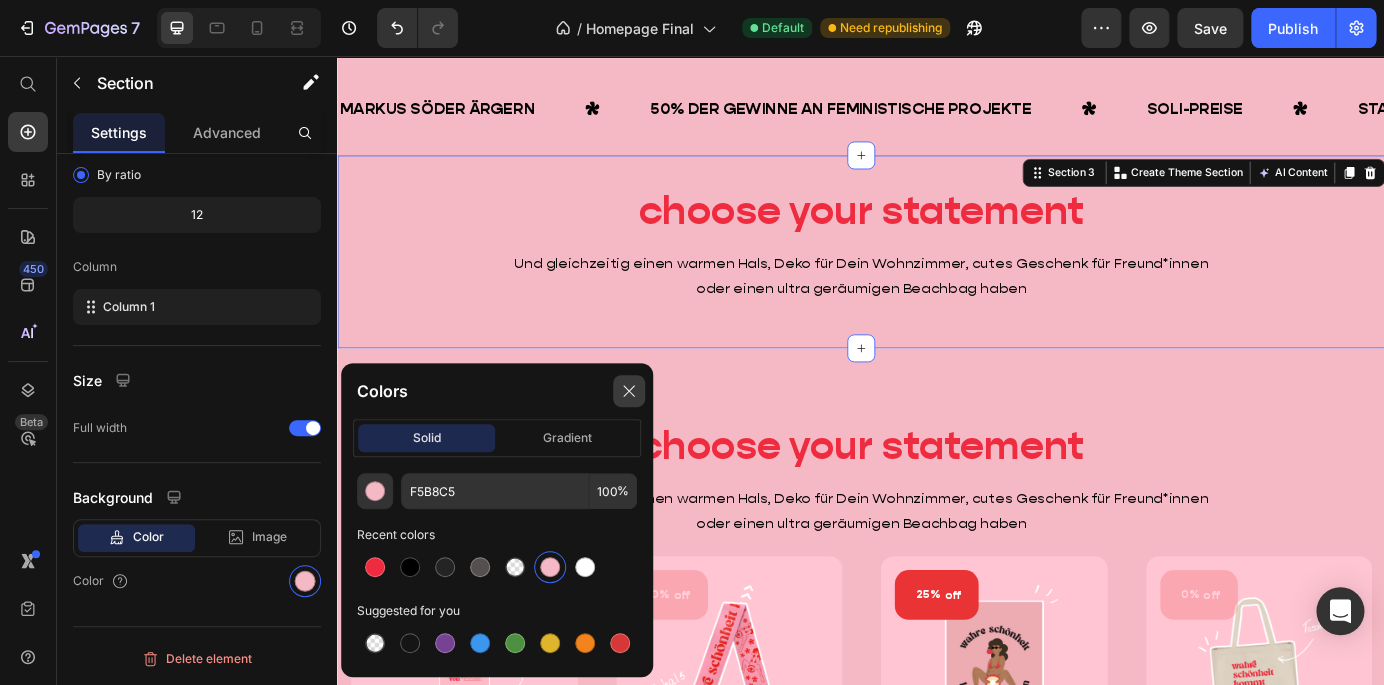 click at bounding box center [629, 391] 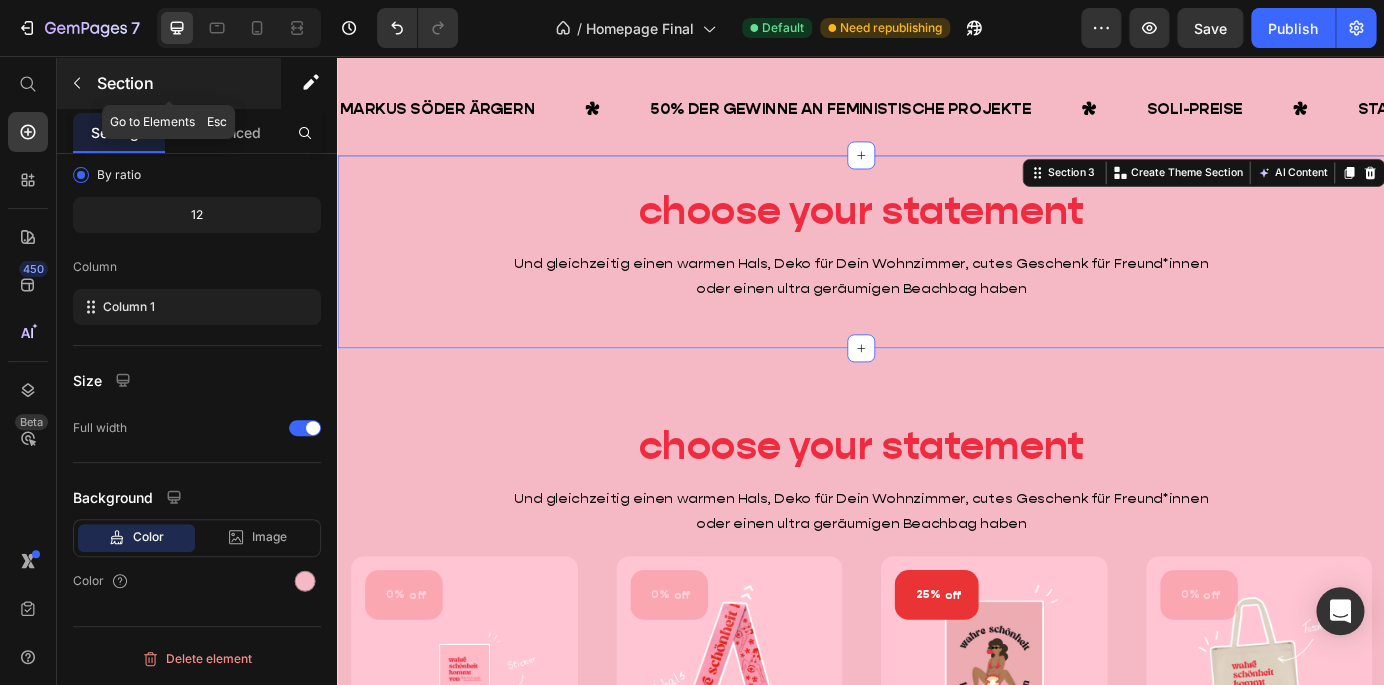 click at bounding box center (77, 83) 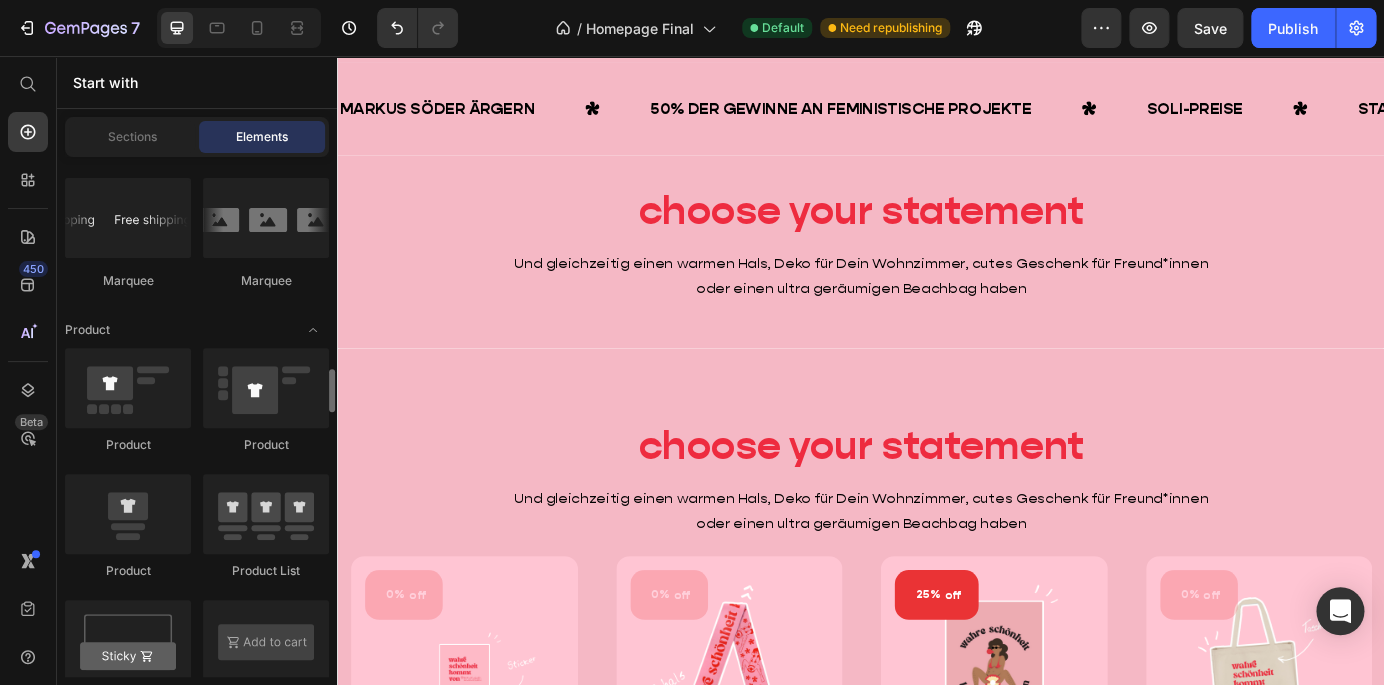 scroll, scrollTop: 2539, scrollLeft: 0, axis: vertical 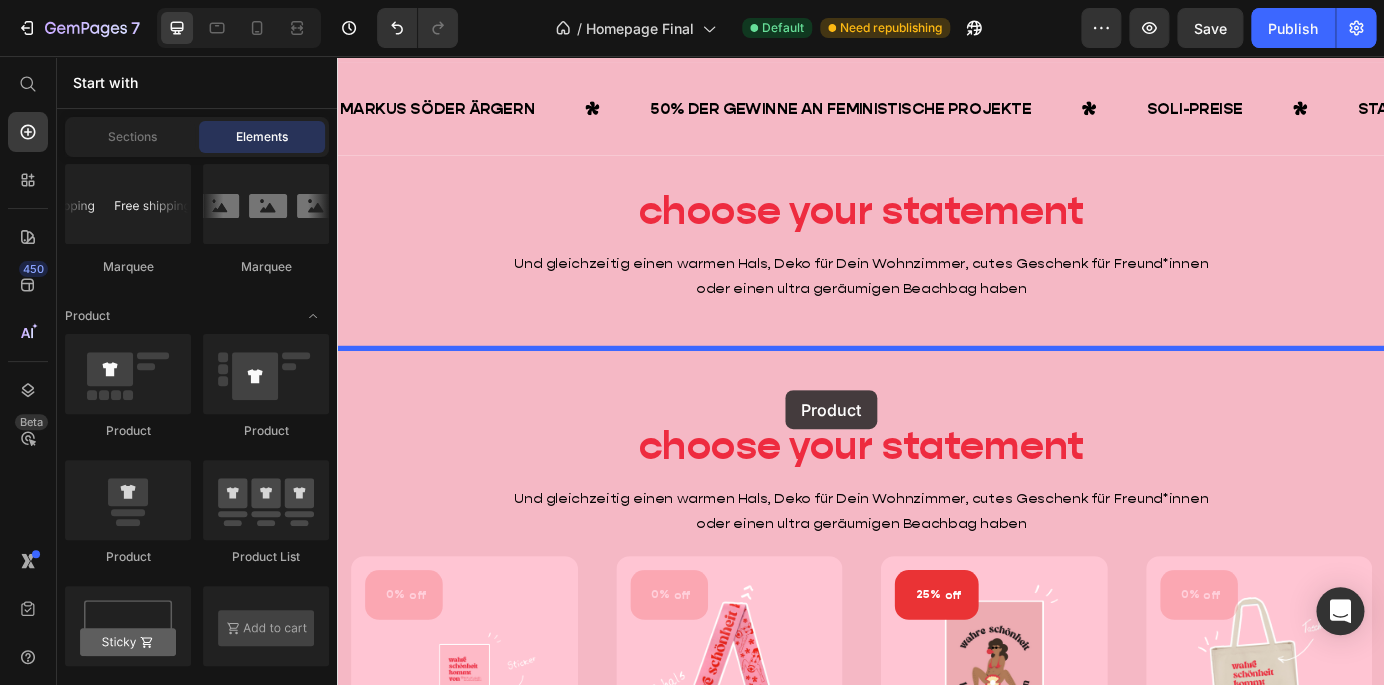 drag, startPoint x: 462, startPoint y: 437, endPoint x: 424, endPoint y: 396, distance: 55.9017 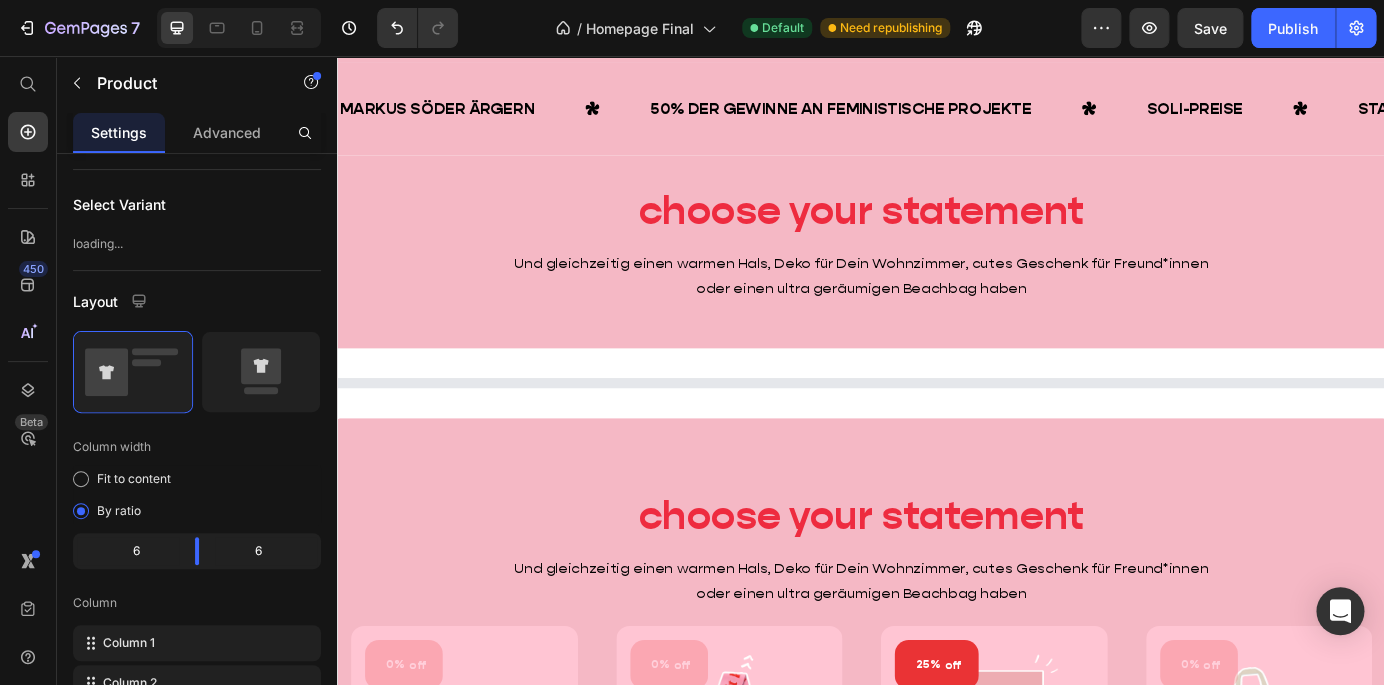 scroll, scrollTop: 0, scrollLeft: 0, axis: both 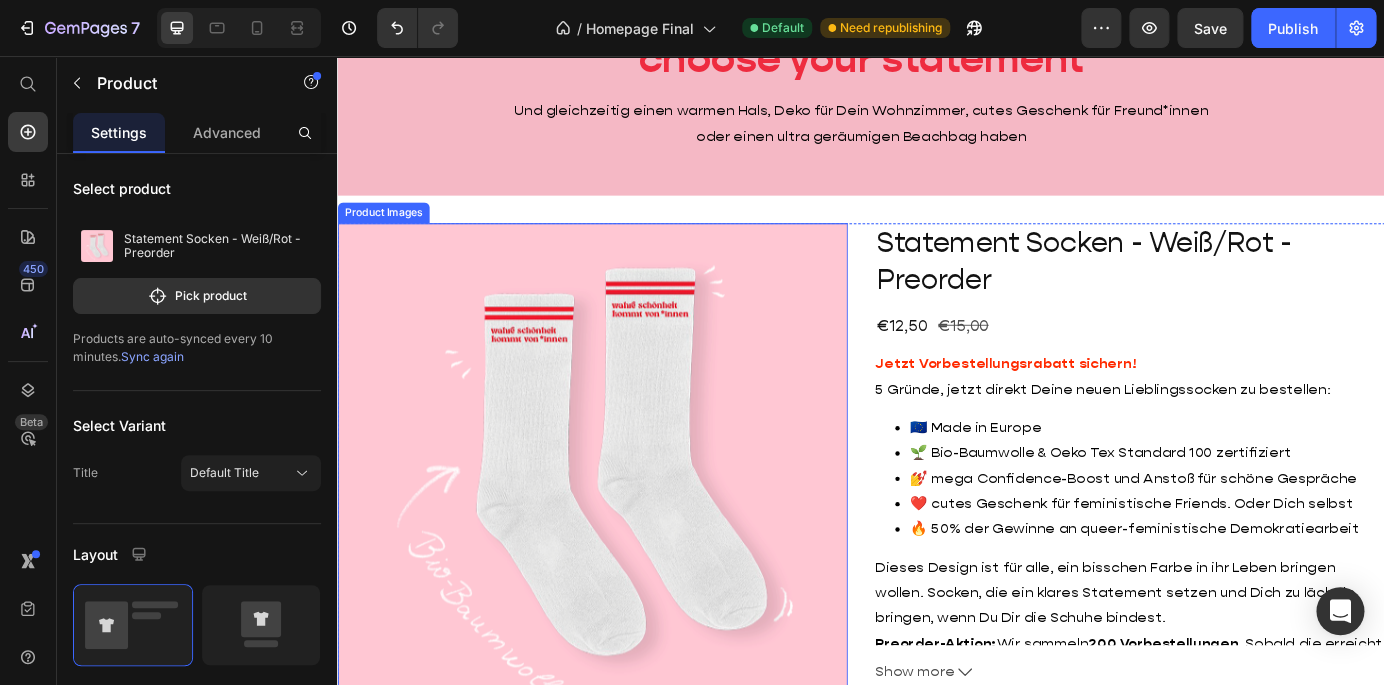 click at bounding box center [629, 540] 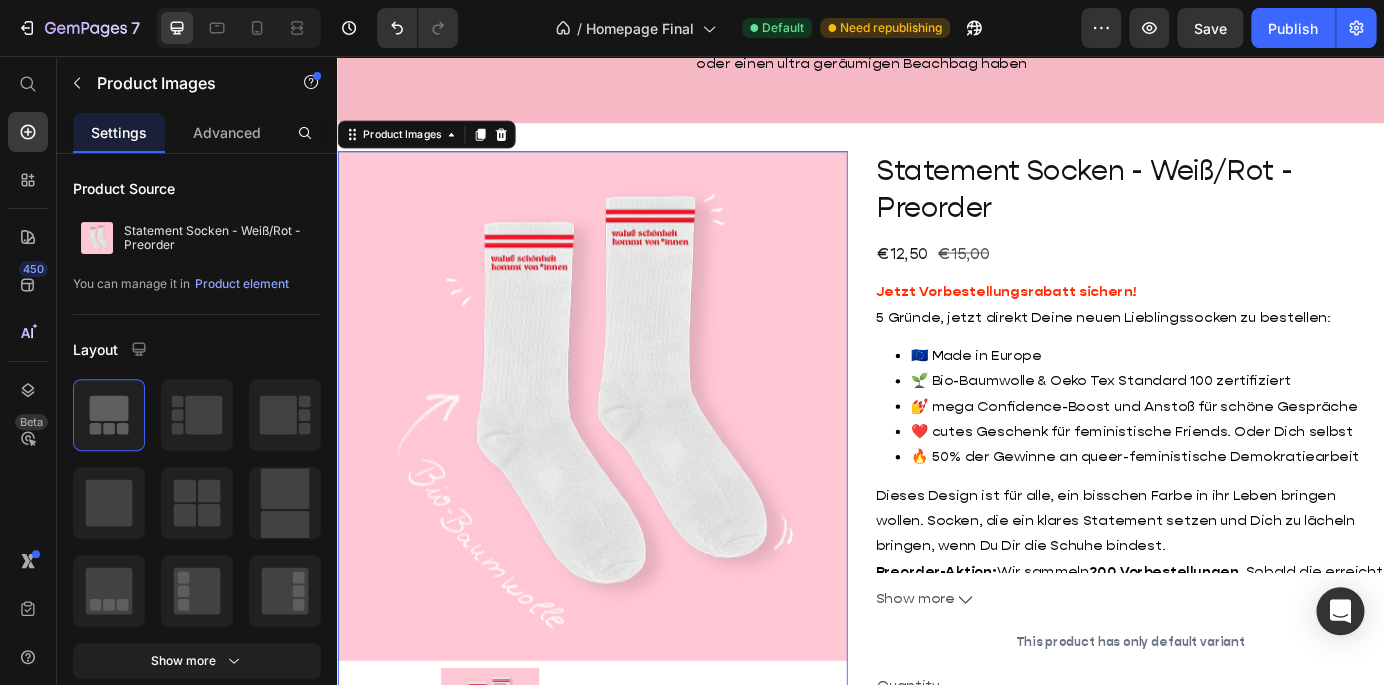 scroll, scrollTop: 944, scrollLeft: 0, axis: vertical 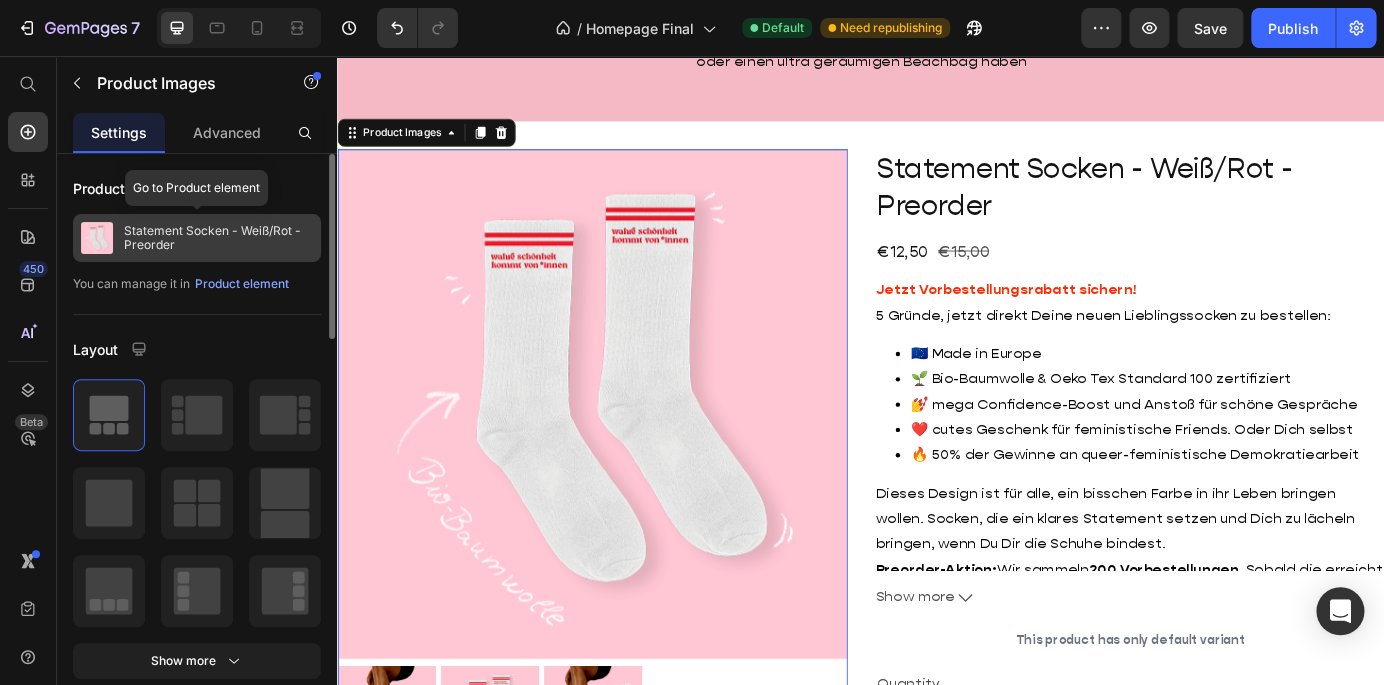 click at bounding box center [97, 238] 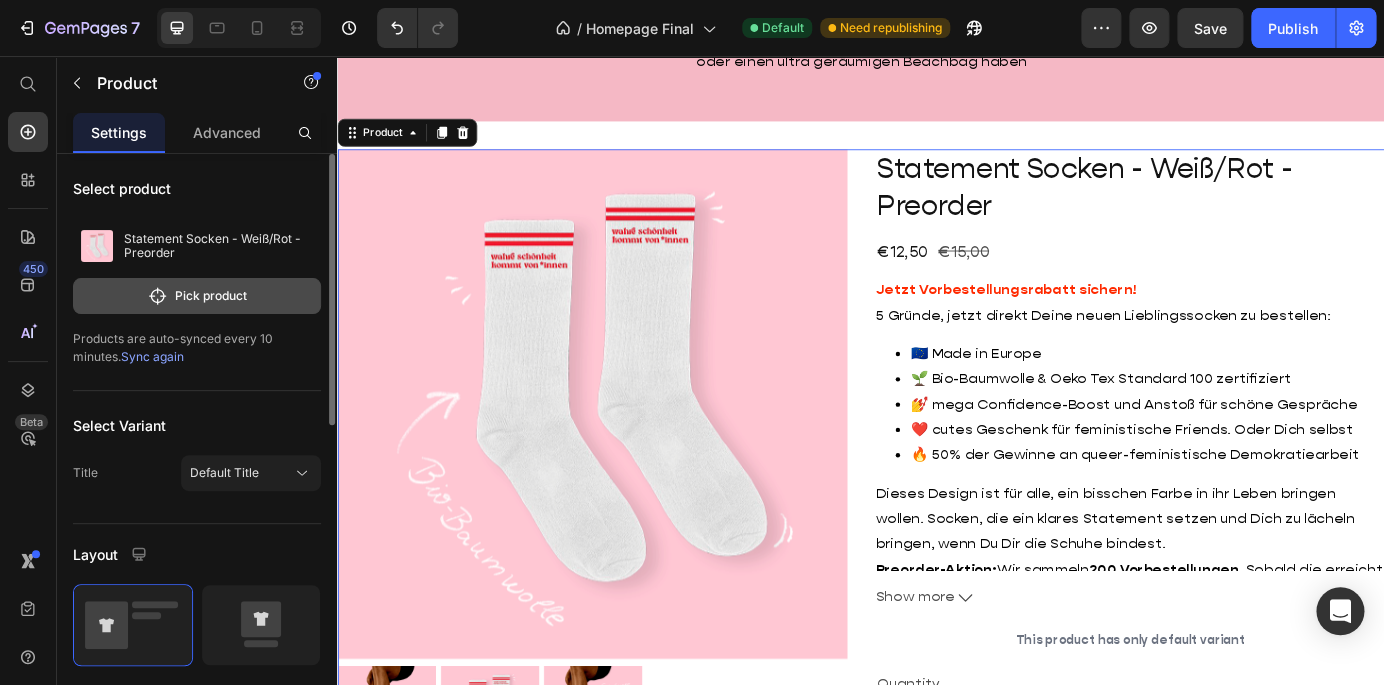 click on "Pick product" 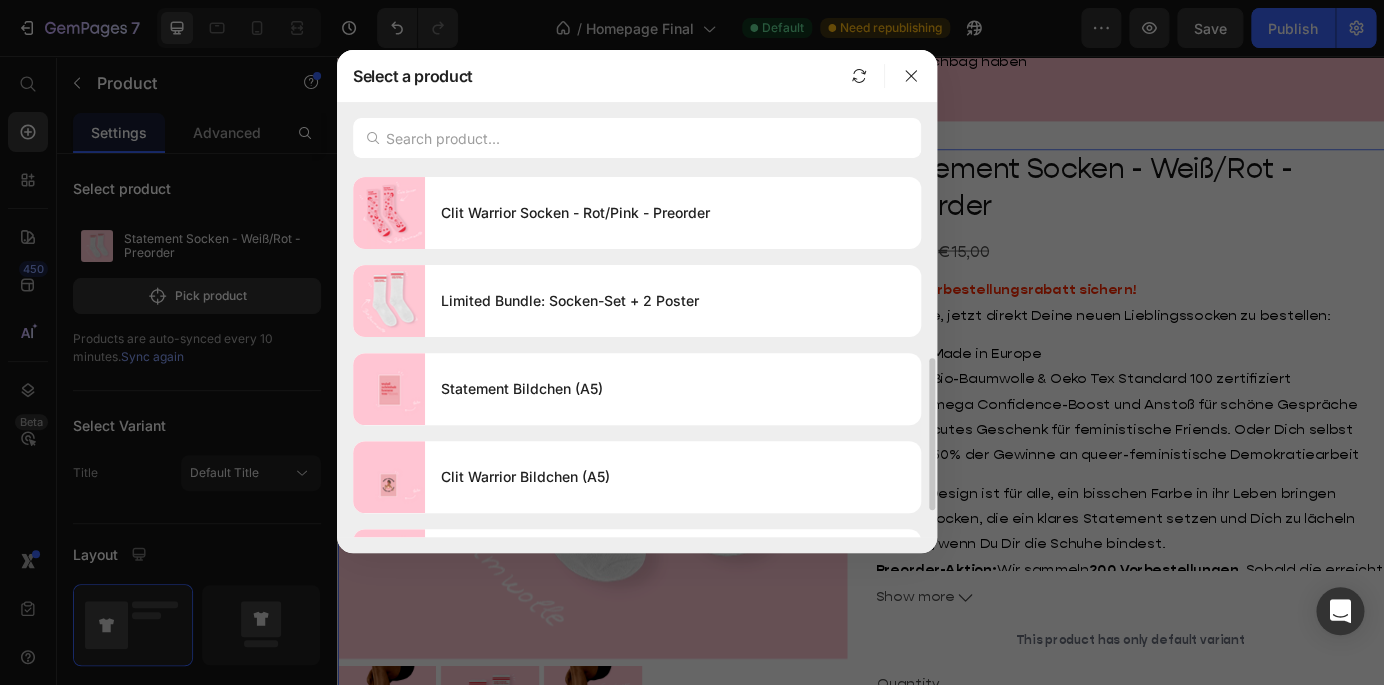 scroll, scrollTop: 0, scrollLeft: 0, axis: both 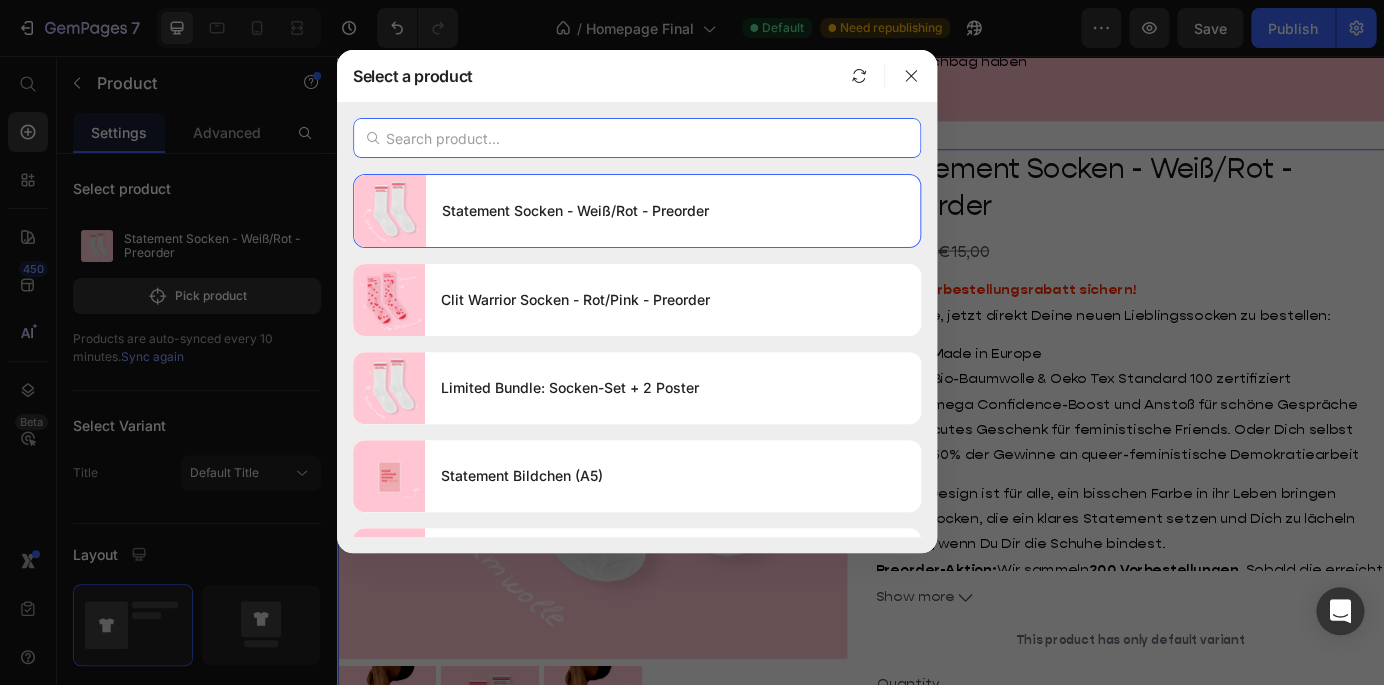 click at bounding box center [637, 138] 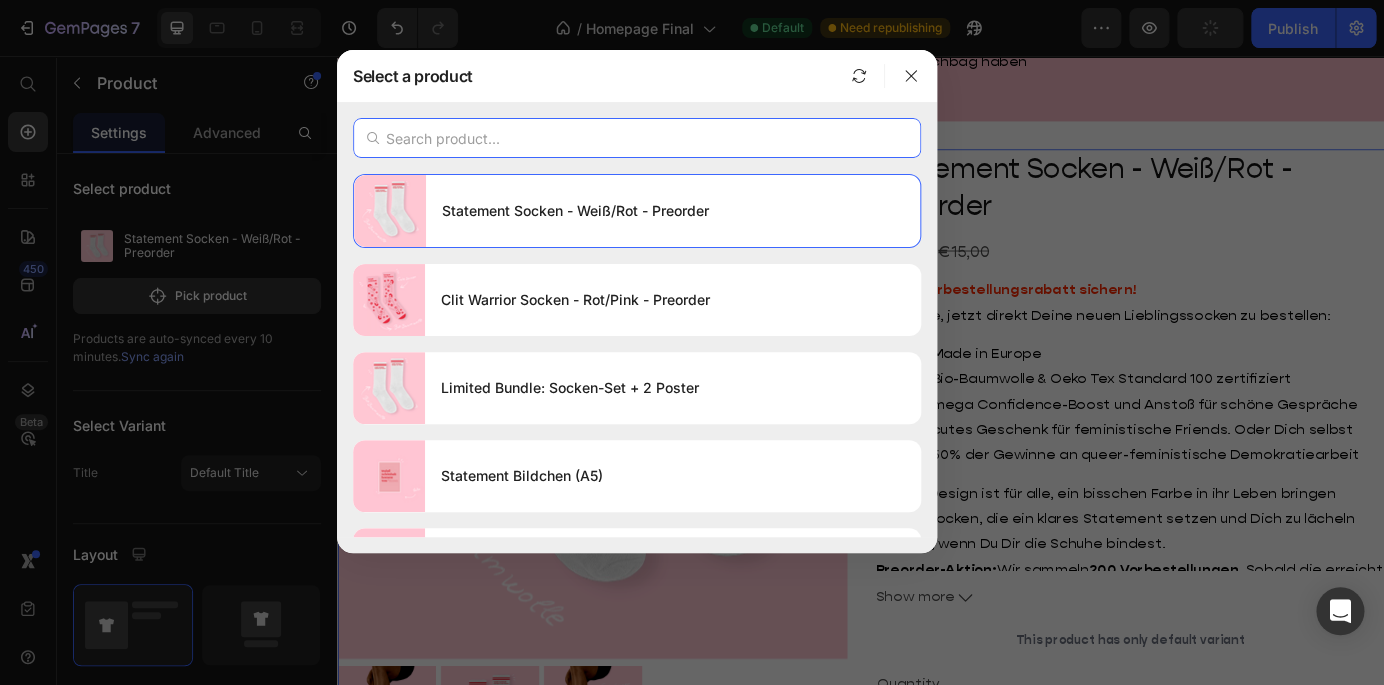type on "s" 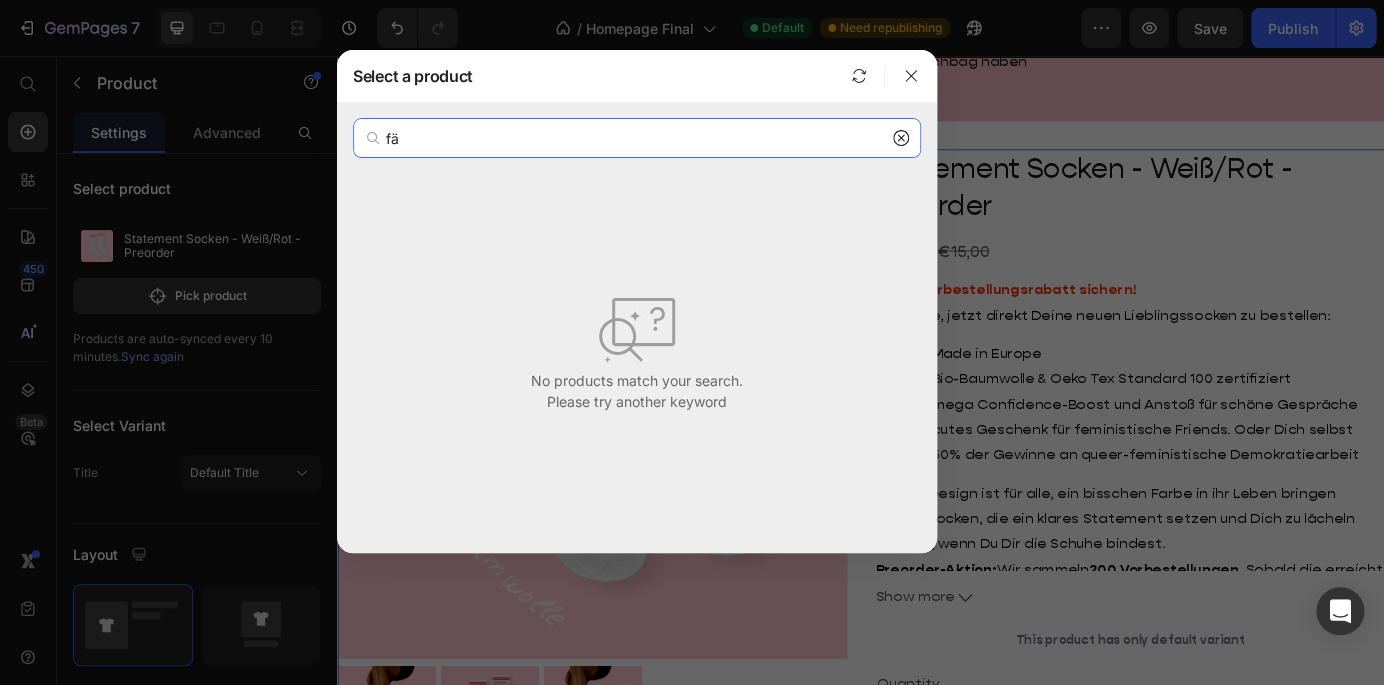 click on "fä" at bounding box center [637, 138] 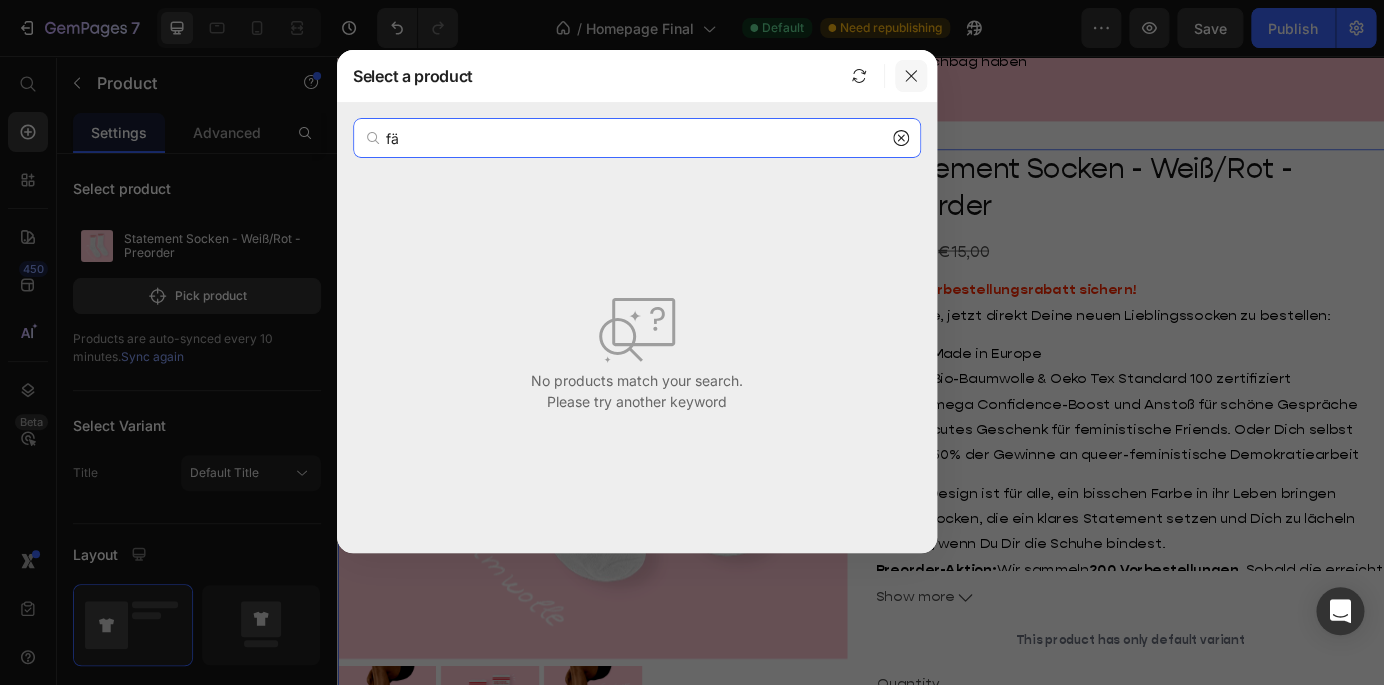 type on "f" 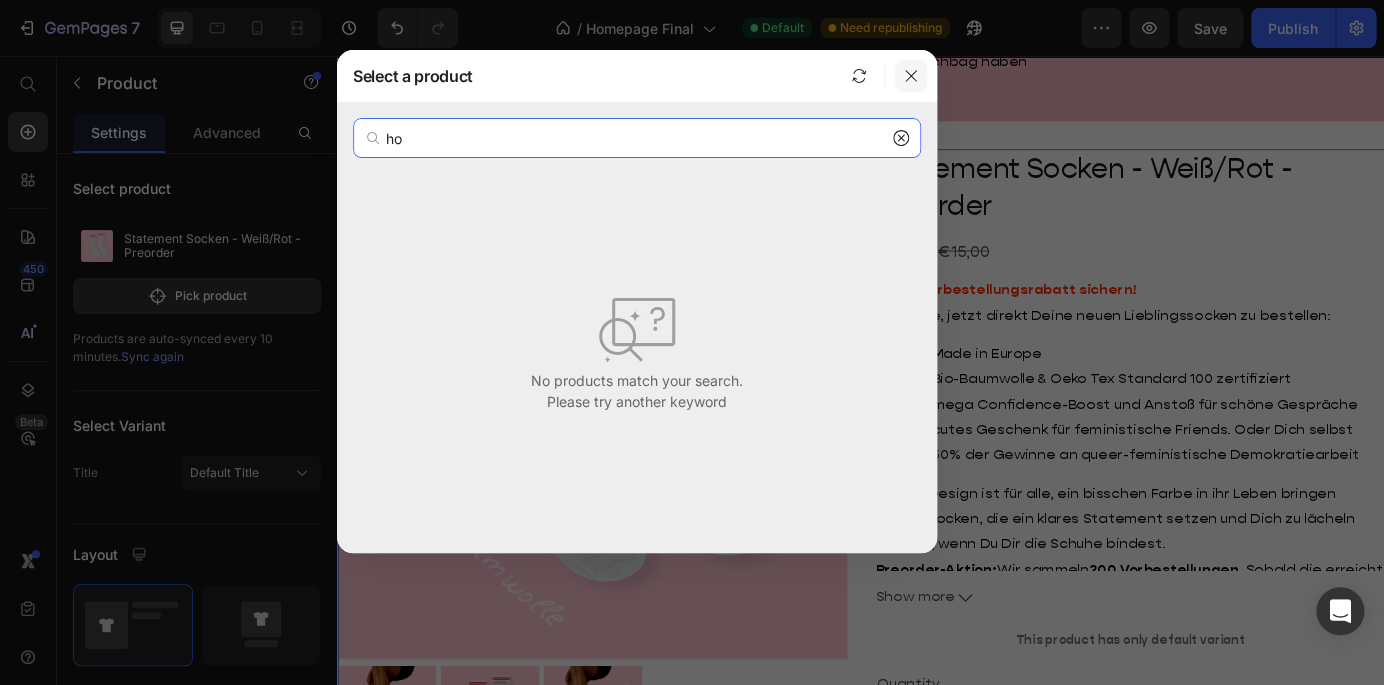 type on "h" 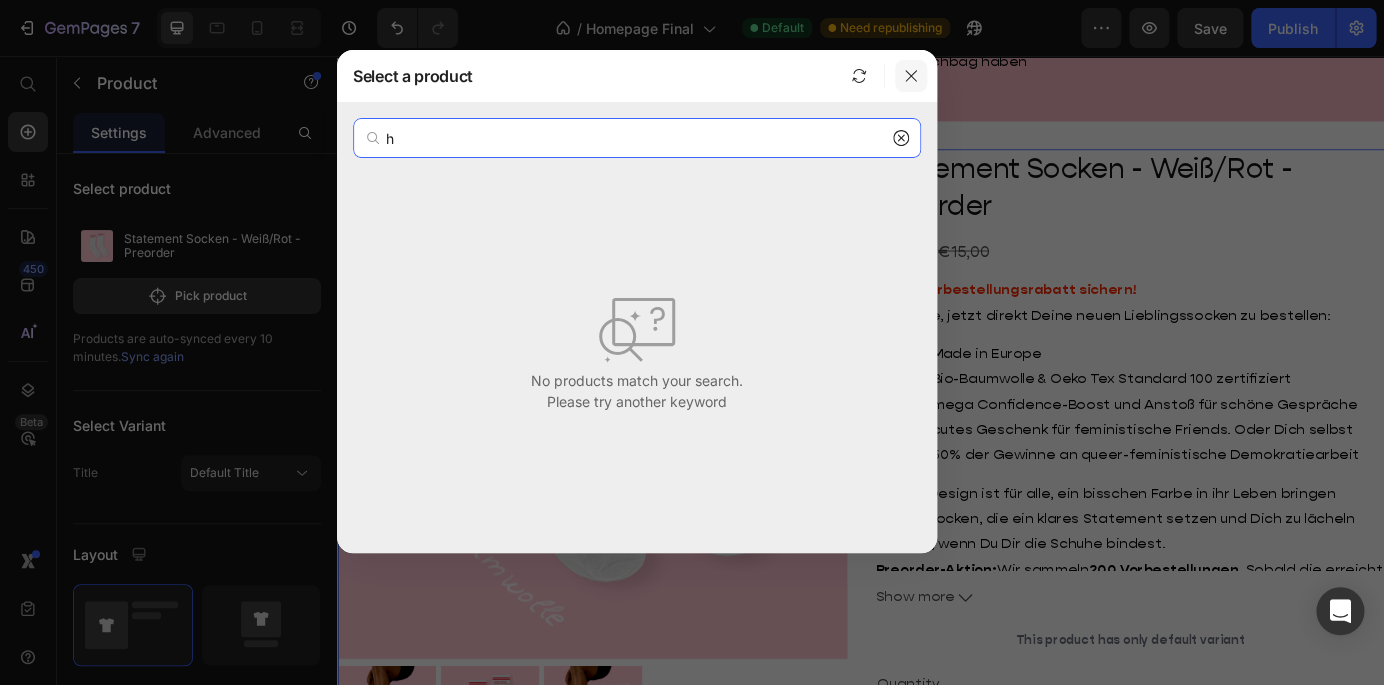 type 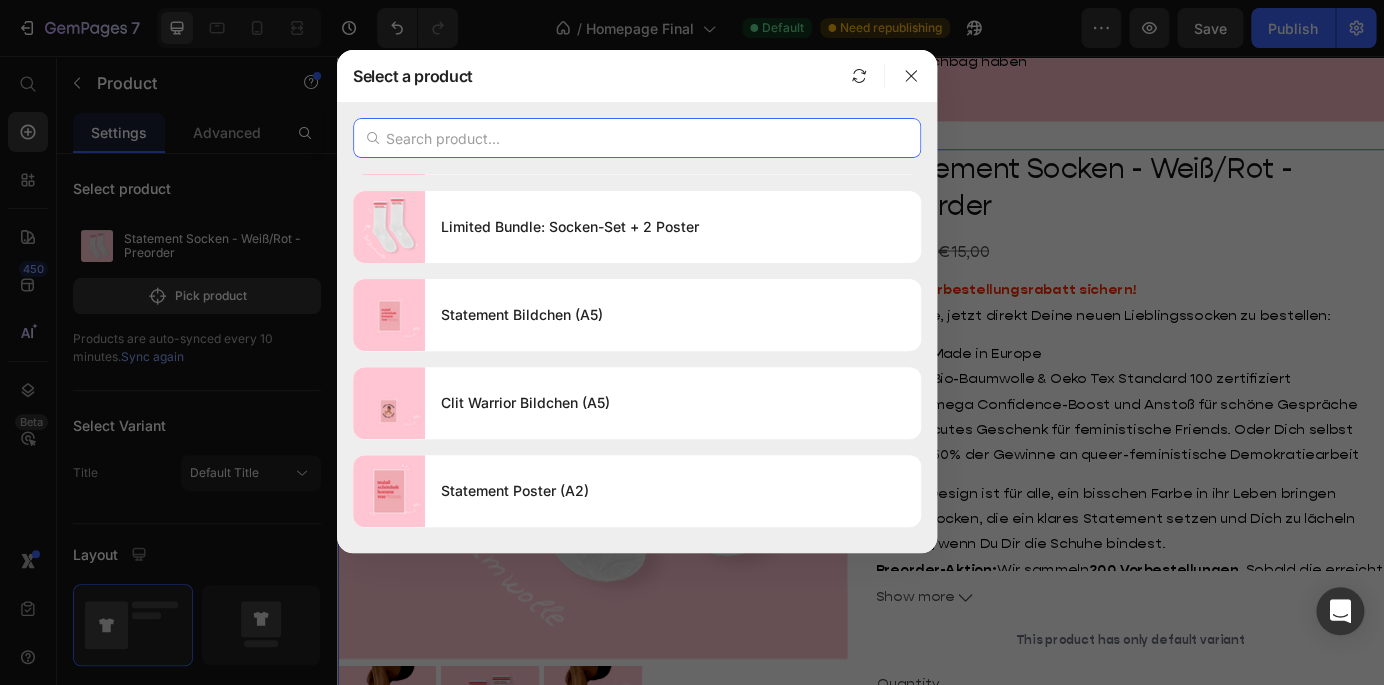 scroll, scrollTop: 0, scrollLeft: 0, axis: both 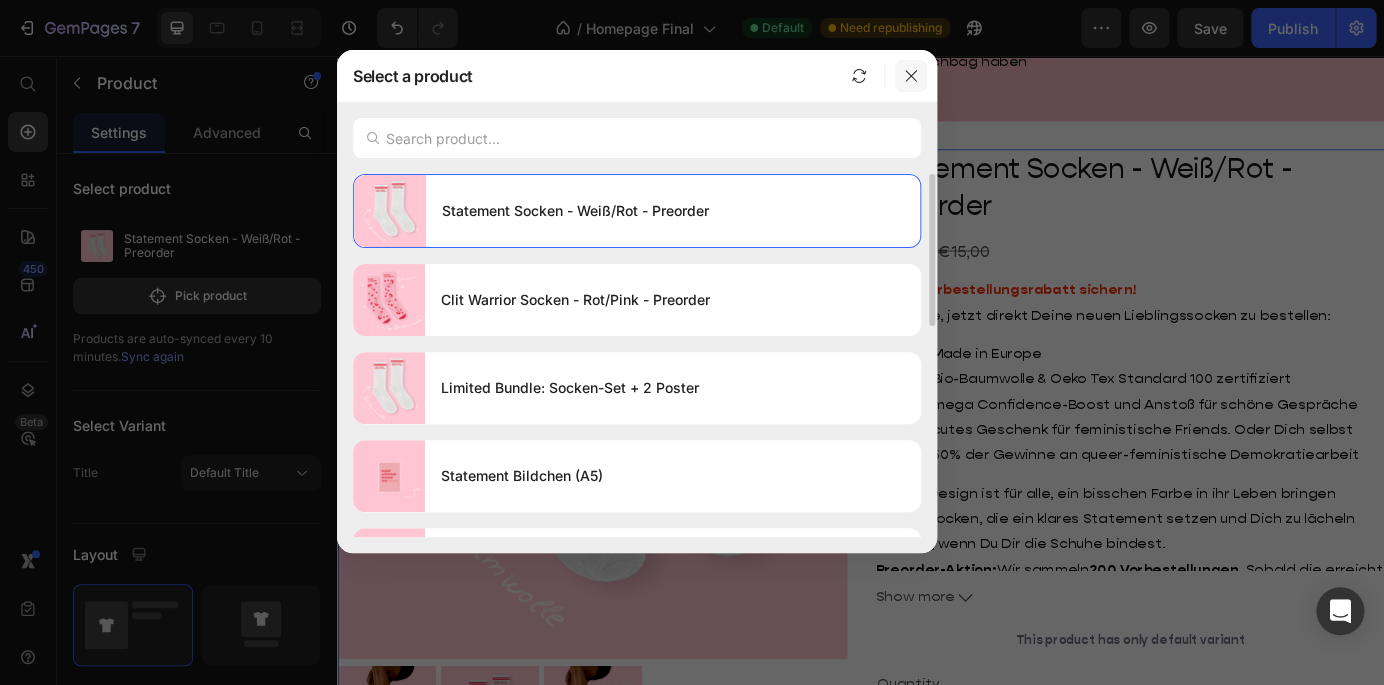 click 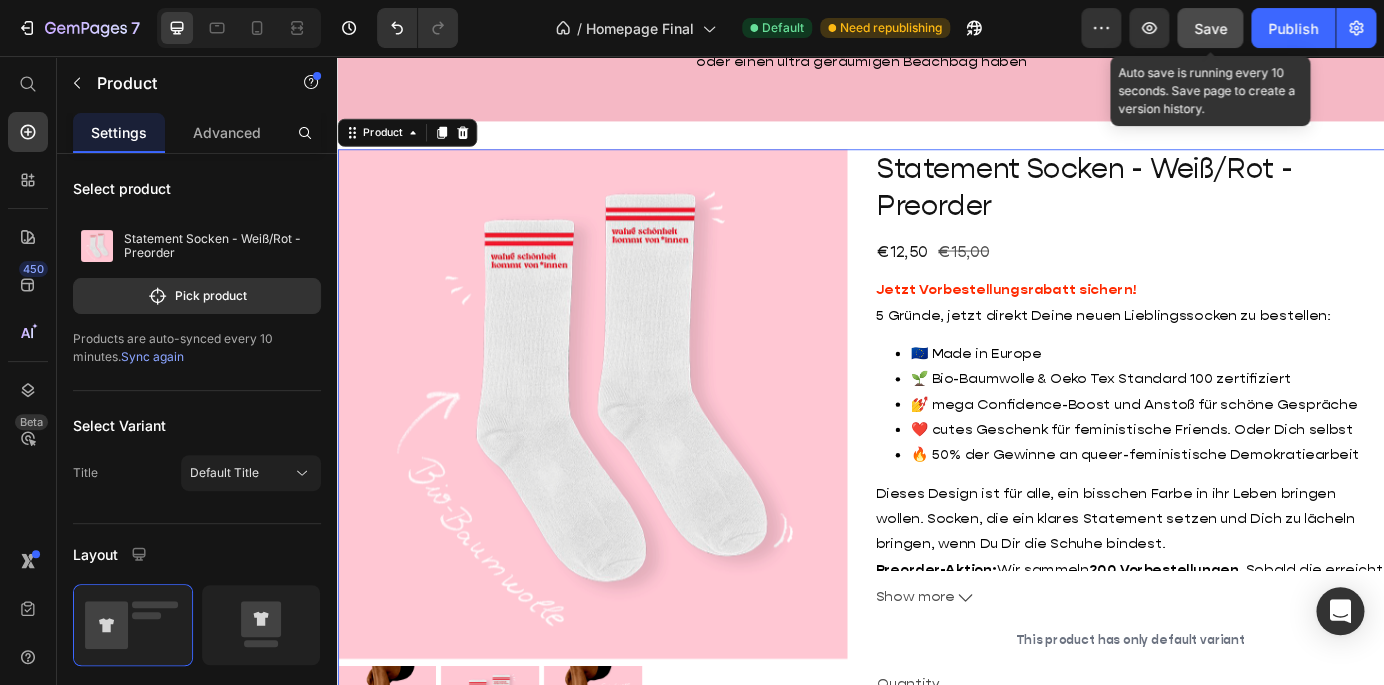 click on "Save" at bounding box center (1210, 28) 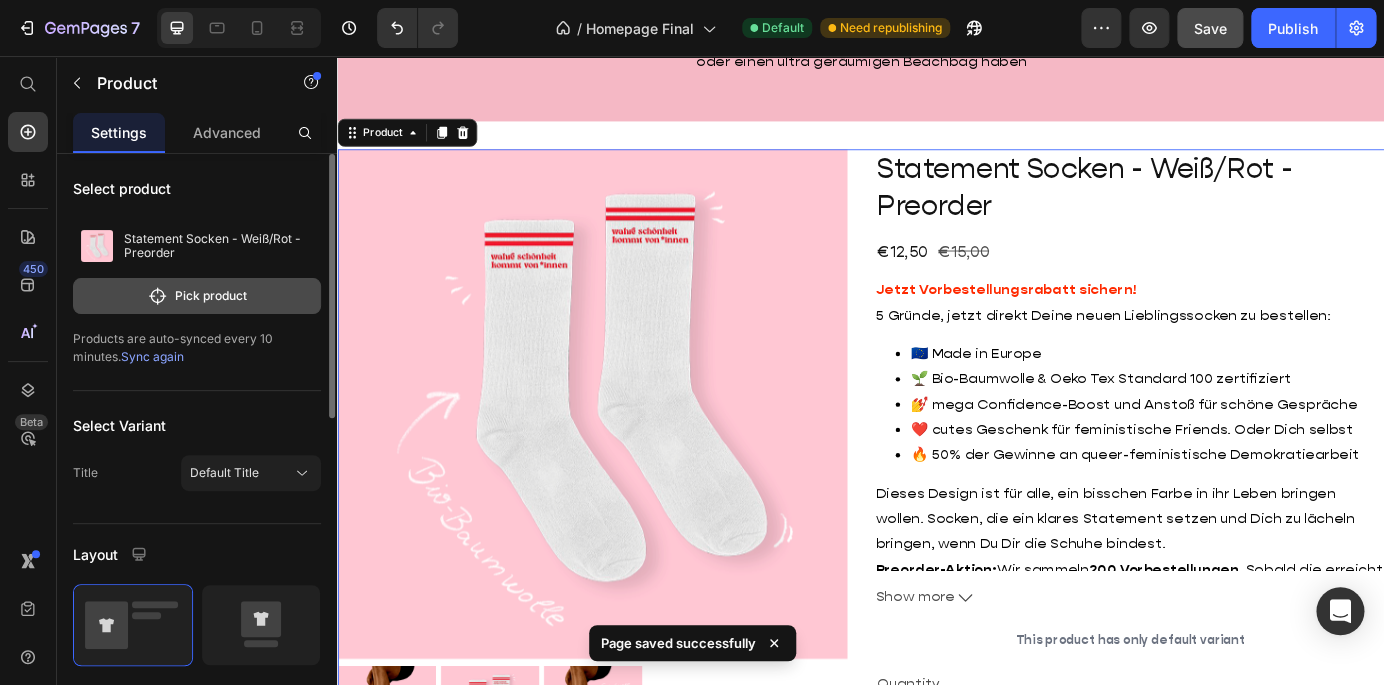 click on "Pick product" 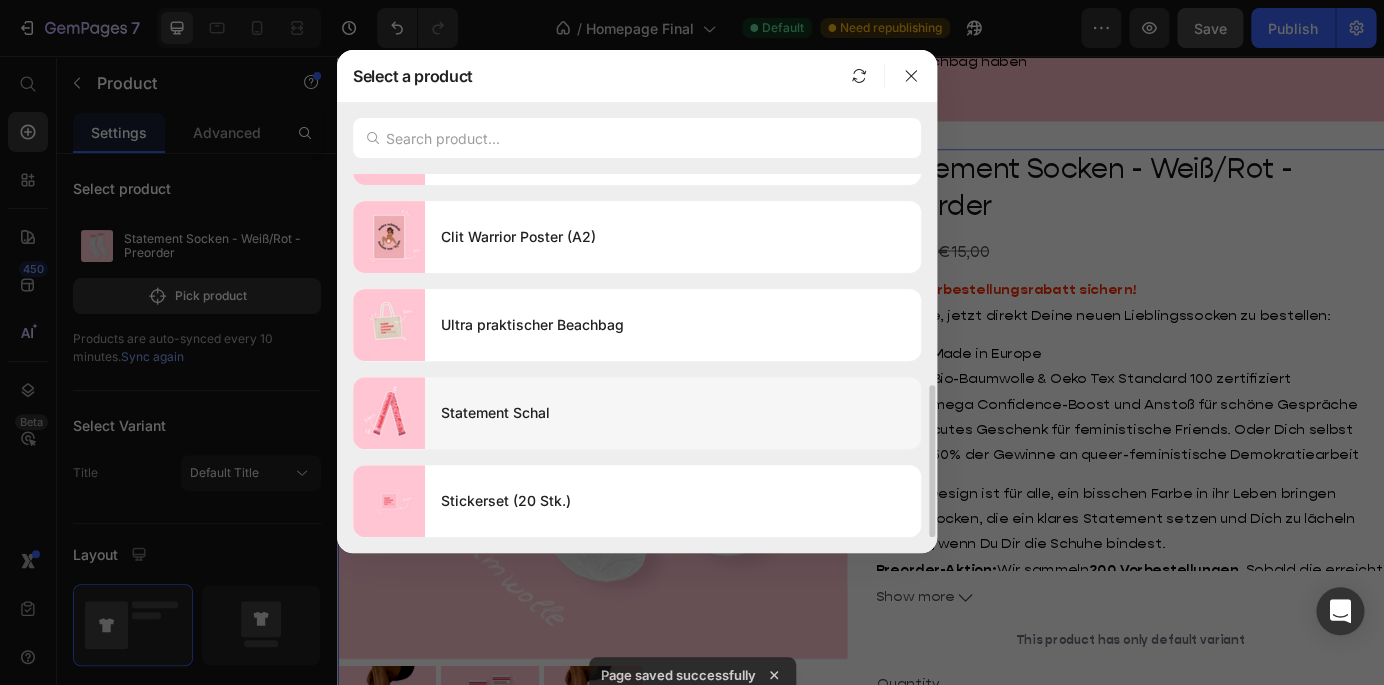 scroll, scrollTop: 0, scrollLeft: 0, axis: both 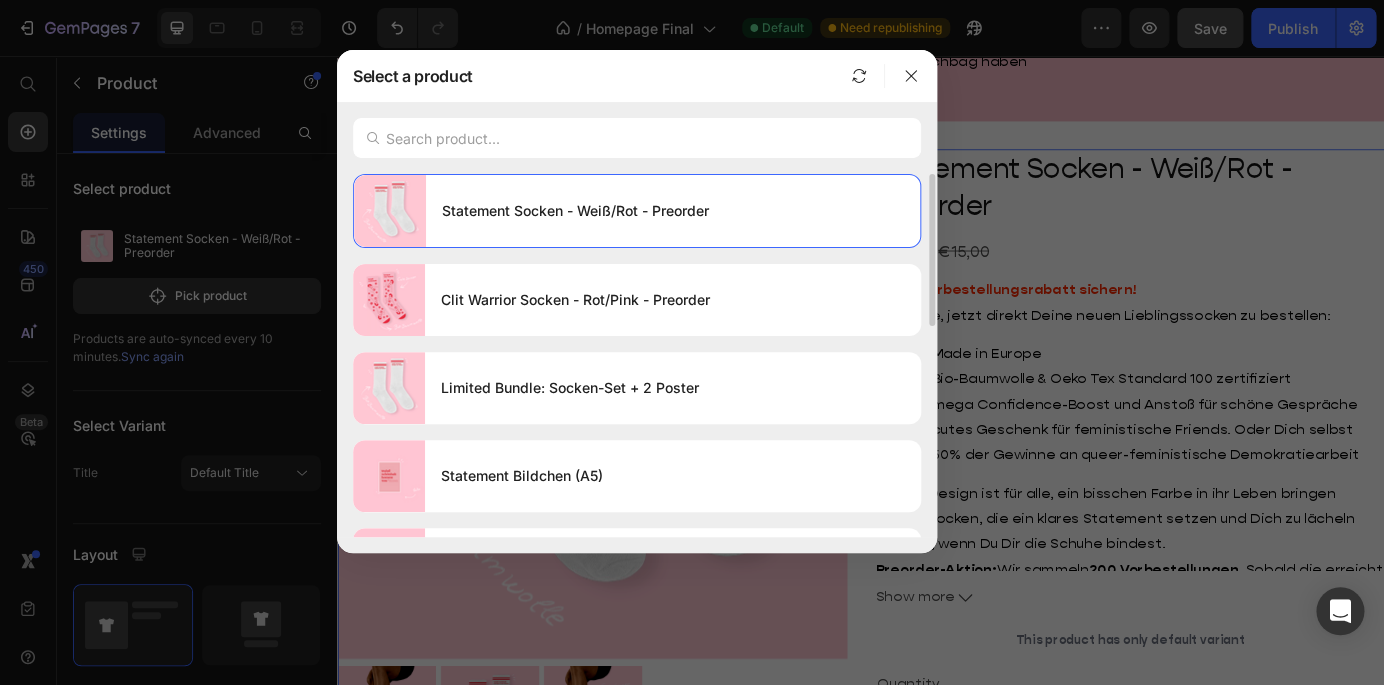 type 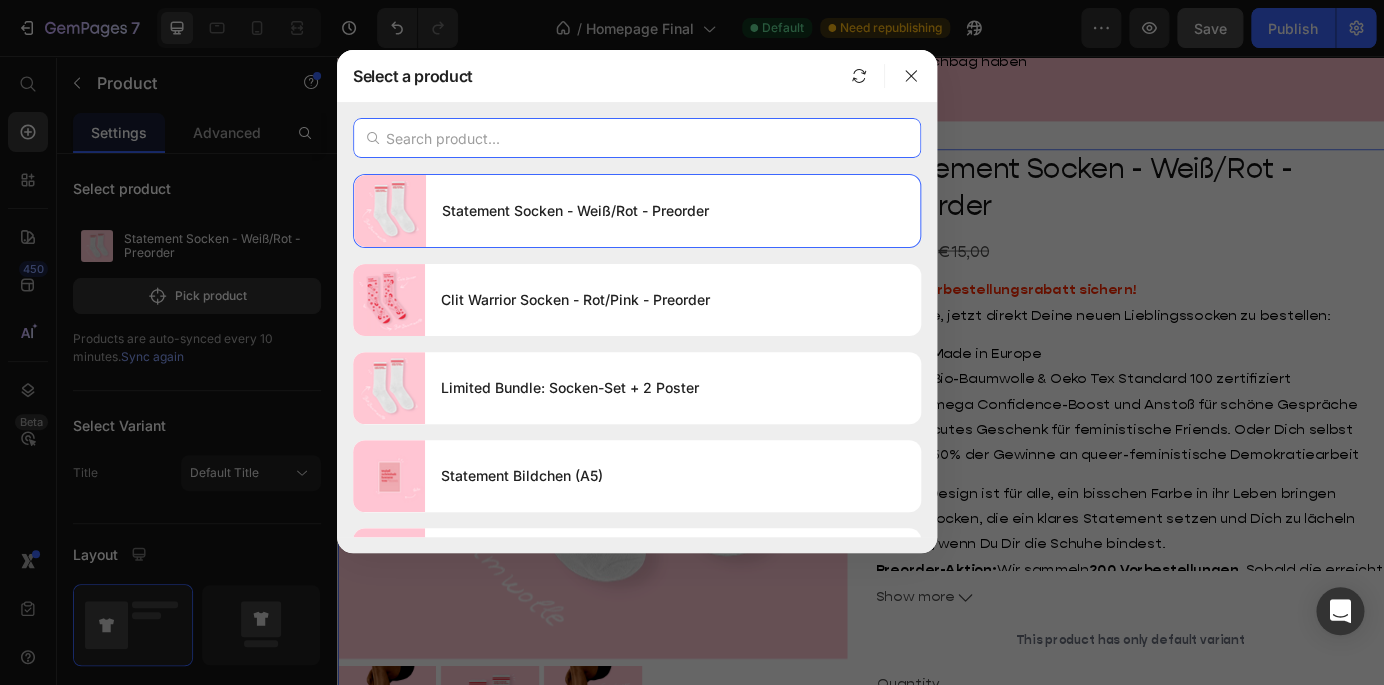 click at bounding box center (637, 138) 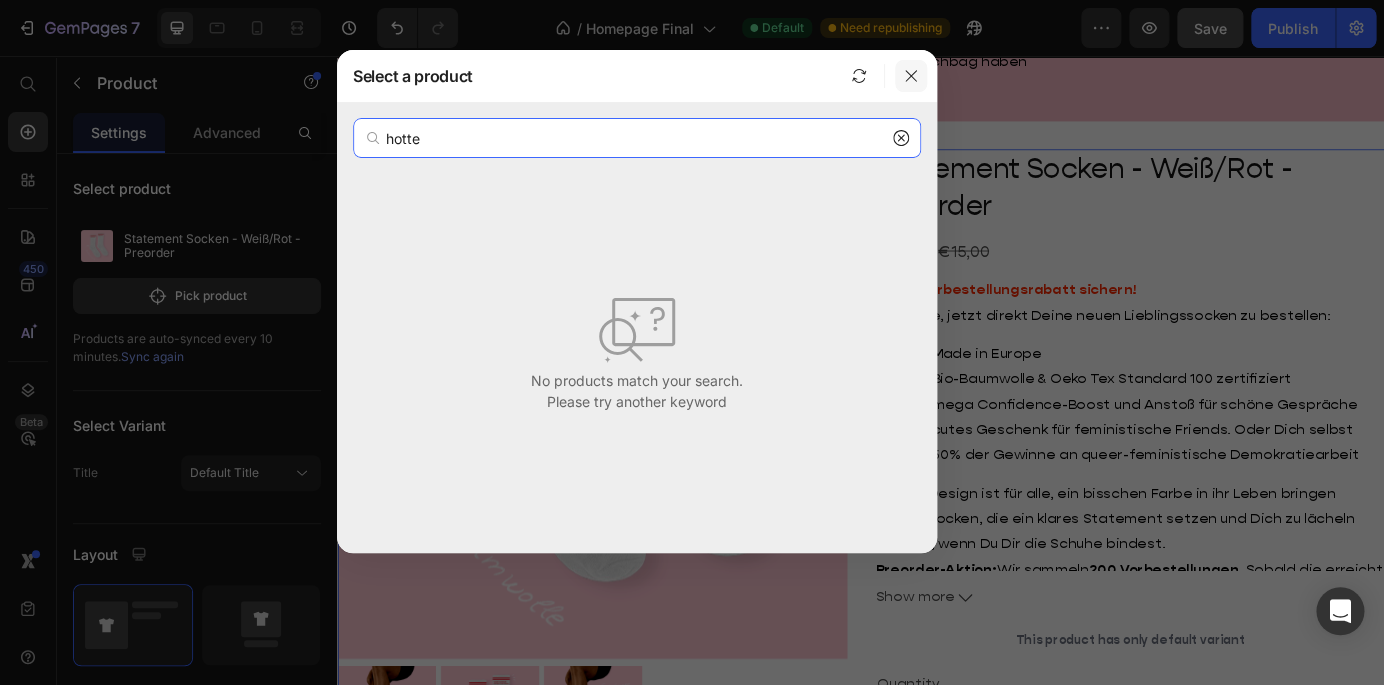 type on "hotte" 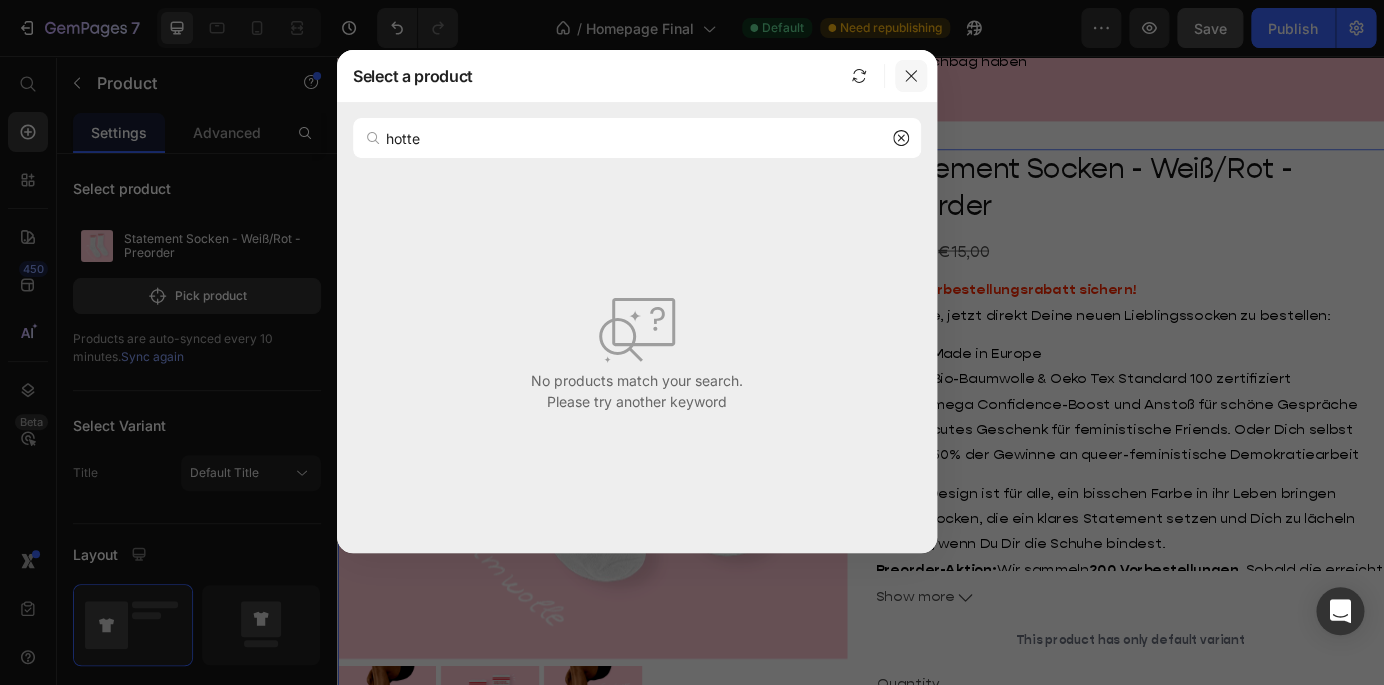 click 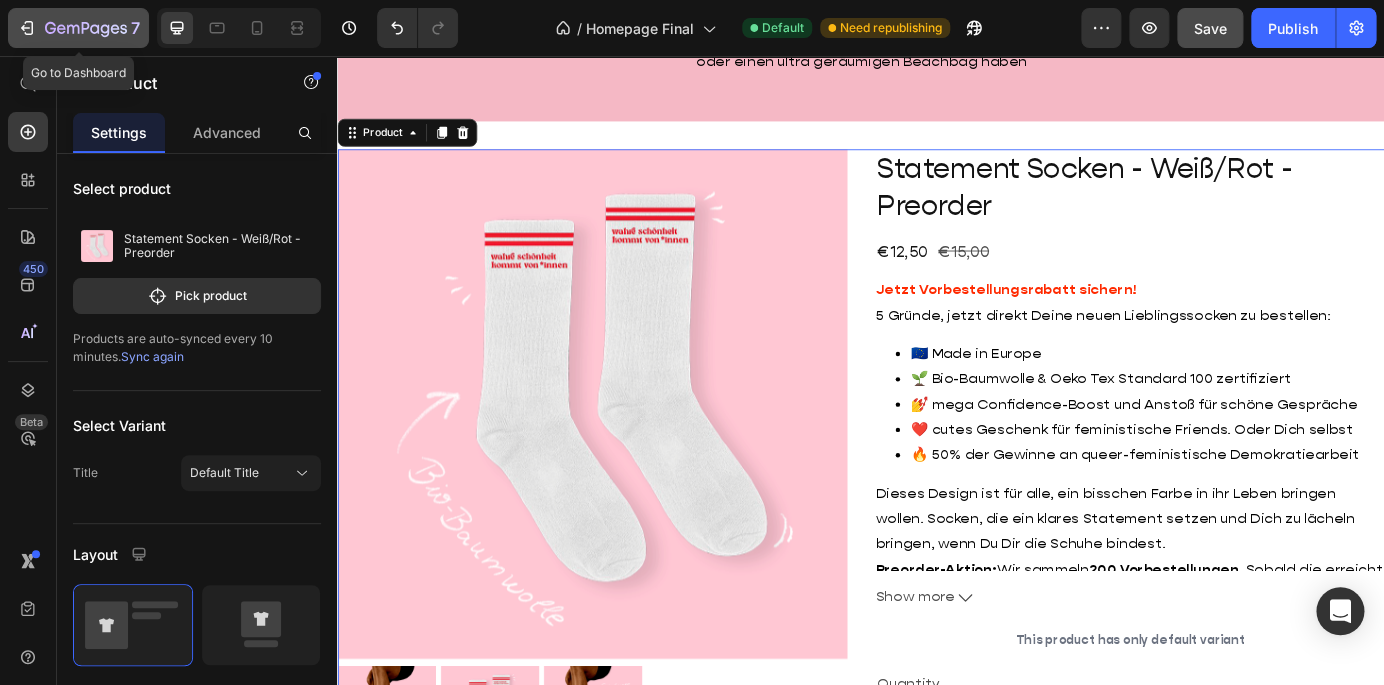 click 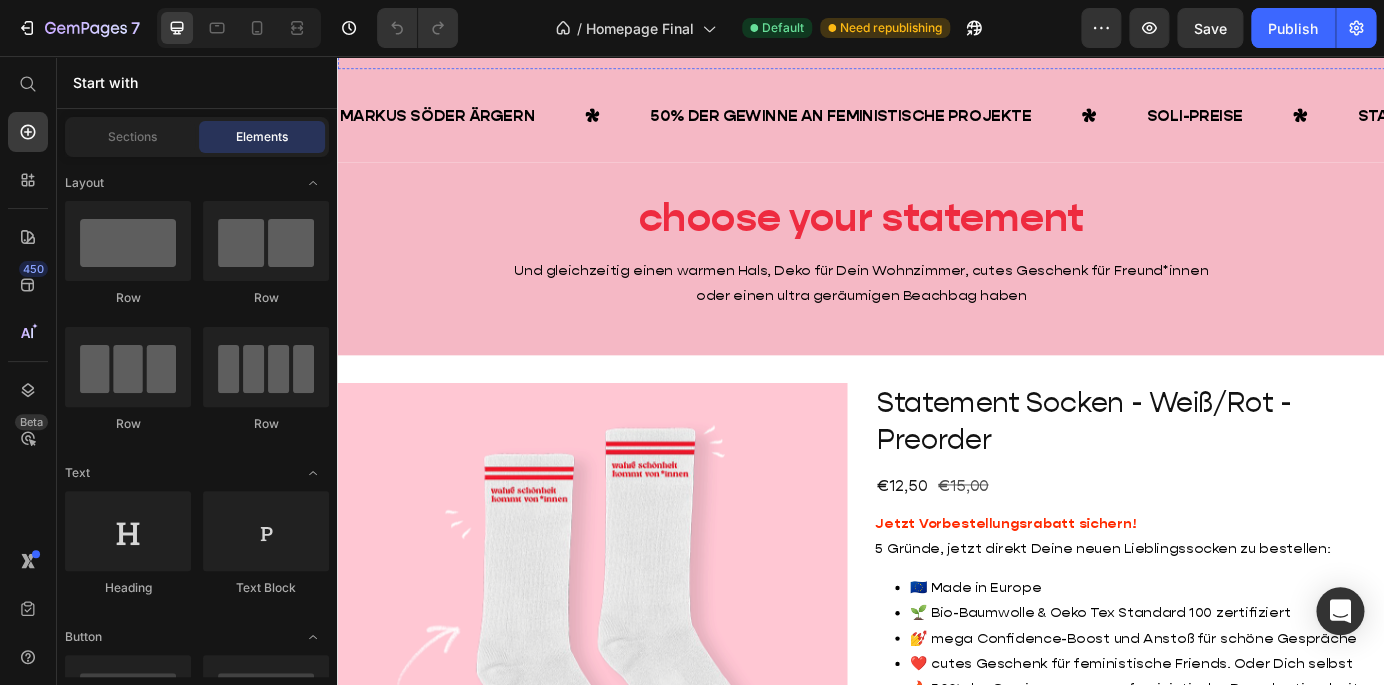 scroll, scrollTop: 974, scrollLeft: 0, axis: vertical 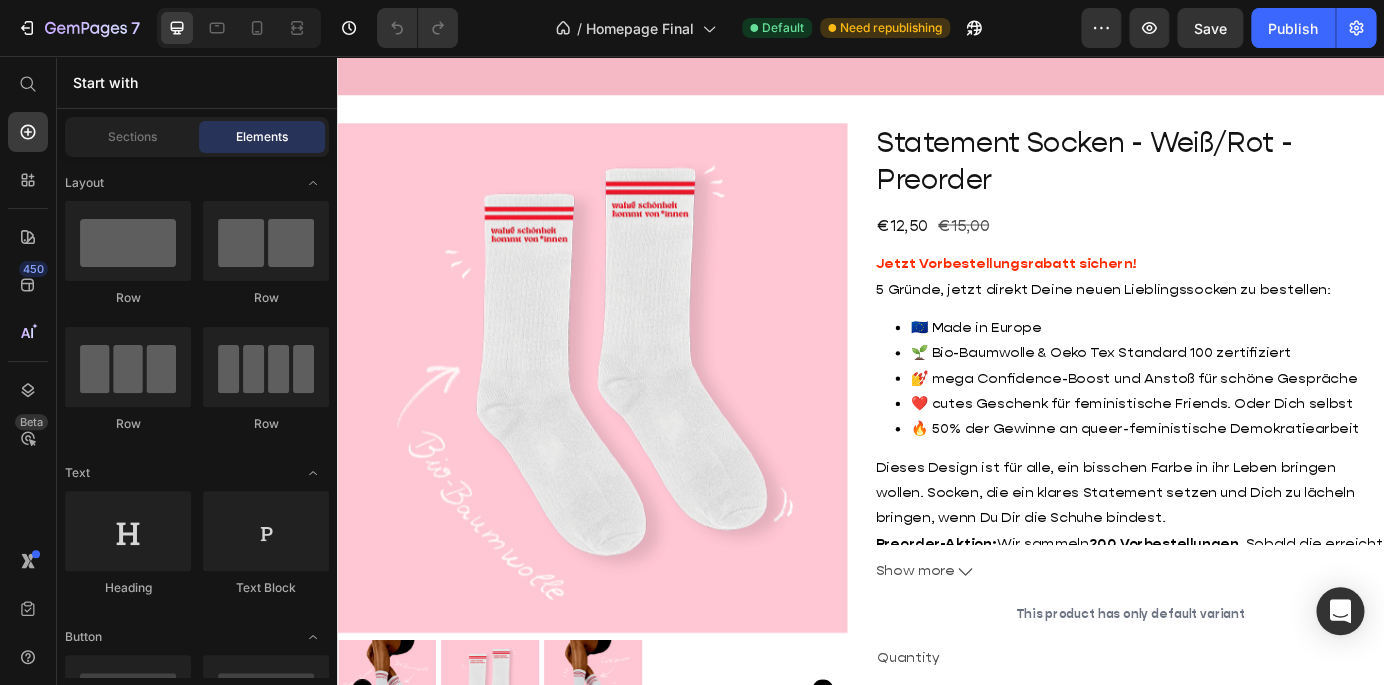 click at bounding box center (629, 425) 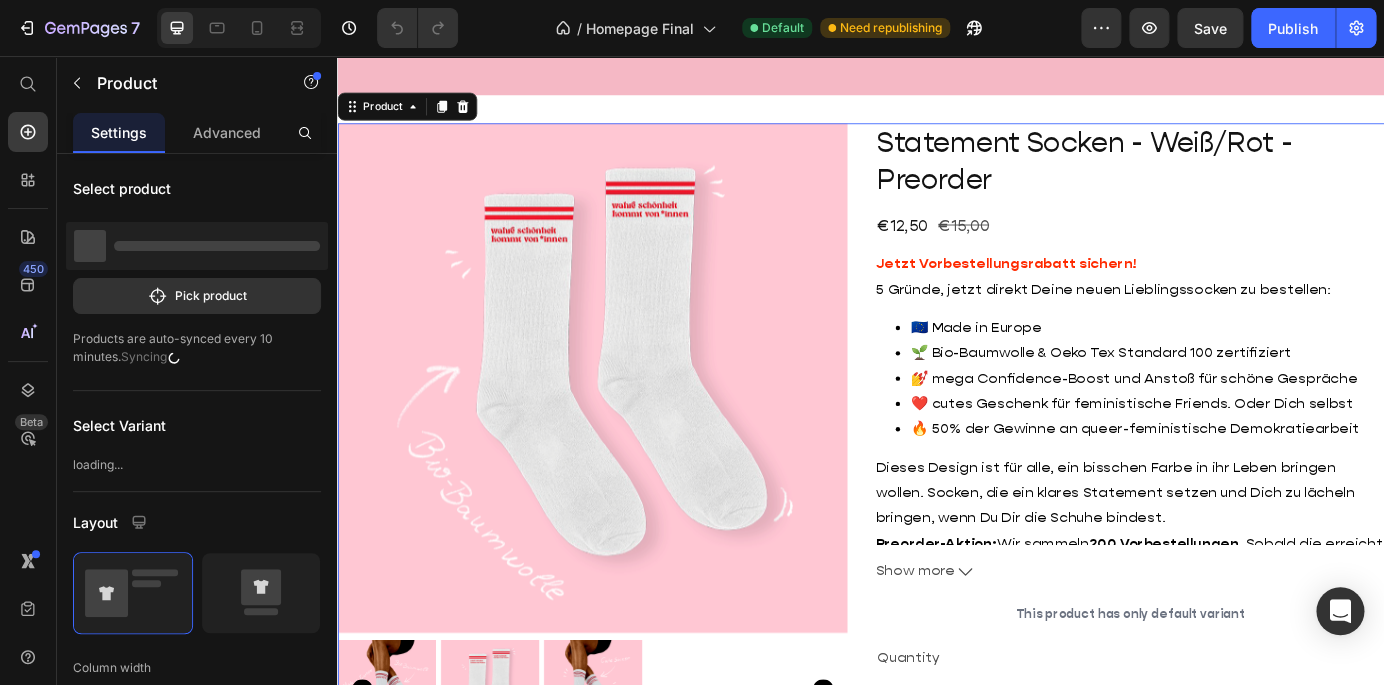 click on "Statement Socken - Weiß/Rot - Preorder Product Title €12,50 Product Price €15,00 Product Price Row
Jetzt Vorbestellungsrabatt sichern! 5 Gründe, jetzt direkt Deine neuen Lieblingssocken zu bestellen:
🇪🇺 Made in Europe
🌱 Bio-Baumwolle & Oeko Tex Standard 100 zertifiziert
💅 mega Confidence-Boost und Anstoß für schöne Gespräche
❤️ cutes Geschenk für feministische Friends. Oder Dich selbst
🔥 50% der Gewinne an queer-feministische Demokratiearbeit
Dieses Design ist für alle, ein bisschen Farbe in ihr Leben bringen wollen. Socken, die ein klares Statement setzen und Dich zu lächeln bringen, wenn Du Dir die Schuhe bindest.
Preorder-Aktion: Wir sammeln 200 Vorbestellungen . Sobald die erreicht sind, gehen die Socken in Produktion und werden Euch innerhalb von ca. 6 Wochen zugeschickt. Alle, die vorbestellen, kriegen einen Rabatt von 12,50€ statt 15,00€. Und natürlich sexy, feministische Socken & unsere ewige Dankbarkeit 🥰
Material:" at bounding box center (1245, 546) 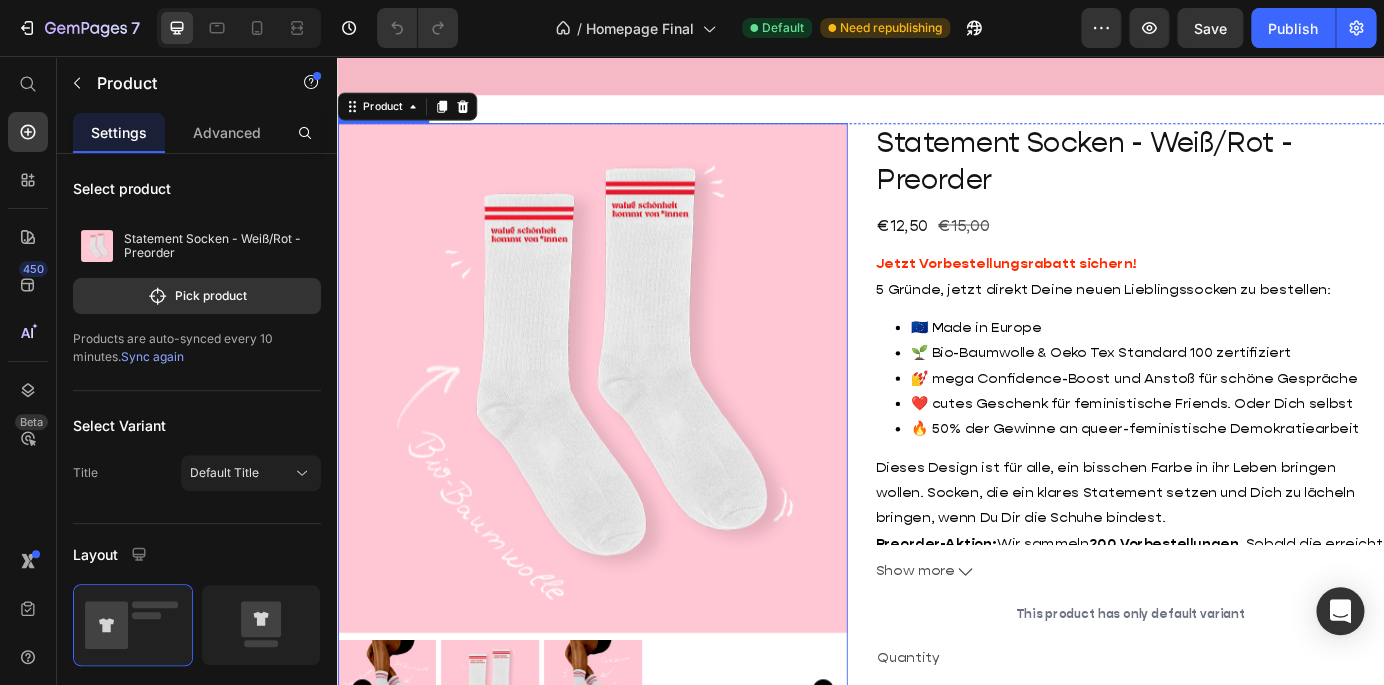 click at bounding box center (629, 425) 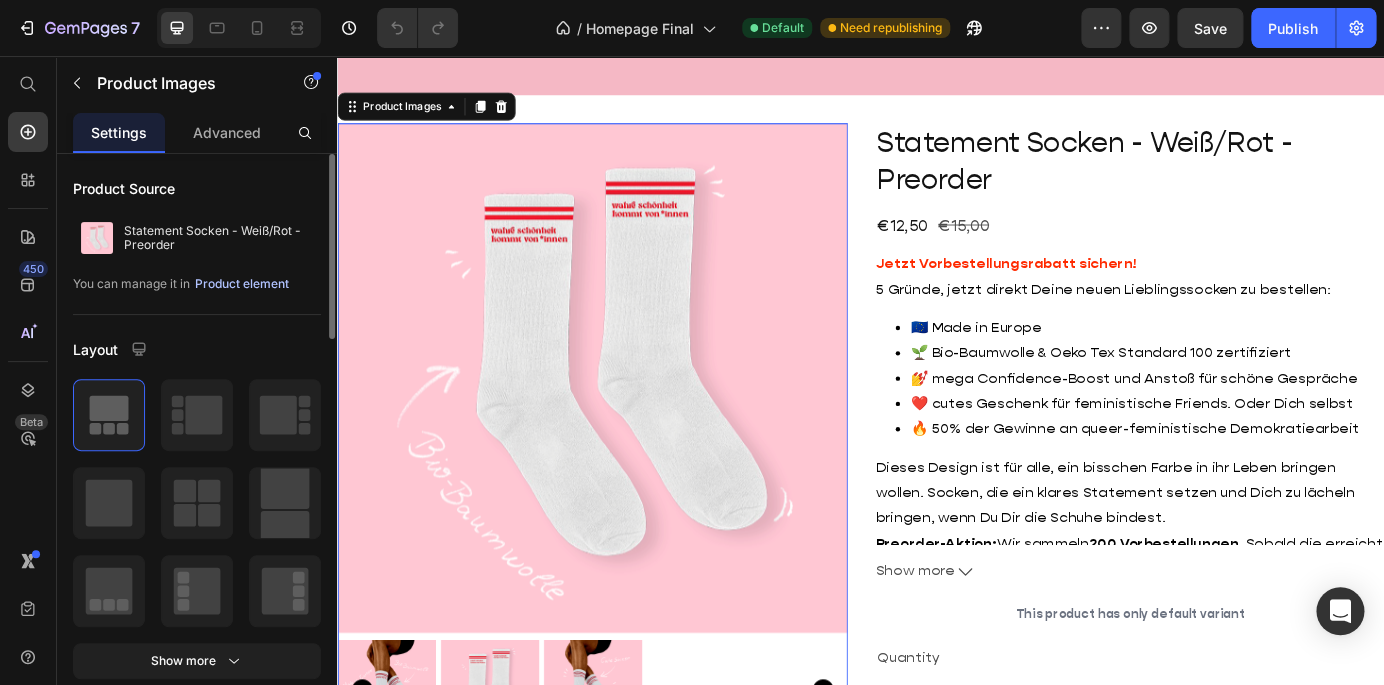 click on "Product element" at bounding box center (242, 284) 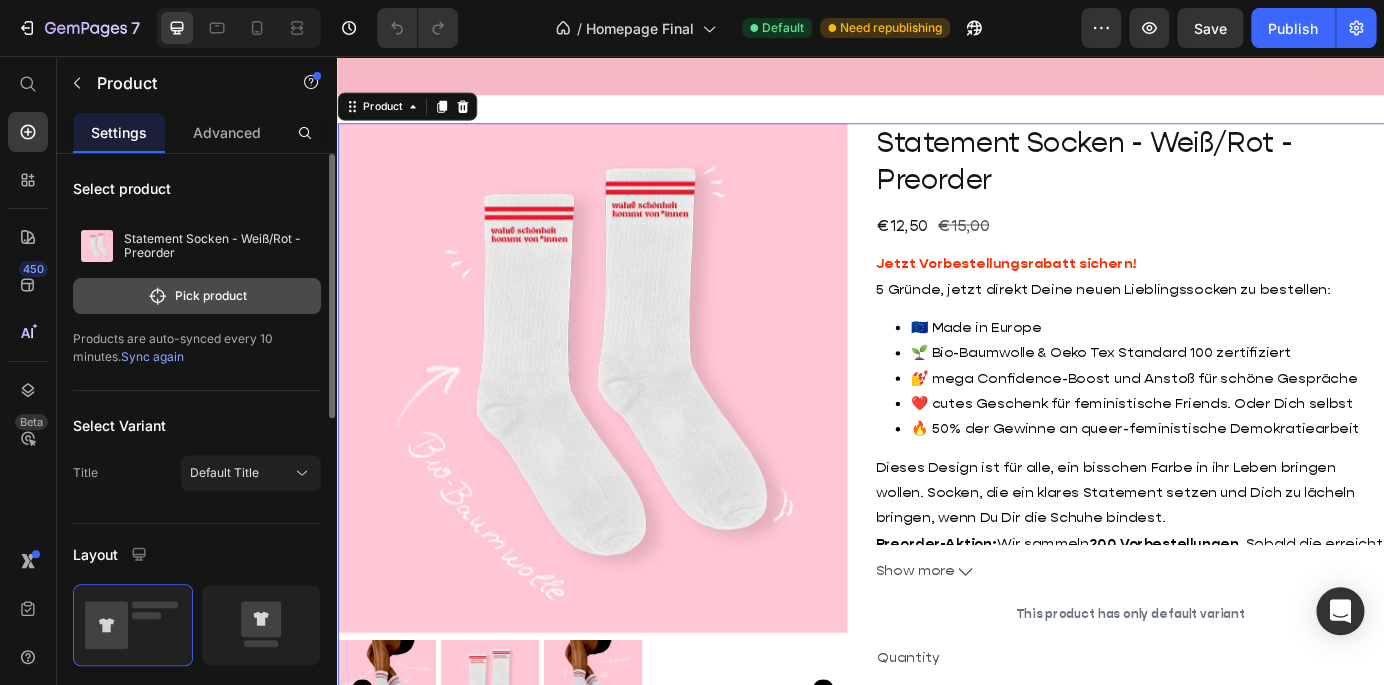 click on "Pick product" at bounding box center [197, 296] 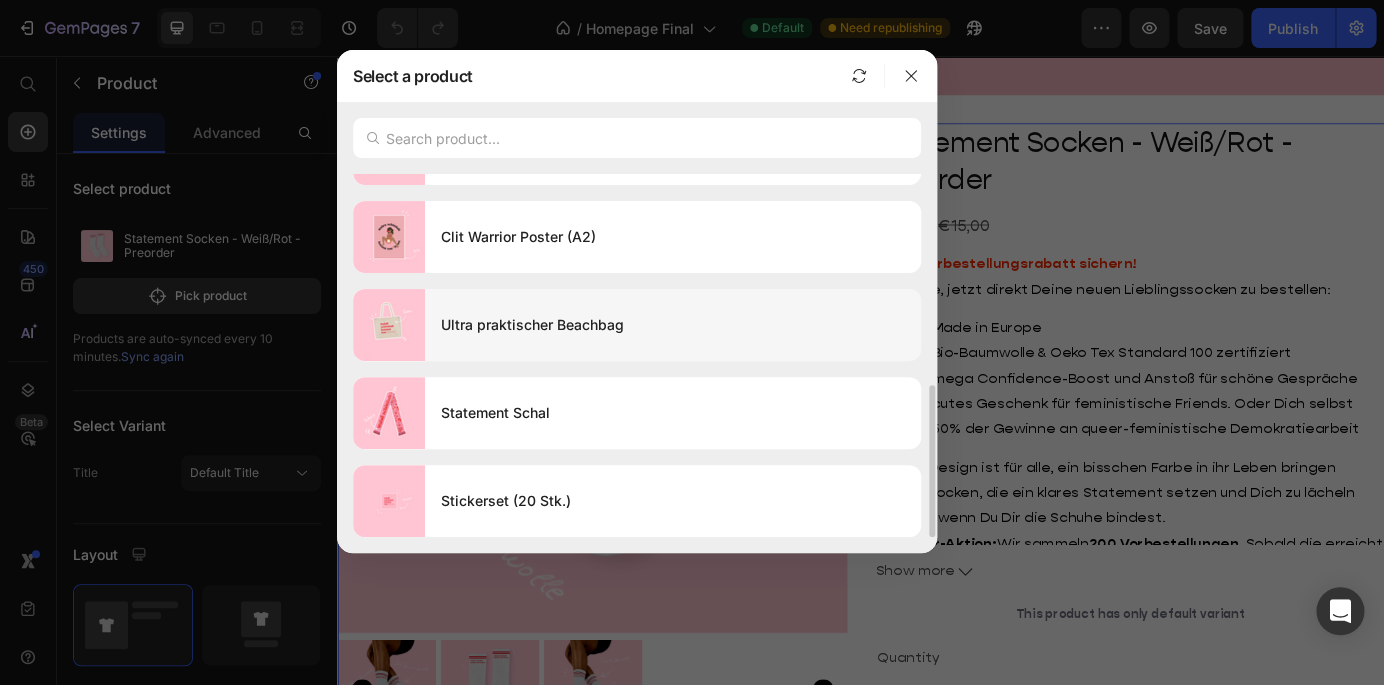 scroll, scrollTop: 0, scrollLeft: 0, axis: both 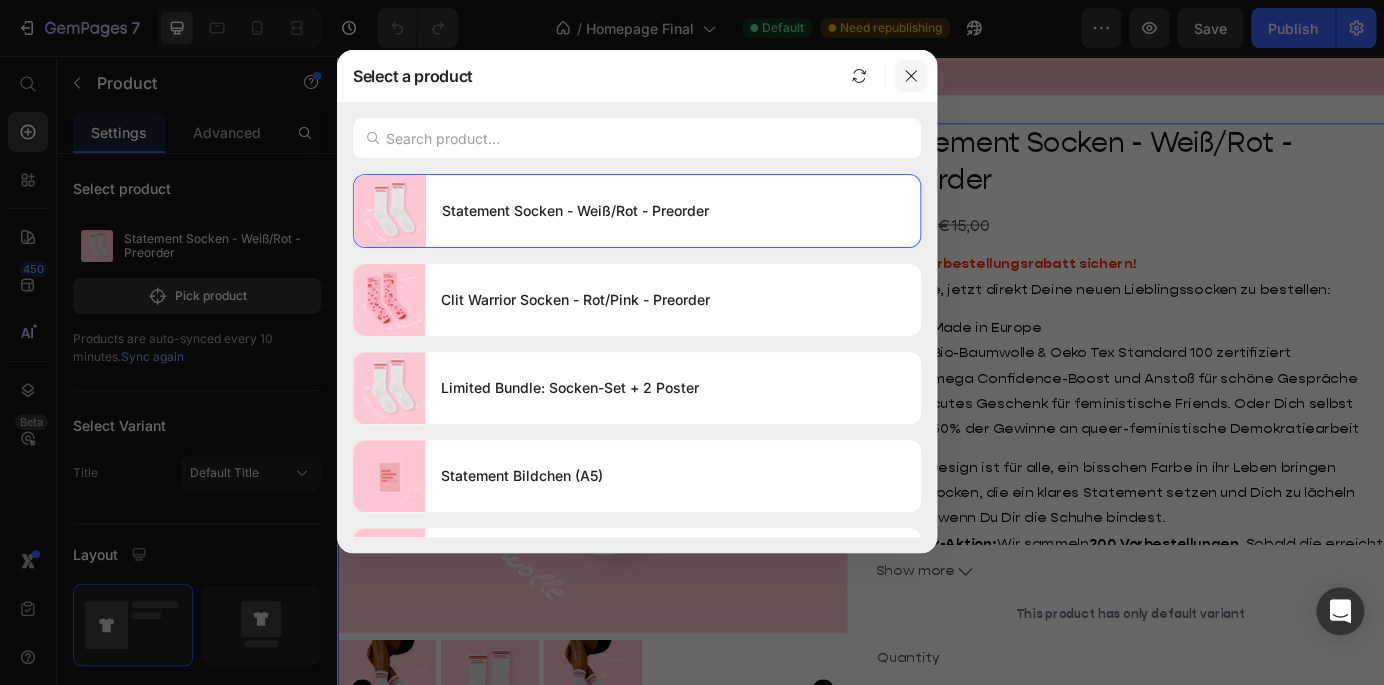 click 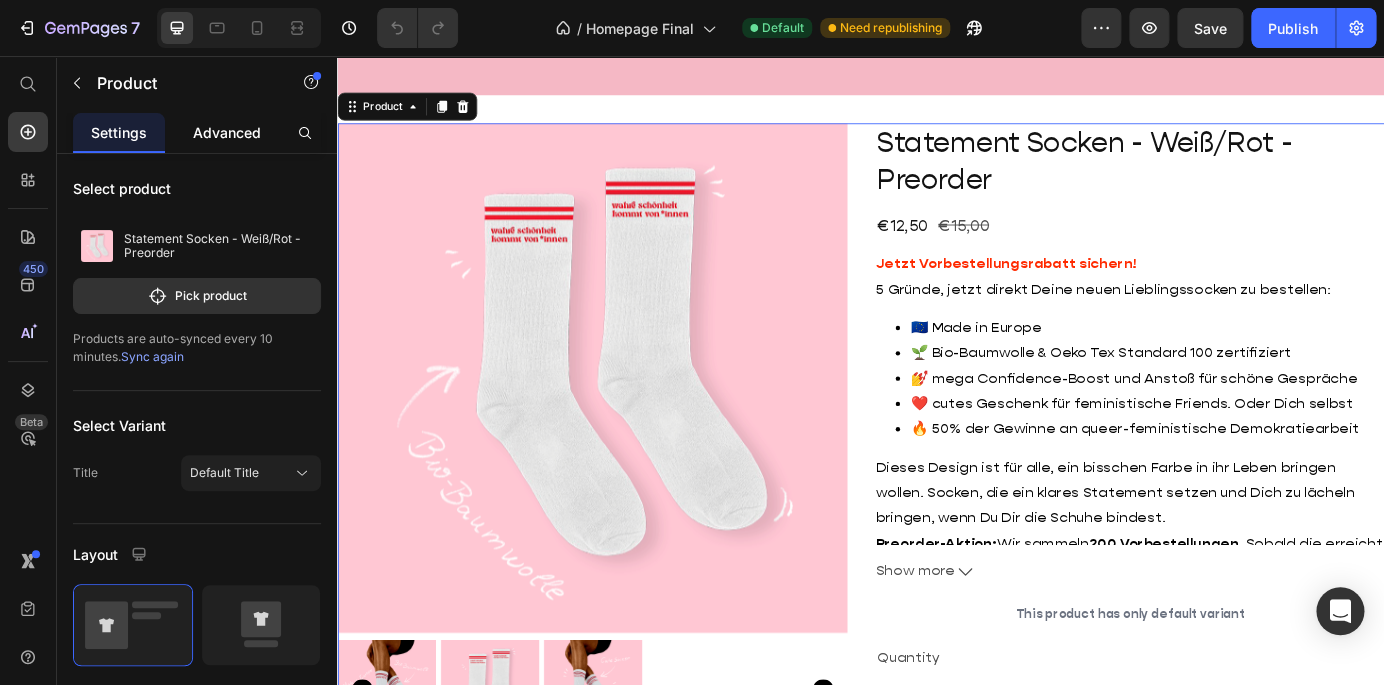 click on "Advanced" 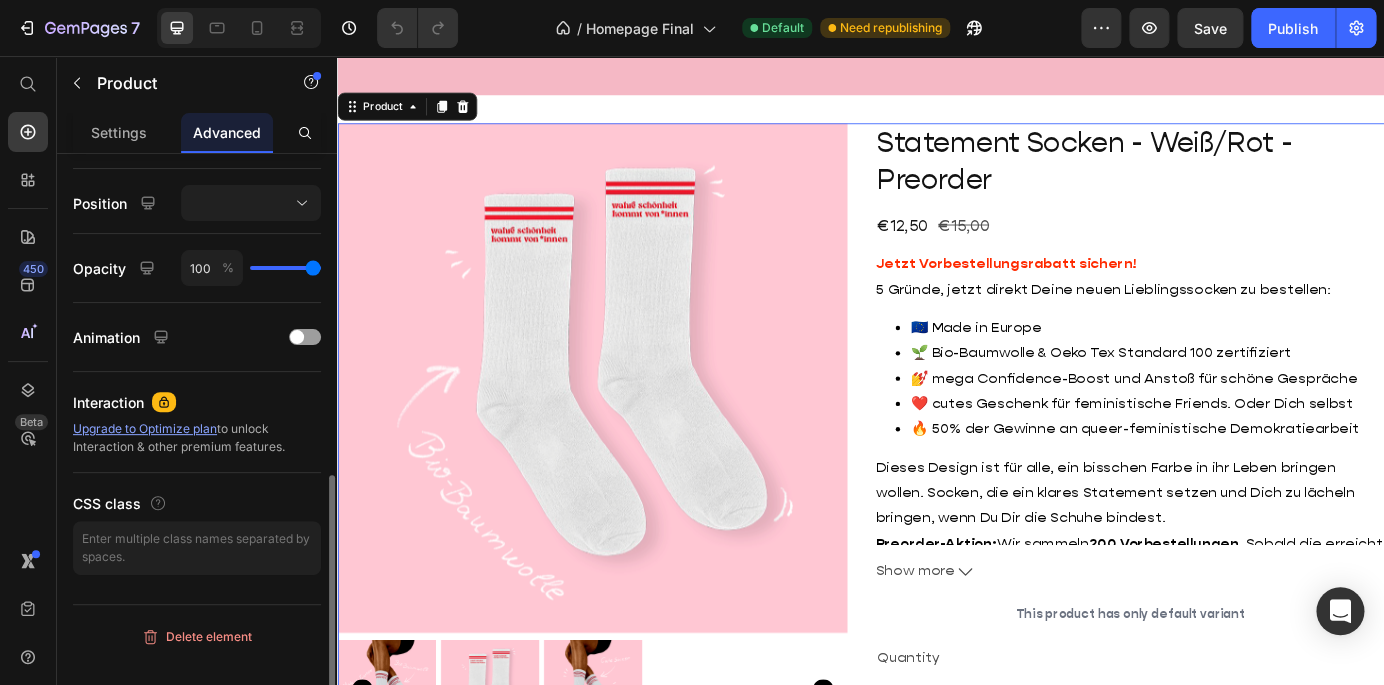 scroll, scrollTop: 0, scrollLeft: 0, axis: both 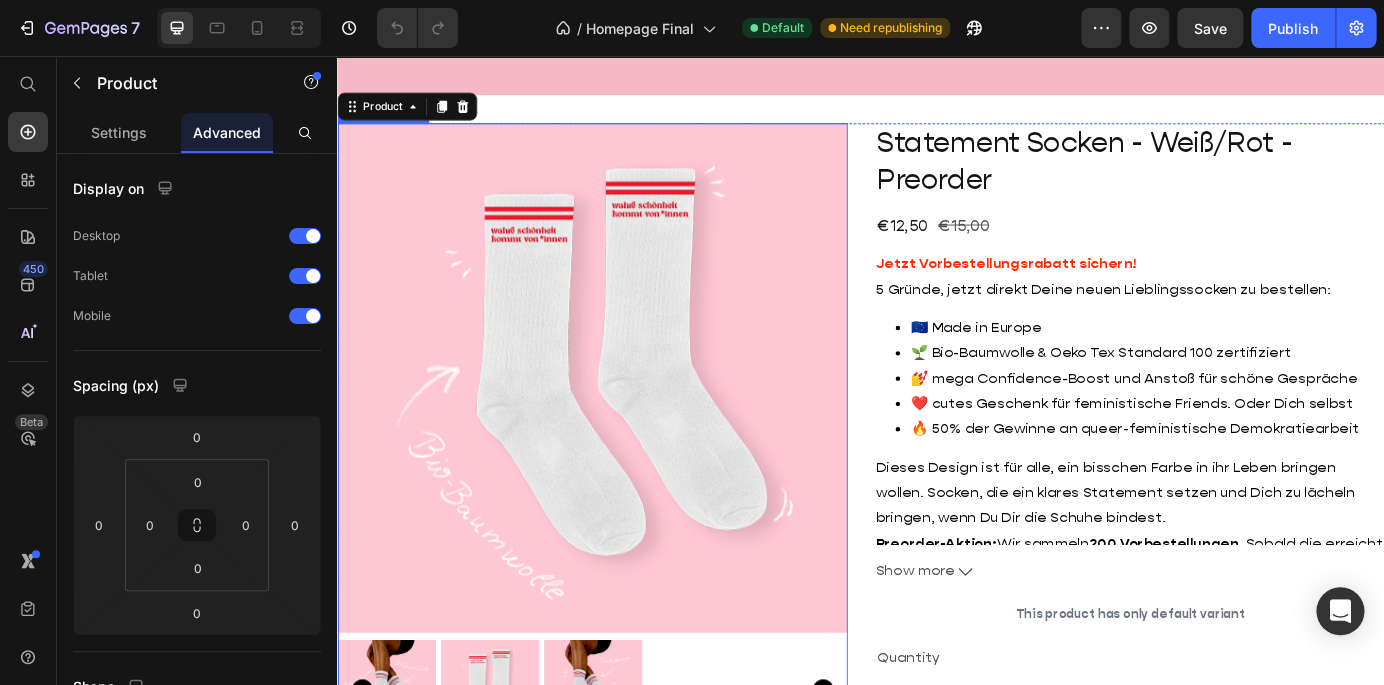 click at bounding box center (629, 425) 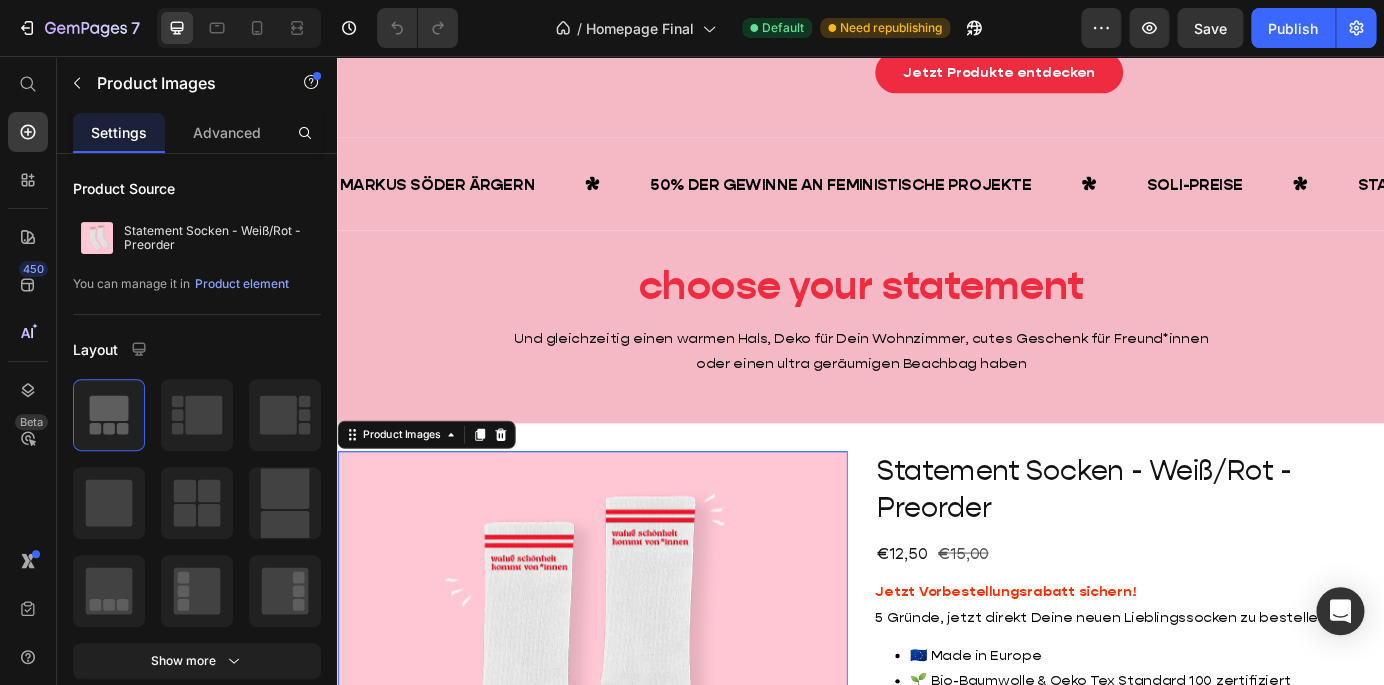 scroll, scrollTop: 600, scrollLeft: 0, axis: vertical 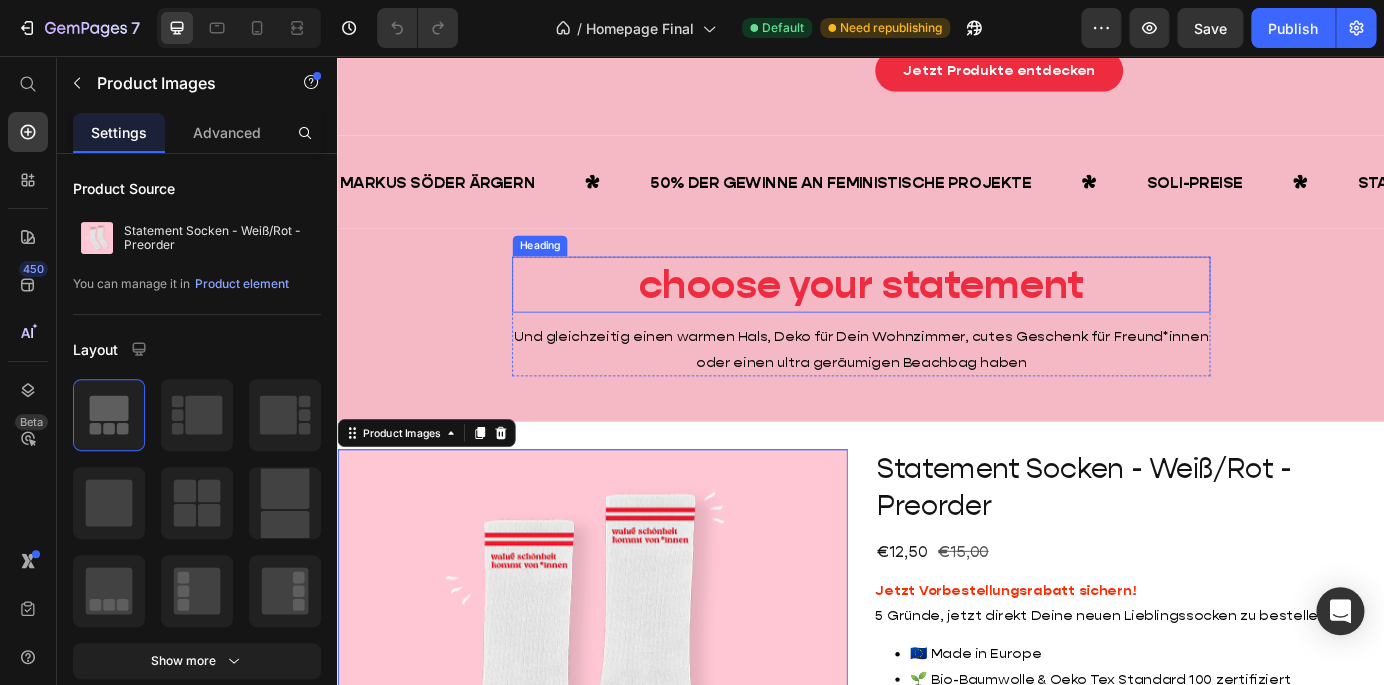 click on "choose your statement" at bounding box center (937, 317) 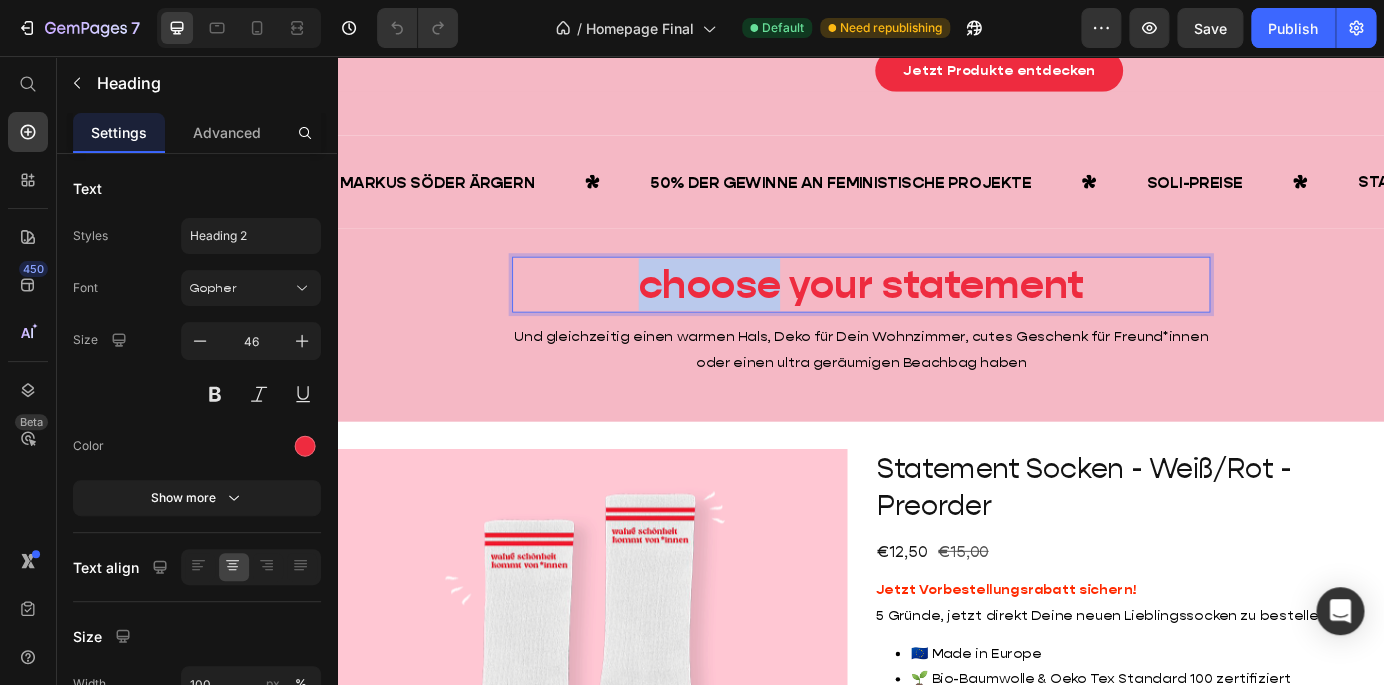 click on "choose your statement" at bounding box center (937, 317) 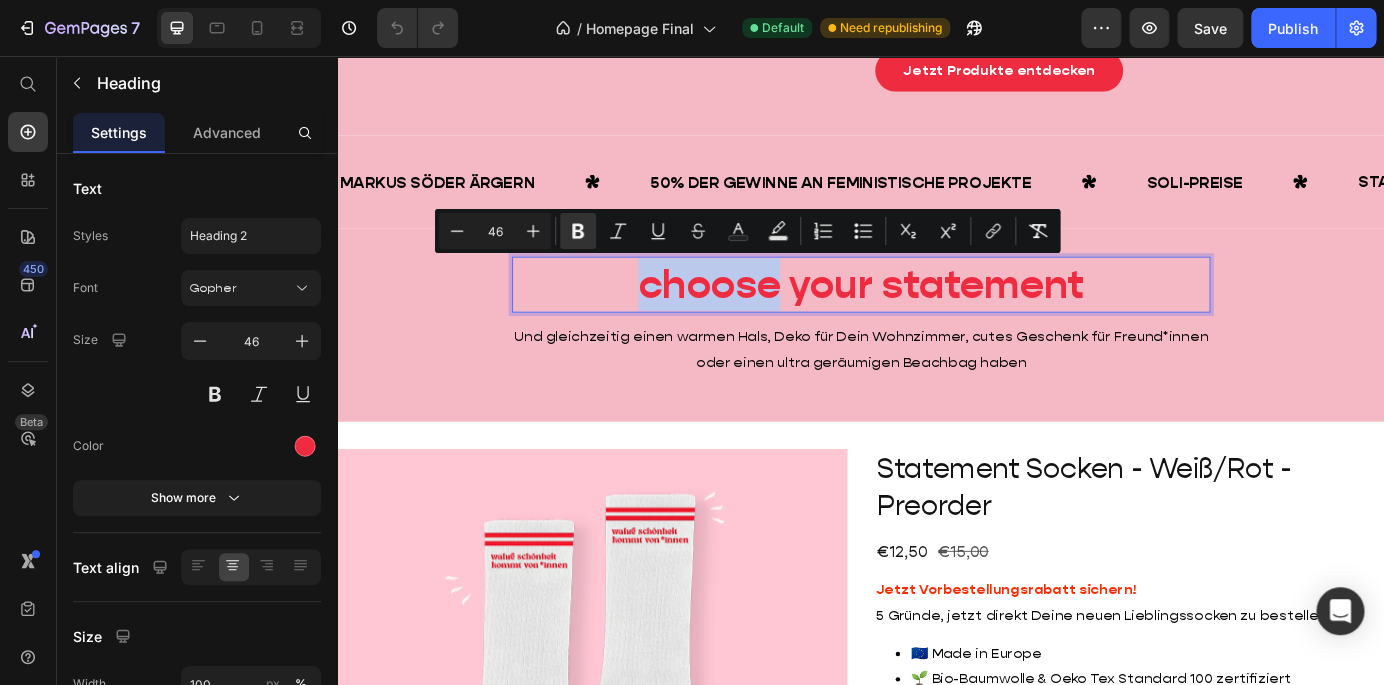 click on "choose your statement" at bounding box center (937, 317) 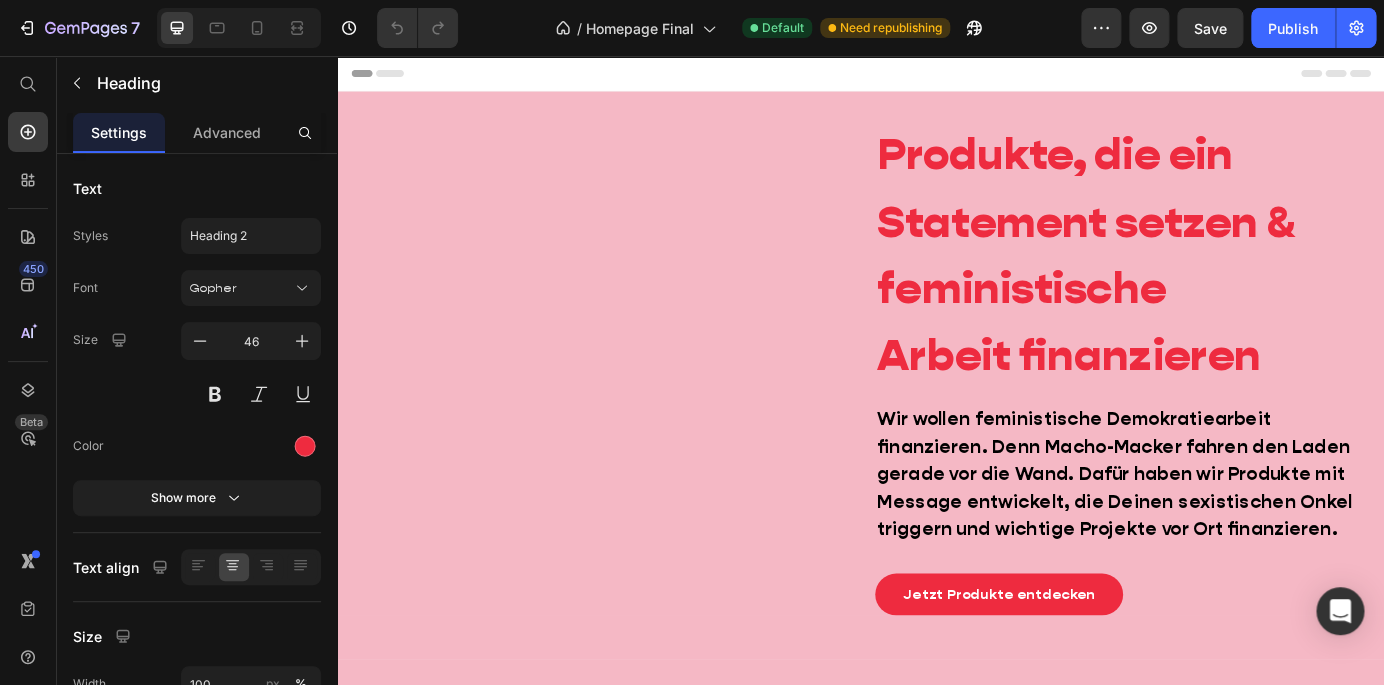 scroll, scrollTop: 509, scrollLeft: 0, axis: vertical 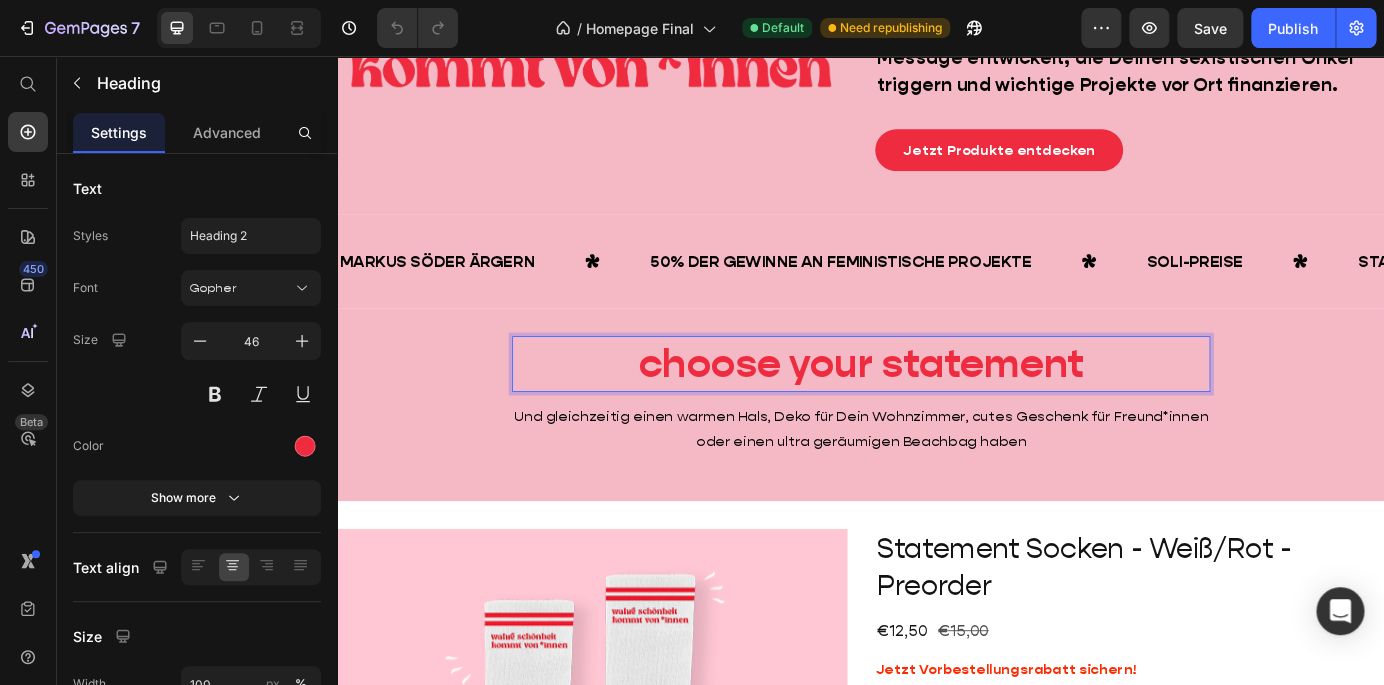 click on "choose your statement" at bounding box center [937, 408] 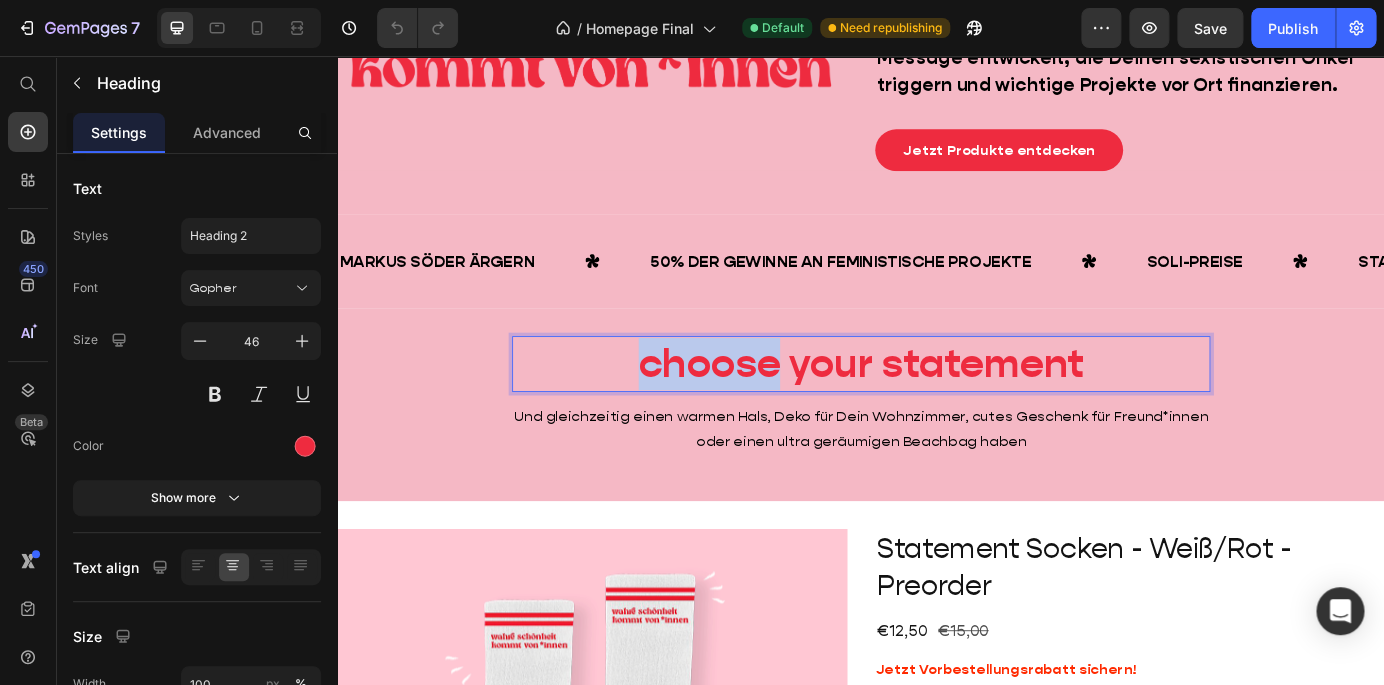 click on "choose your statement" at bounding box center [937, 408] 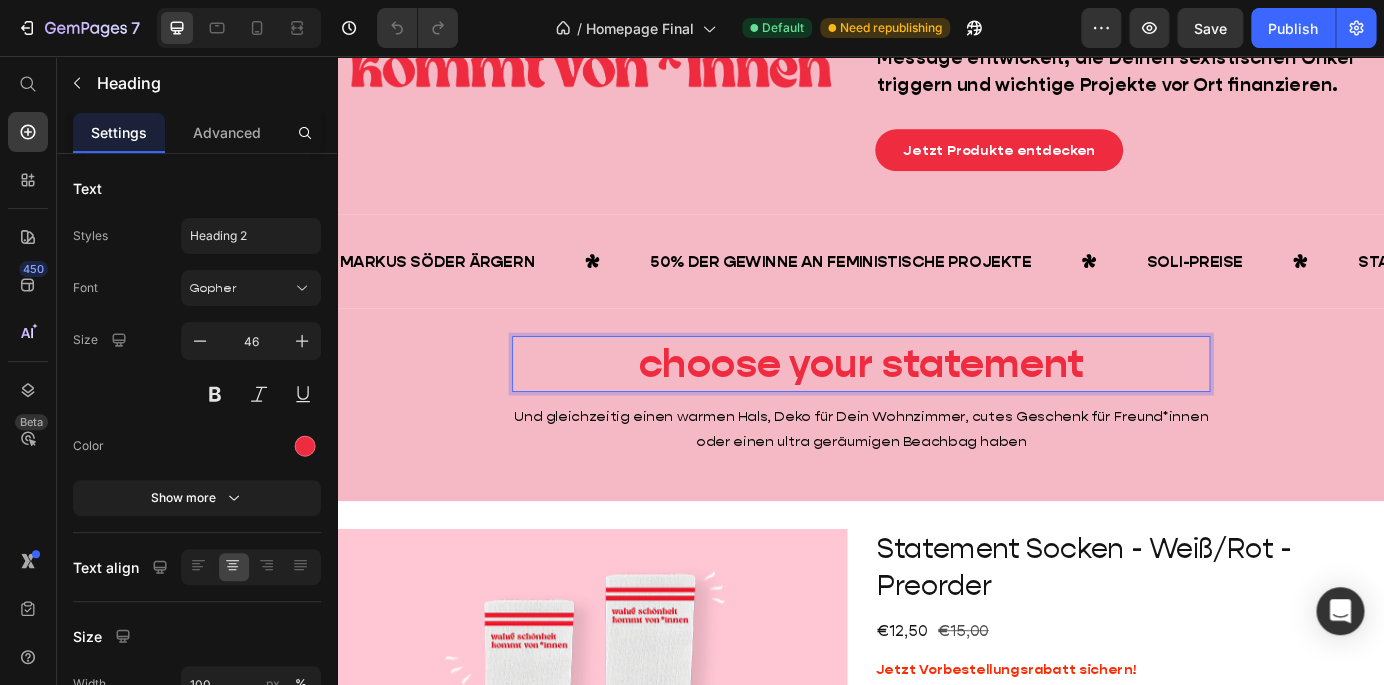 click on "choose your statement" at bounding box center (937, 408) 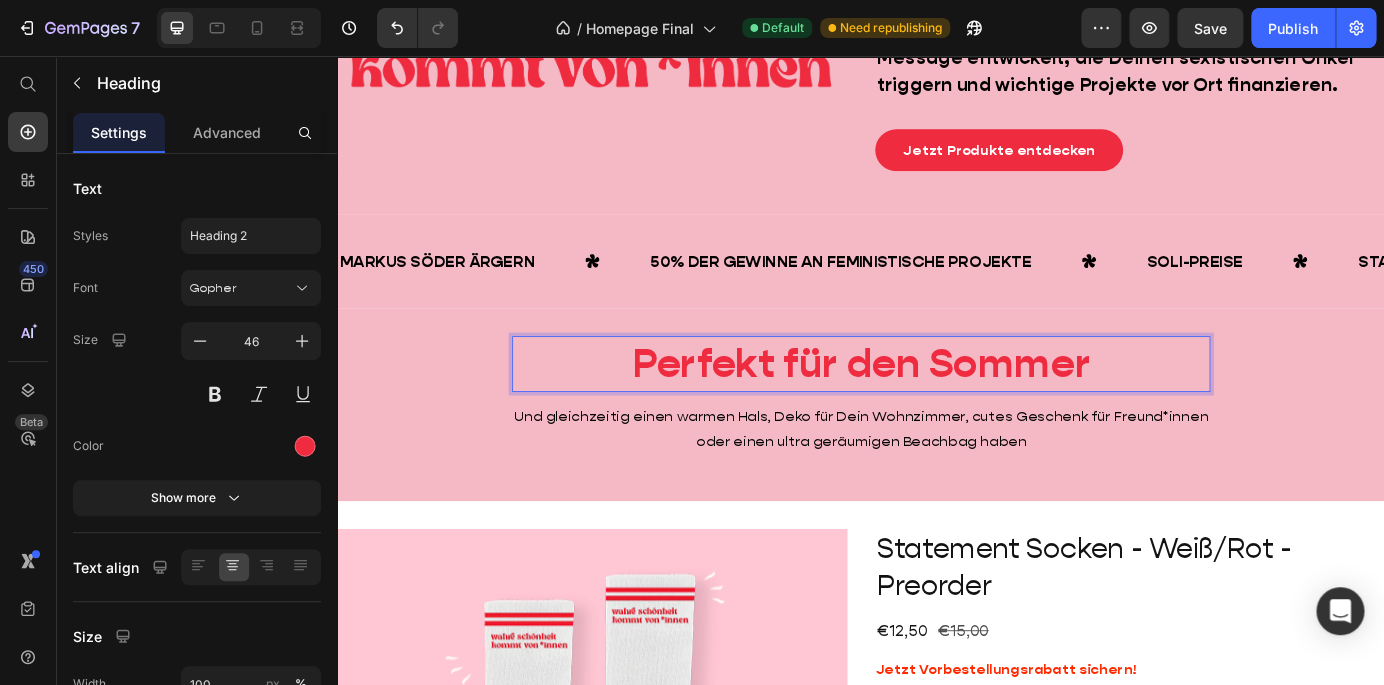 click on "Perfekt für den Sommer" at bounding box center (937, 409) 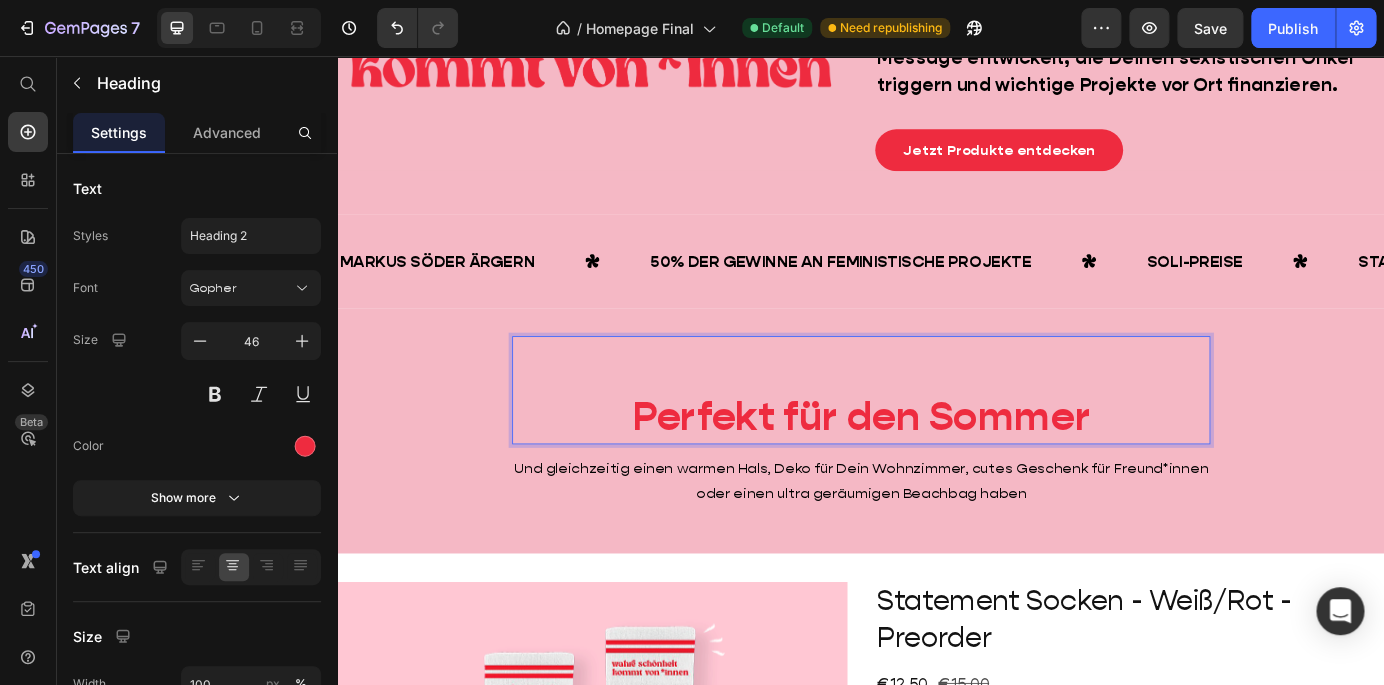 click on "⁠⁠⁠⁠⁠⁠⁠ Perfekt für den Sommer" at bounding box center (937, 439) 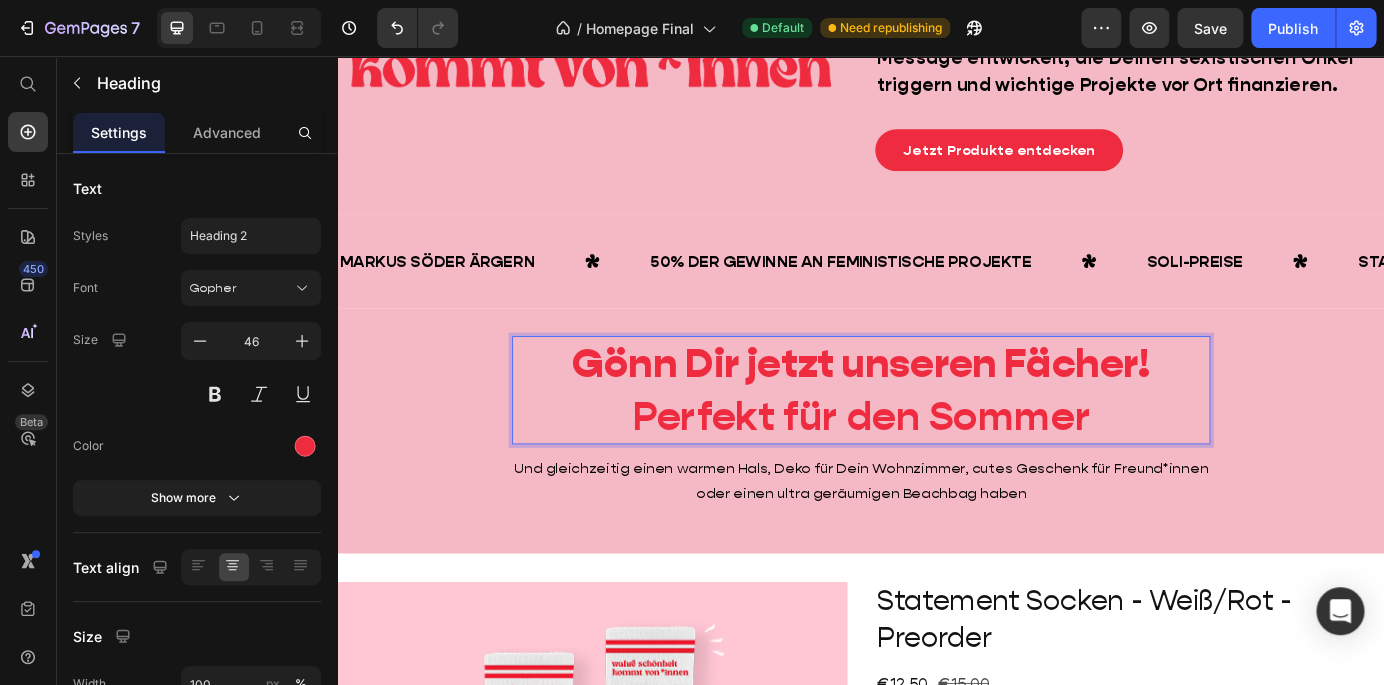 click on "Perfekt für den Sommer" at bounding box center (937, 468) 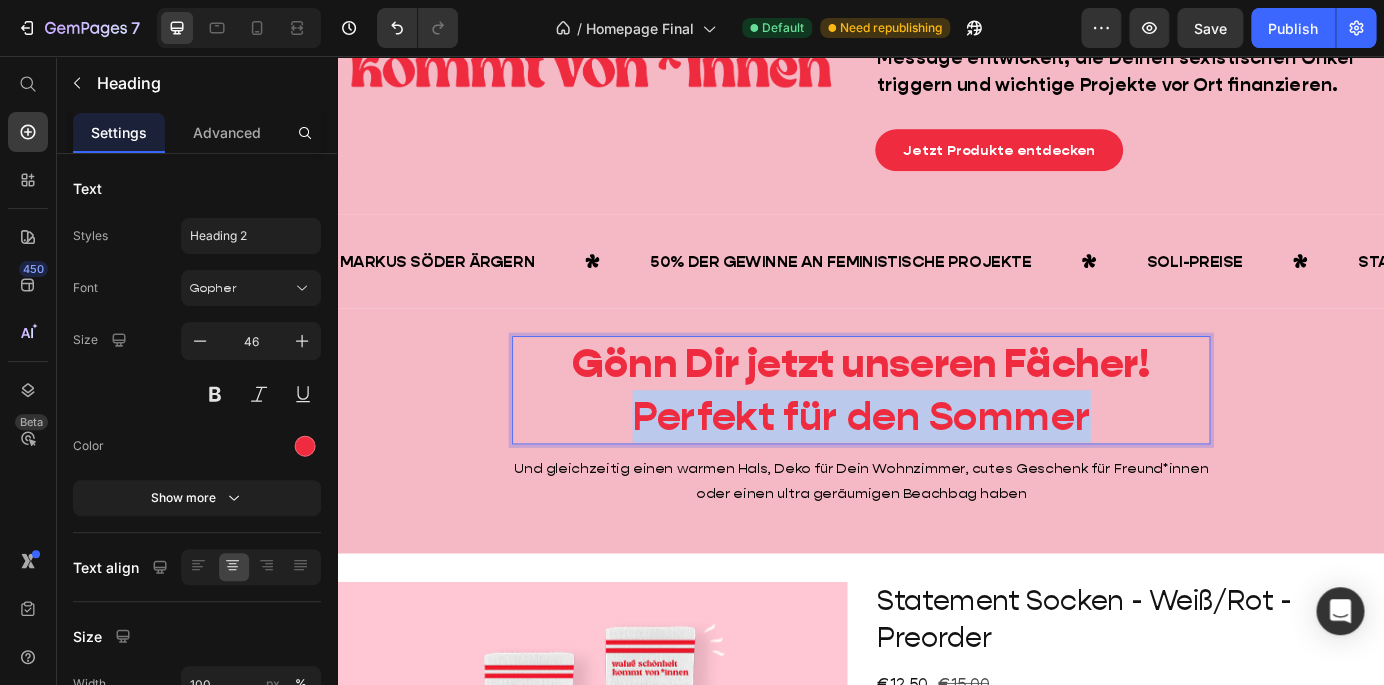 drag, startPoint x: 663, startPoint y: 462, endPoint x: 1215, endPoint y: 476, distance: 552.1775 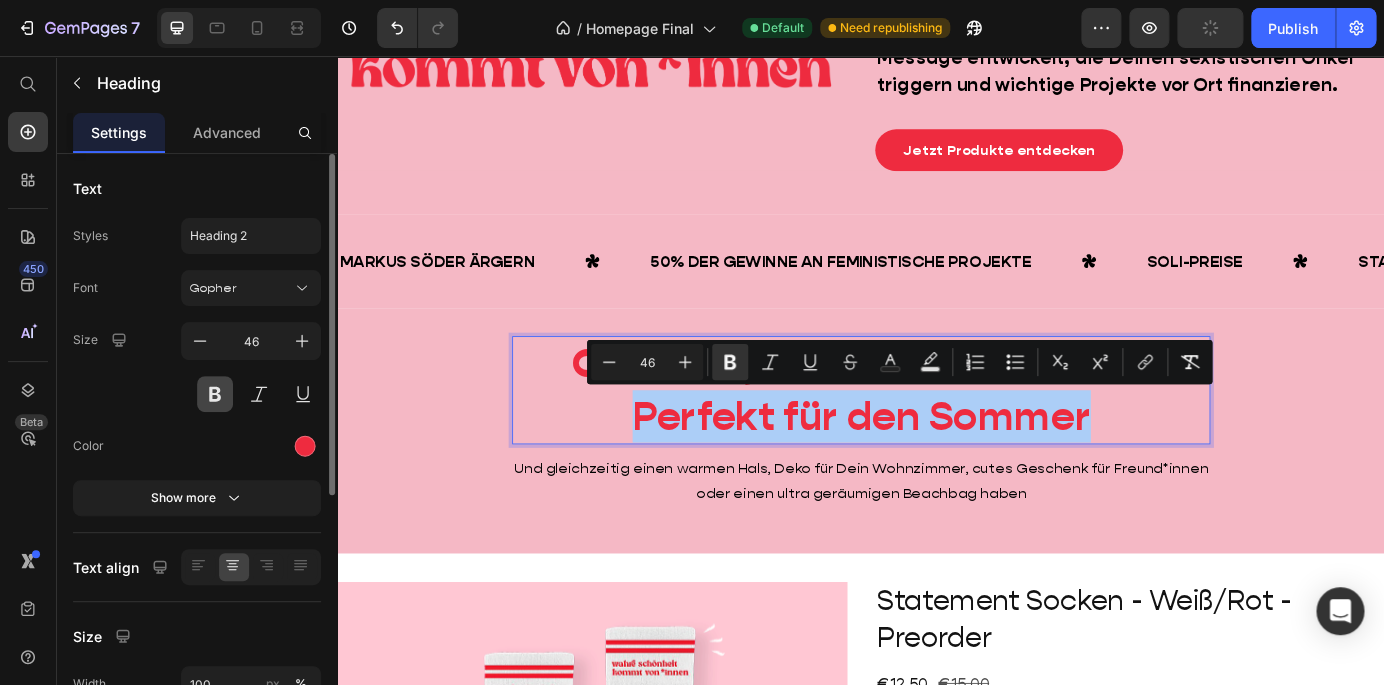 click at bounding box center (215, 394) 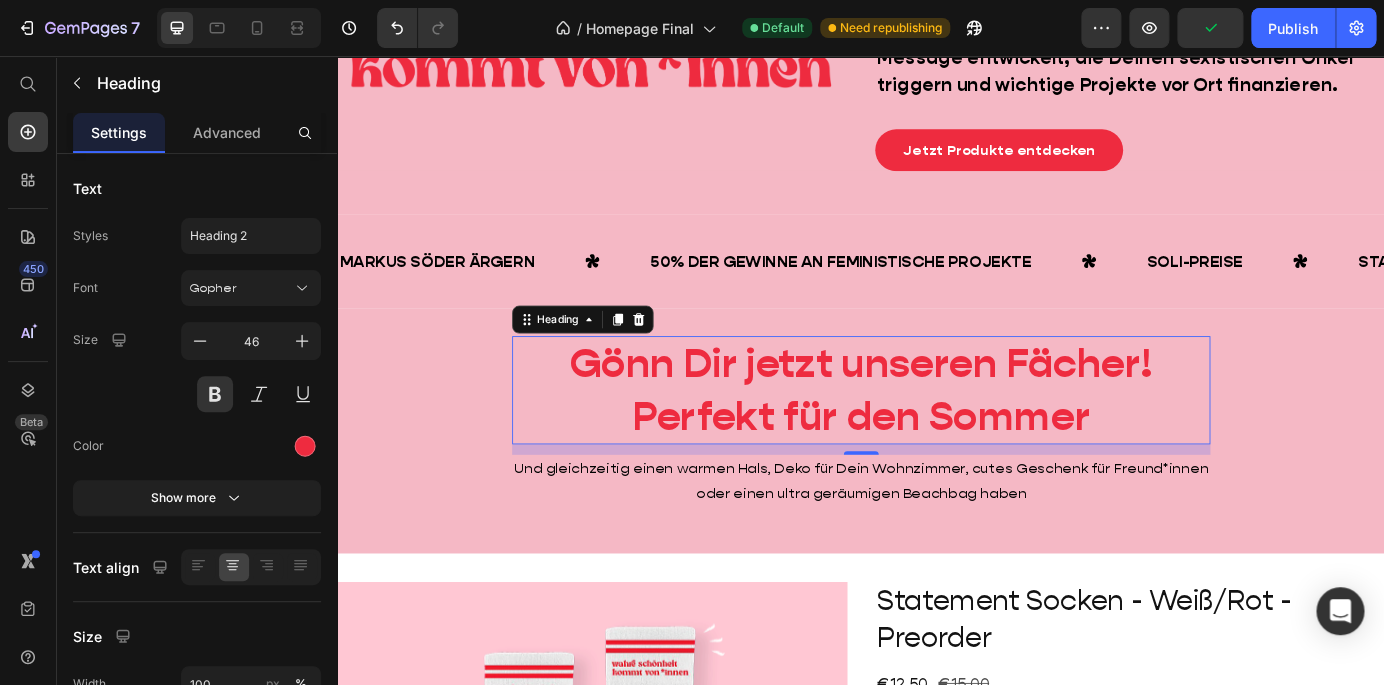 click on "Perfekt für den Sommer" at bounding box center (937, 468) 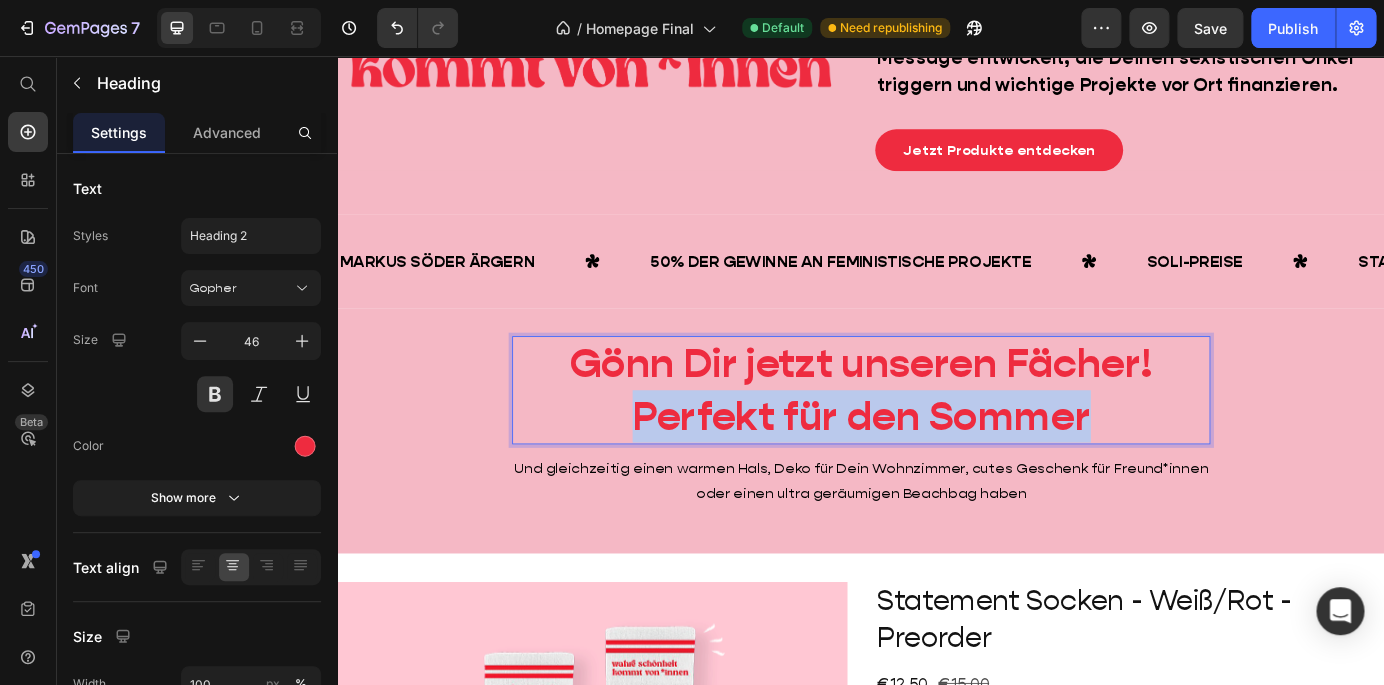 drag, startPoint x: 677, startPoint y: 471, endPoint x: 1215, endPoint y: 471, distance: 538 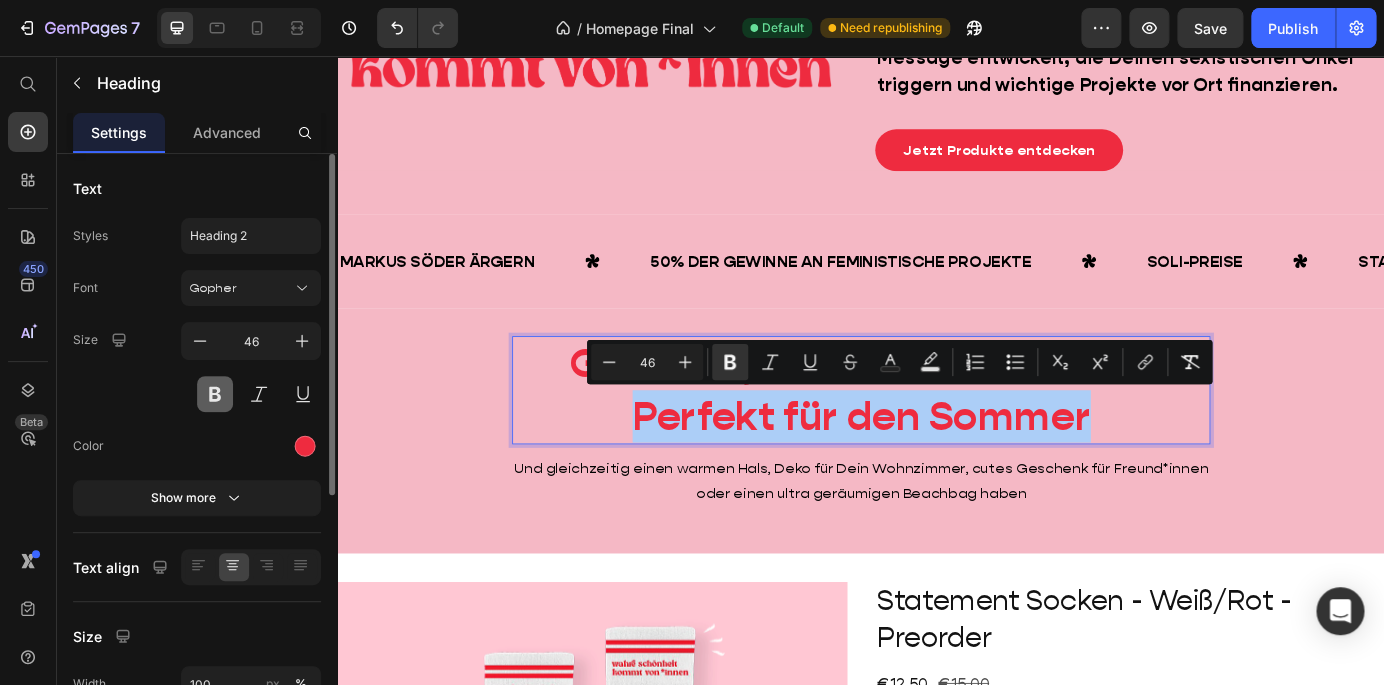 click at bounding box center (215, 394) 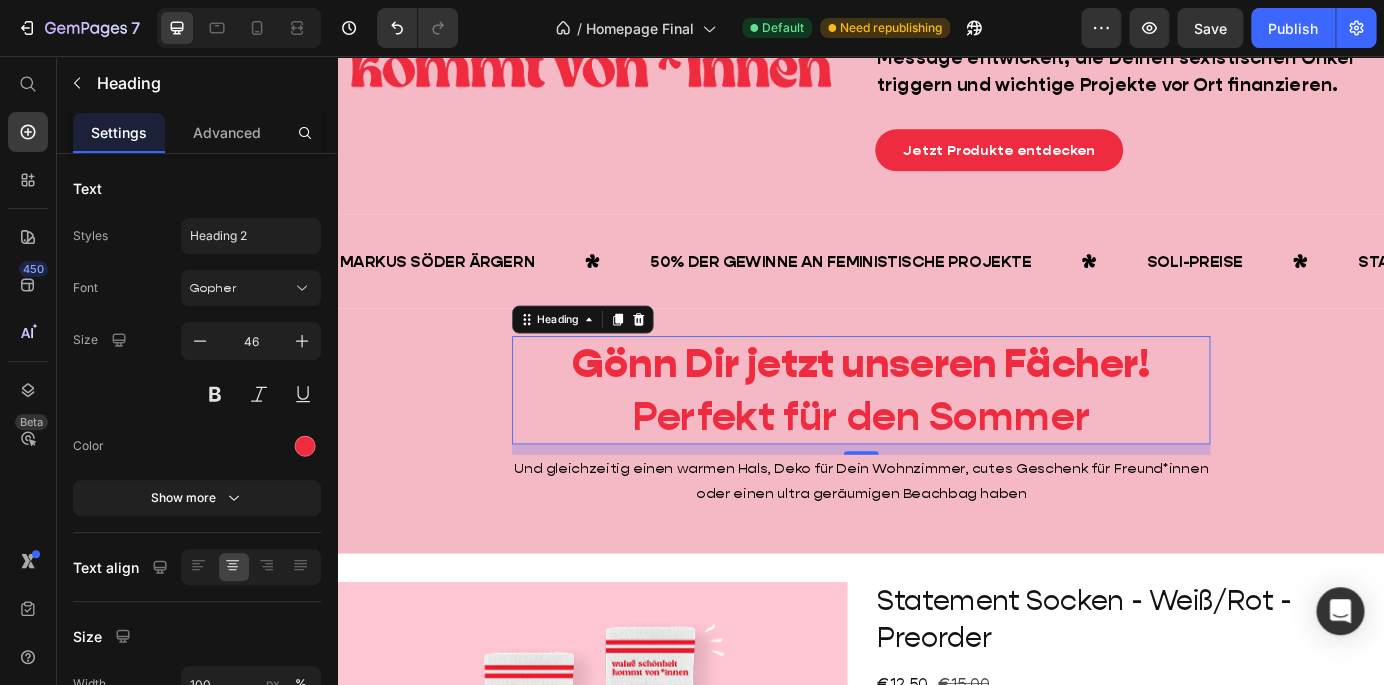 type 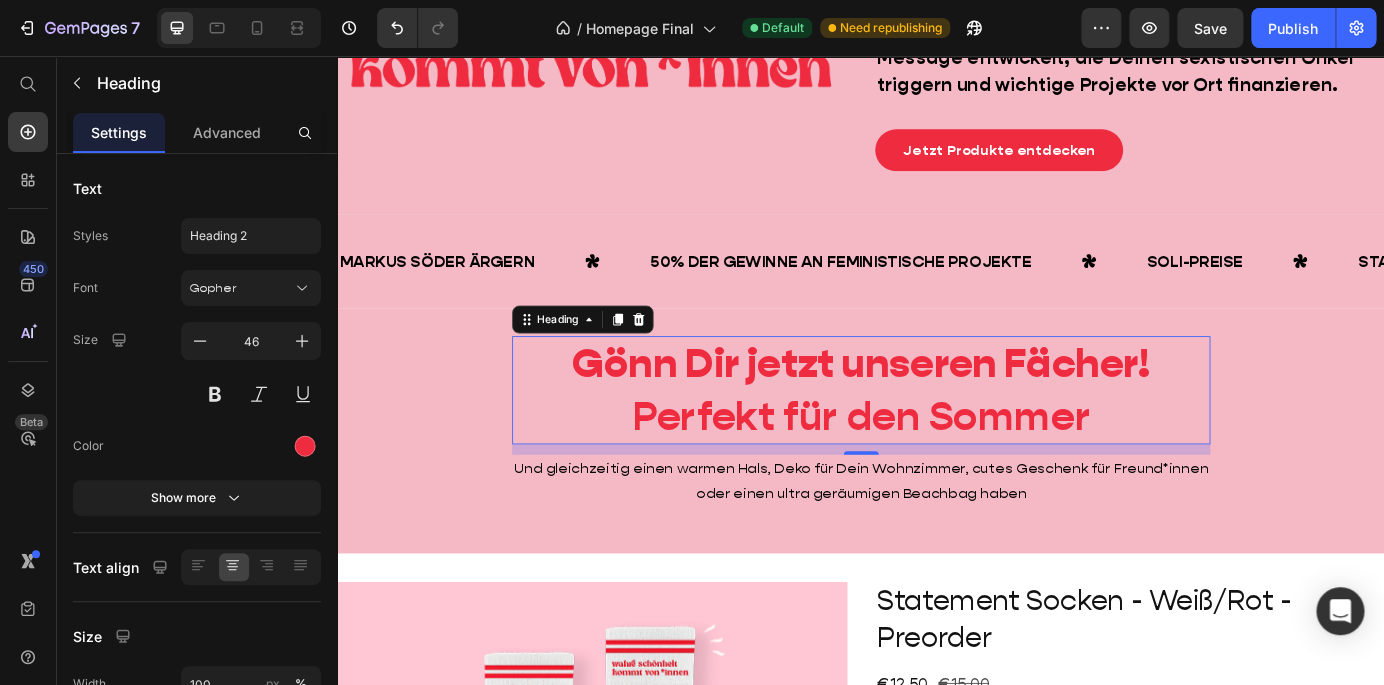 click on "Gönn Dir jetzt unseren Fächer! Perfekt für den Sommer" at bounding box center [937, 439] 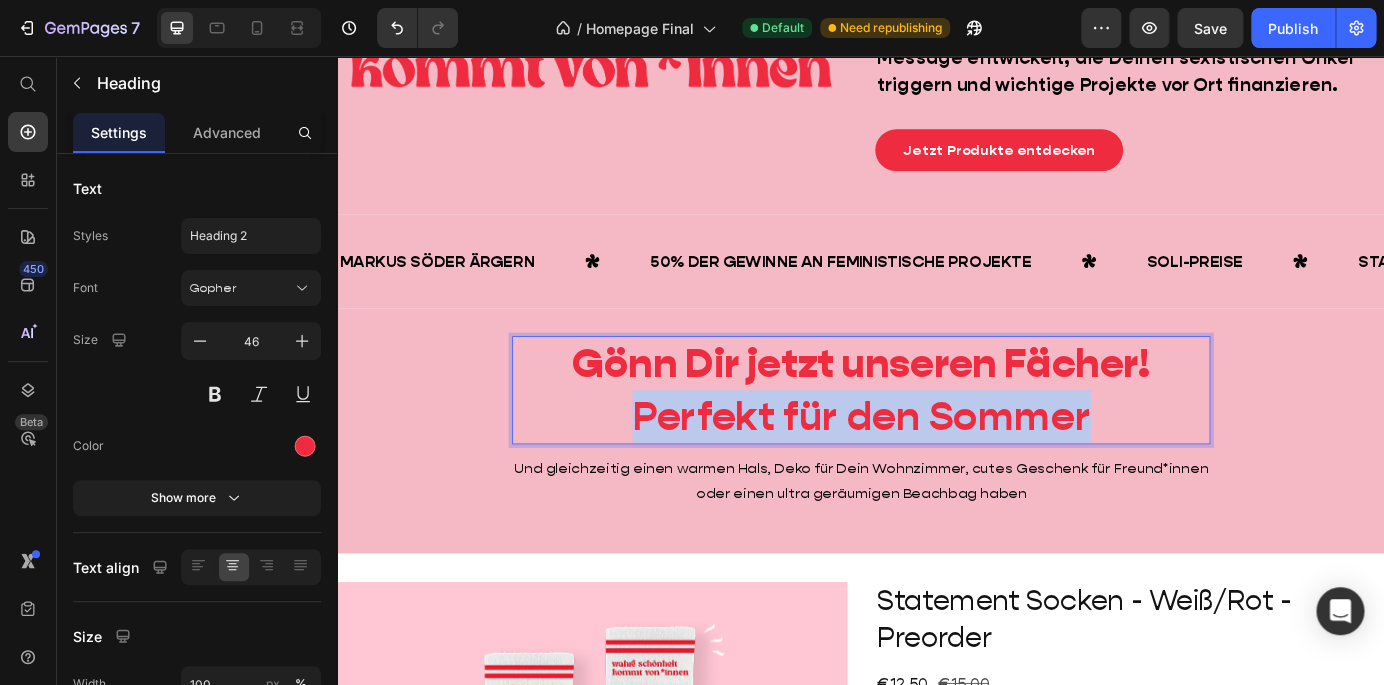 drag, startPoint x: 665, startPoint y: 474, endPoint x: 1321, endPoint y: 481, distance: 656.03735 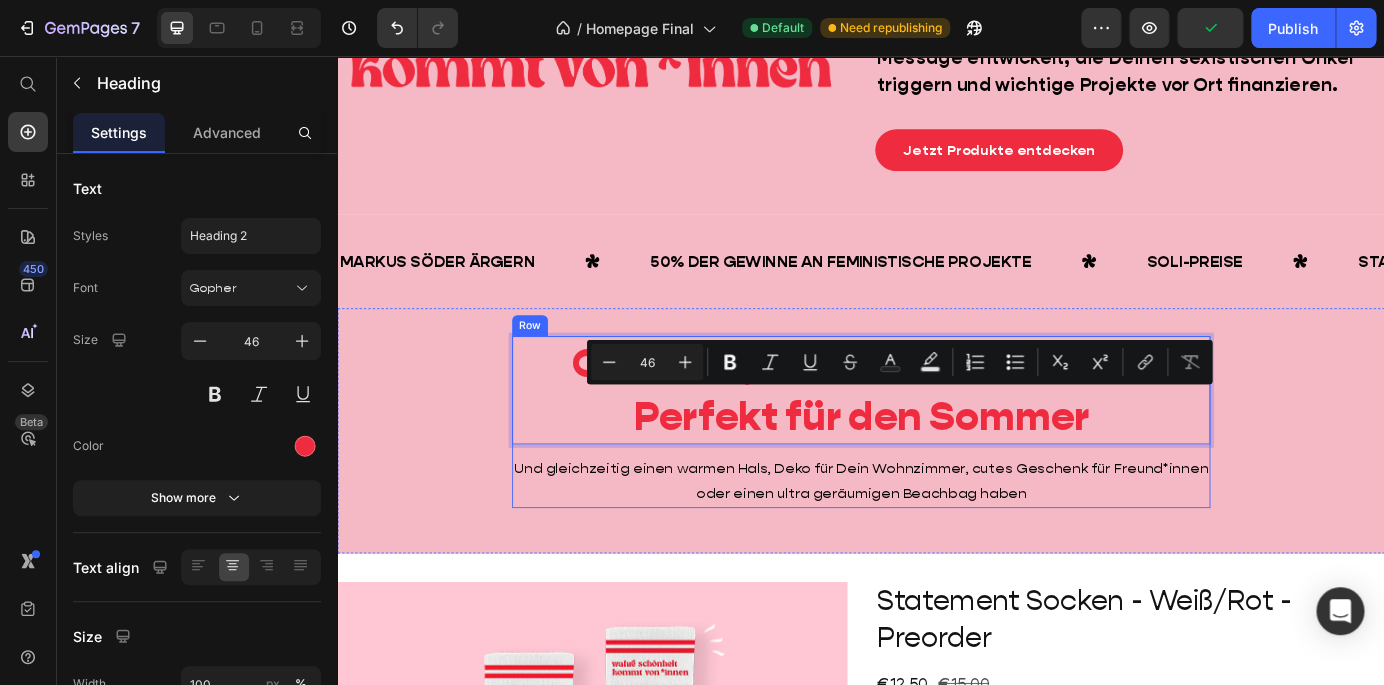 click on "Und gleichzeitig einen warmen Hals, Deko für Dein Wohnzimmer, cutes Geschenk für Freund*innen oder einen ultra geräumigen Beachbag haben" at bounding box center [937, 544] 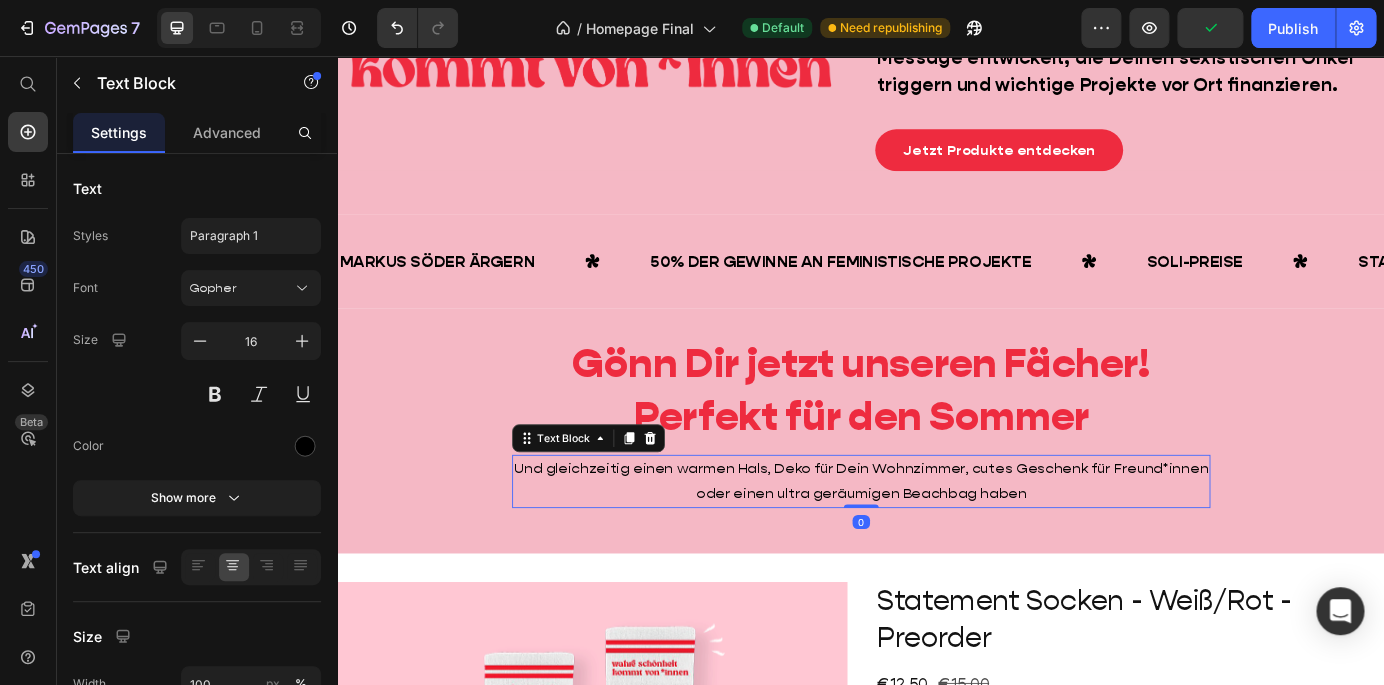 click on "Und gleichzeitig einen warmen Hals, Deko für Dein Wohnzimmer, cutes Geschenk für Freund*innen oder einen ultra geräumigen Beachbag haben" at bounding box center [937, 544] 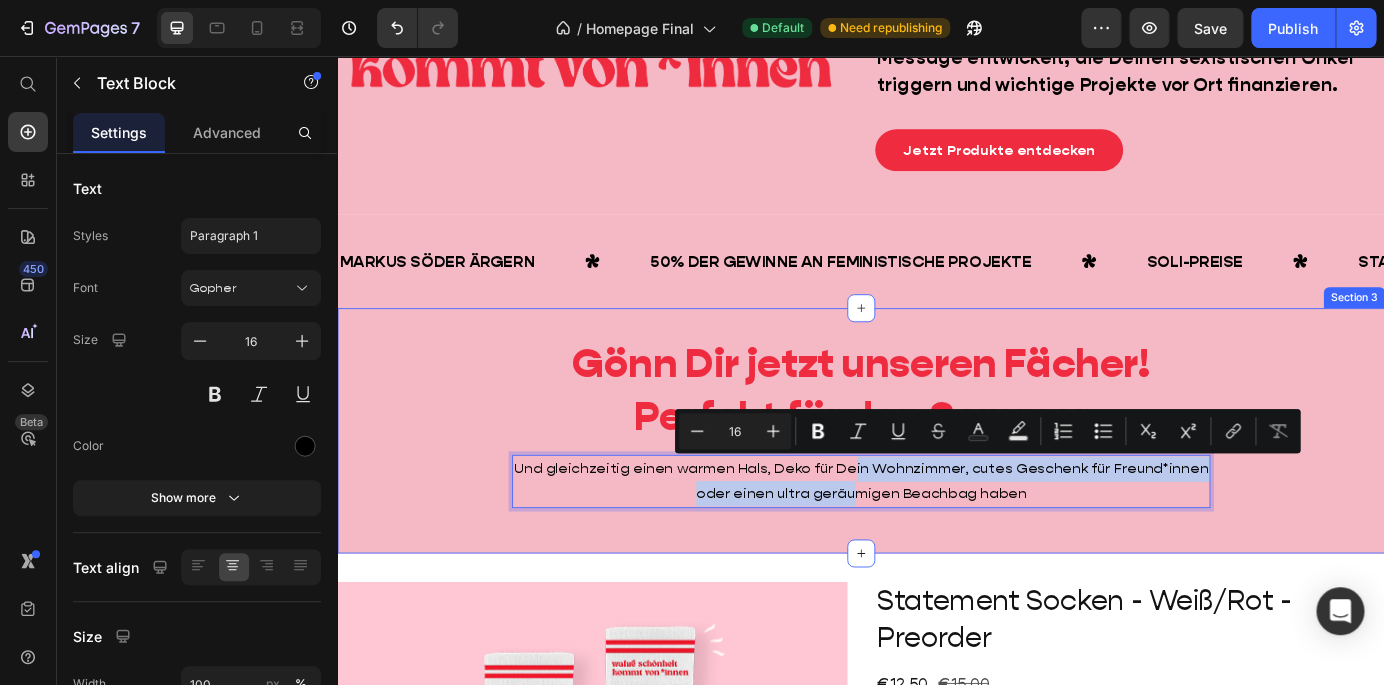 click on "Gönn Dir jetzt unseren Fächer! Perfekt für den Sommer Heading Und gleichzeitig einen warmen Hals, Deko für Dein Wohnzimmer, cutes Geschenk für Freund*innen oder einen ultra geräumigen Beachbag haben Text Block   0 Row" at bounding box center (937, 485) 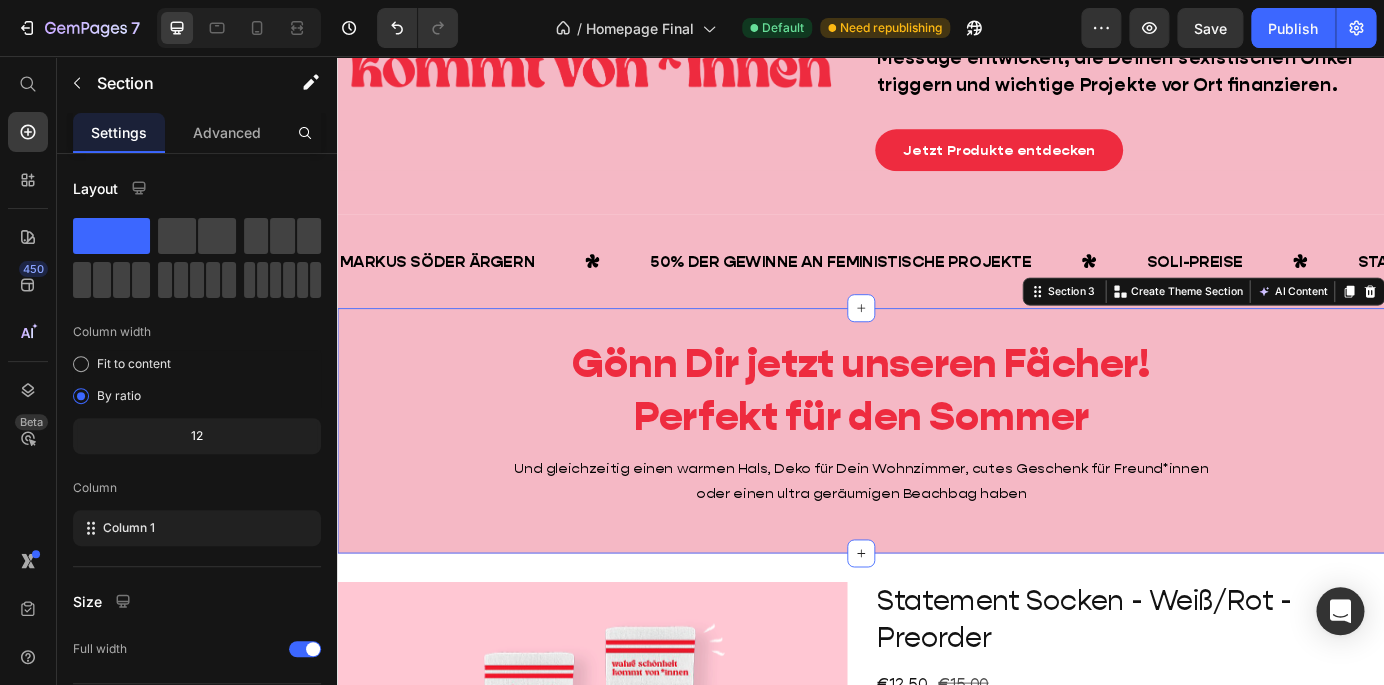 click on "Und gleichzeitig einen warmen Hals, Deko für Dein Wohnzimmer, cutes Geschenk für Freund*innen oder einen ultra geräumigen Beachbag haben" at bounding box center (937, 544) 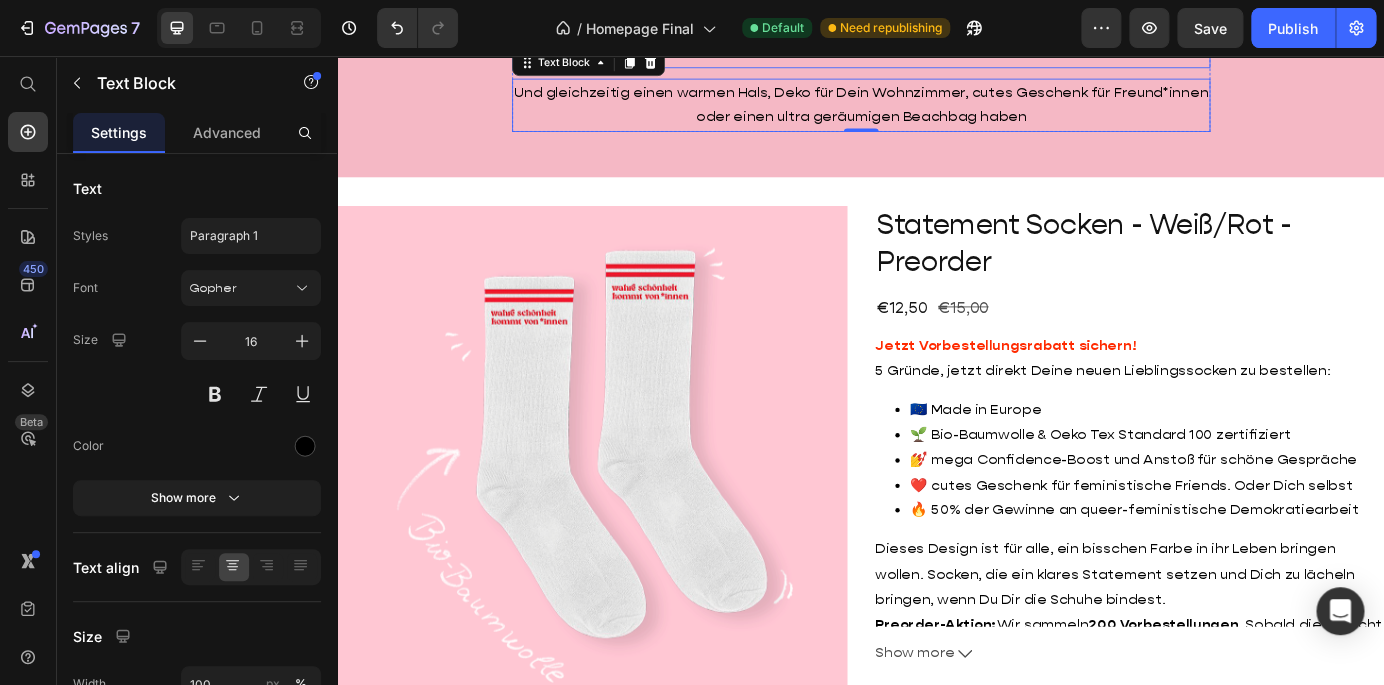 scroll, scrollTop: 939, scrollLeft: 0, axis: vertical 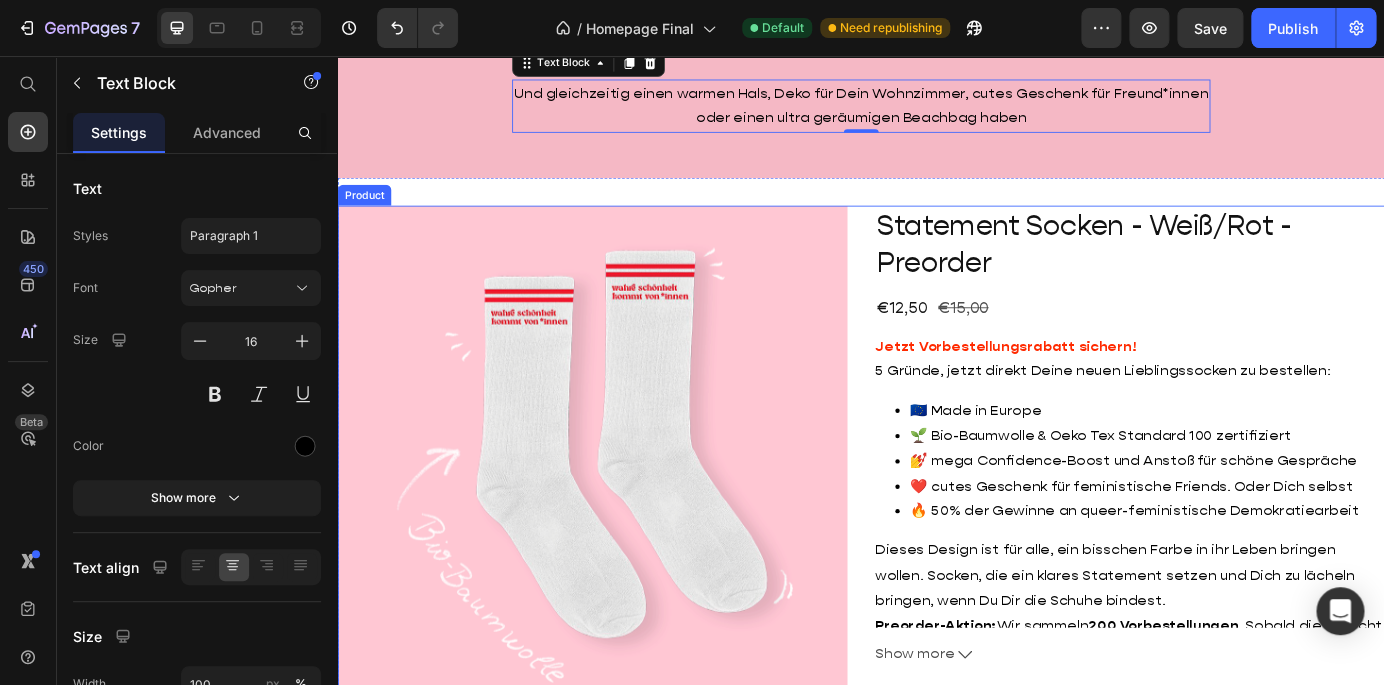 click on "Product Images Statement Socken - Weiß/Rot - Preorder Product Title €12,50 Product Price €15,00 Product Price Row
Jetzt Vorbestellungsrabatt sichern! 5 Gründe, jetzt direkt Deine neuen Lieblingssocken zu bestellen:
🇪🇺 Made in Europe
🌱 Bio-Baumwolle & Oeko Tex Standard 100 zertifiziert
💅 mega Confidence-Boost und Anstoß für schöne Gespräche
❤️ cutes Geschenk für feministische Friends. Oder Dich selbst
🔥 50% der Gewinne an queer-feministische Demokratiearbeit
Dieses Design ist für alle, ein bisschen Farbe in ihr Leben bringen wollen. Socken, die ein klares Statement setzen und Dich zu lächeln bringen, wenn Du Dir die Schuhe bindest.
Preorder-Aktion: Wir sammeln 200 Vorbestellungen . Sobald die erreicht sind, gehen die Socken in Produktion und werden Euch innerhalb von ca. 6 Wochen zugeschickt. Alle, die vorbestellen, kriegen einen Rabatt von 12,50€ statt 15,00€.
Material: Größen:
Show more Quantity 1" at bounding box center [937, 641] 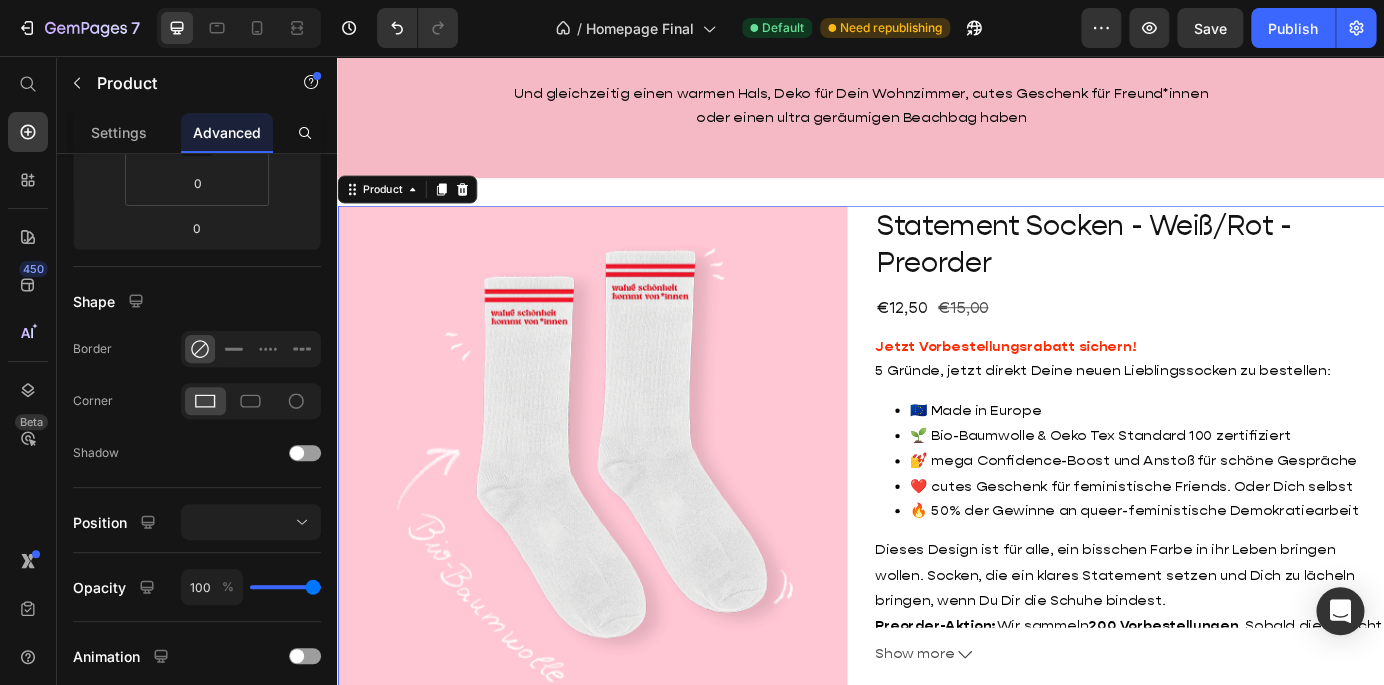 scroll, scrollTop: 0, scrollLeft: 0, axis: both 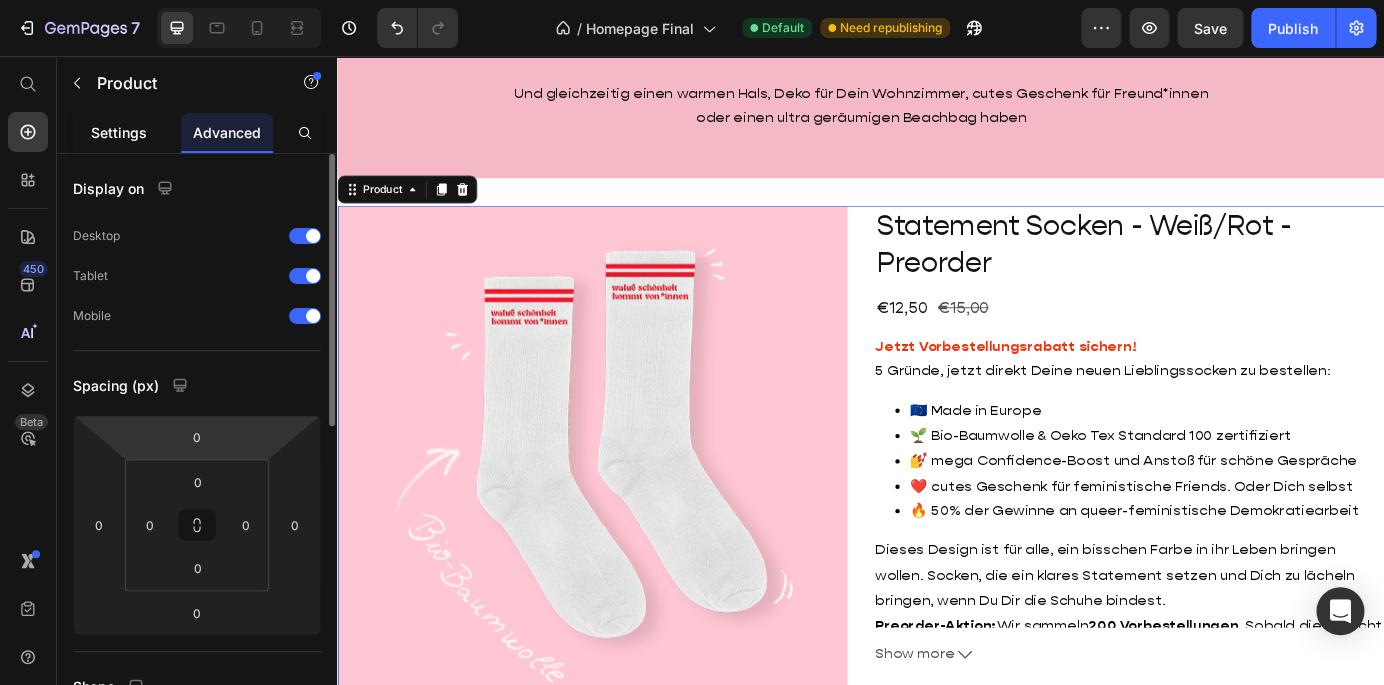click on "Settings" at bounding box center [119, 132] 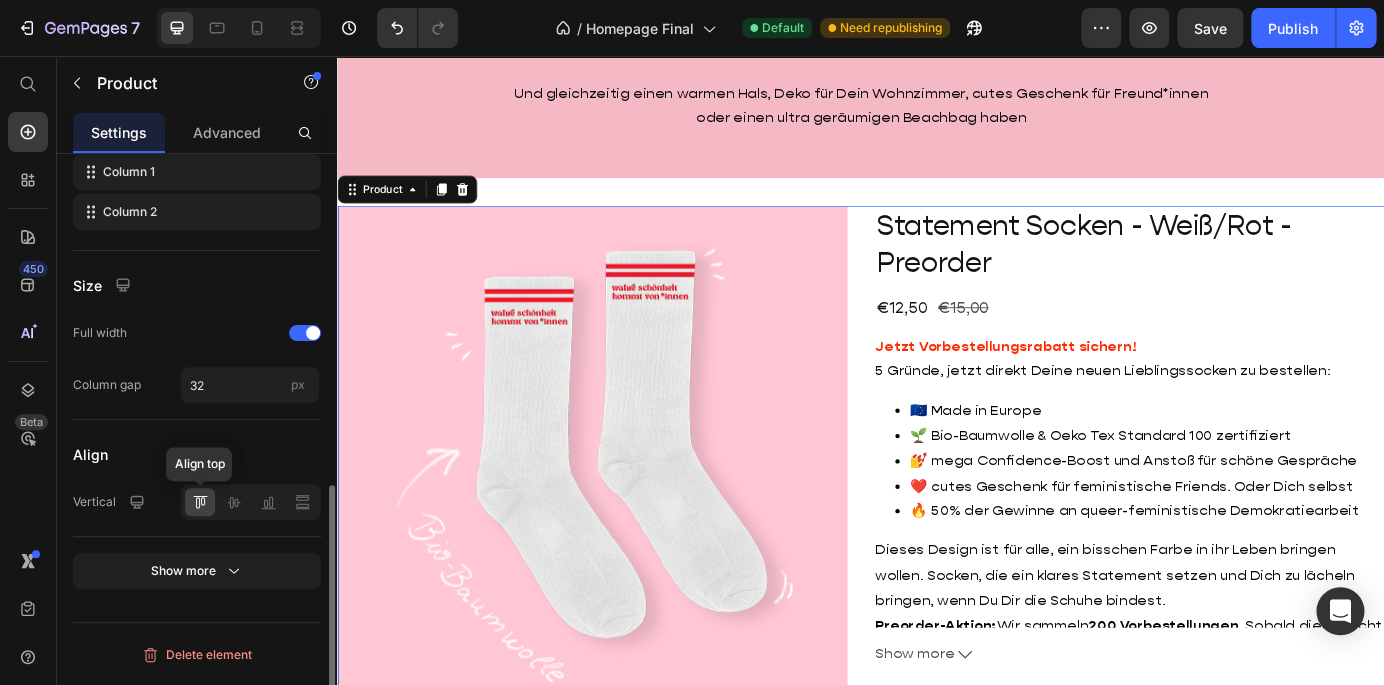 scroll, scrollTop: 729, scrollLeft: 0, axis: vertical 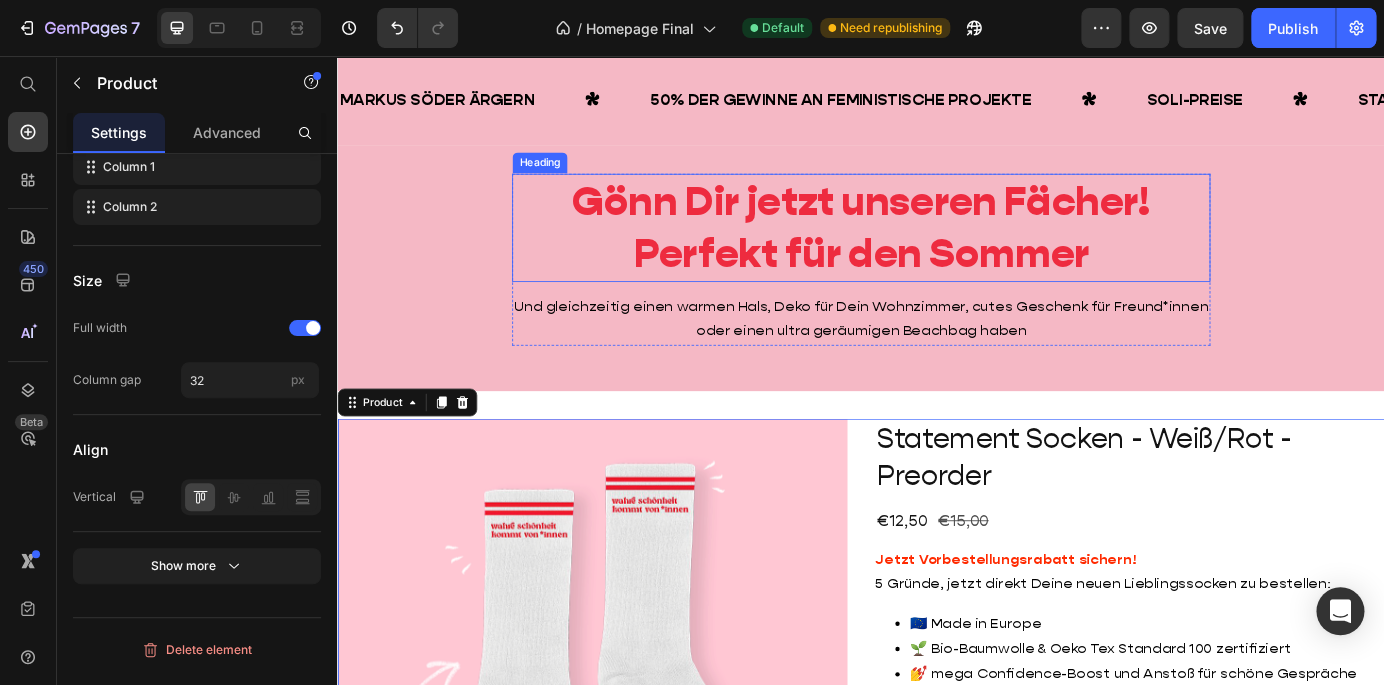 click on "Gönn Dir jetzt unseren Fächer! Perfekt für den Sommer Heading Und gleichzeitig einen warmen Hals, Deko für Dein Wohnzimmer, cutes Geschenk für Freund*innen oder einen ultra geräumigen Beachbag haben Text Block" at bounding box center (937, 289) 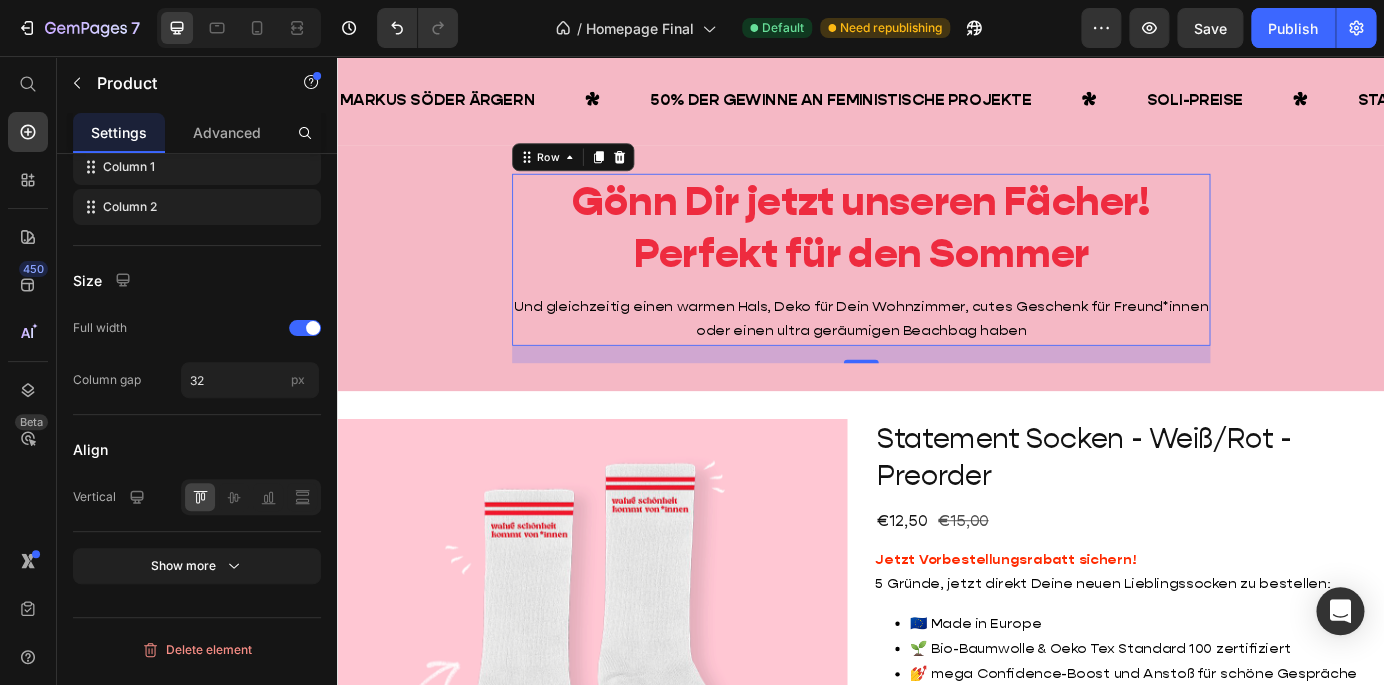 scroll, scrollTop: 0, scrollLeft: 0, axis: both 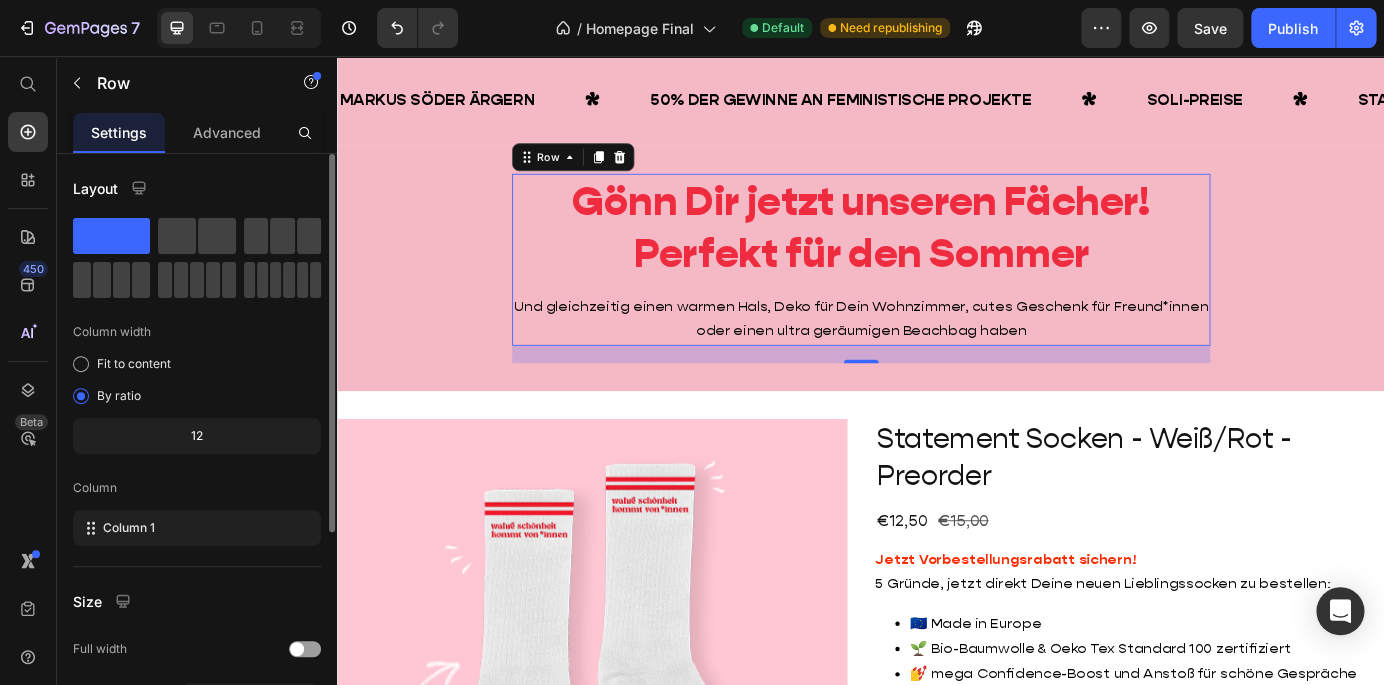 click on "Gönn Dir jetzt unseren Fächer! Perfekt für den Sommer Heading Und gleichzeitig einen warmen Hals, Deko für Dein Wohnzimmer, cutes Geschenk für Freund*innen oder einen ultra geräumigen Beachbag haben Text Block" at bounding box center [937, 289] 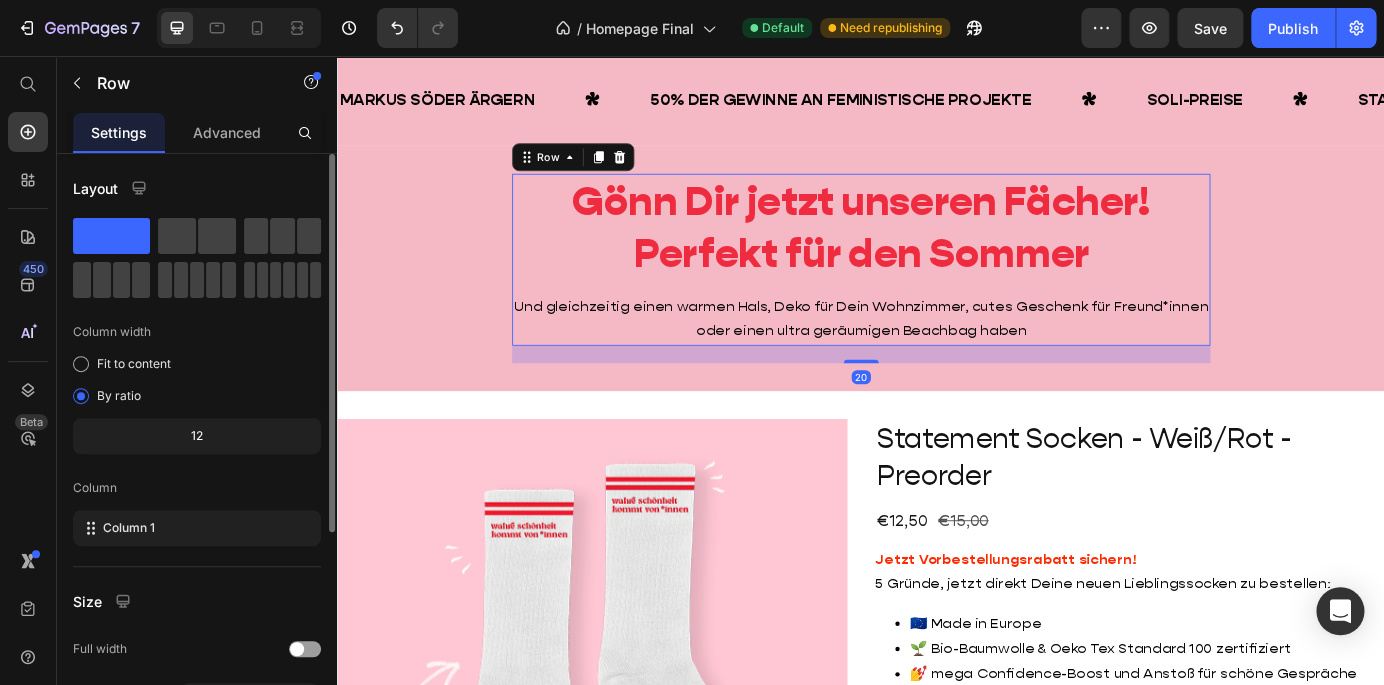 click on "Gönn Dir jetzt unseren Fächer! Perfekt für den Sommer Heading Und gleichzeitig einen warmen Hals, Deko für Dein Wohnzimmer, cutes Geschenk für Freund*innen oder einen ultra geräumigen Beachbag haben Text Block" at bounding box center (937, 289) 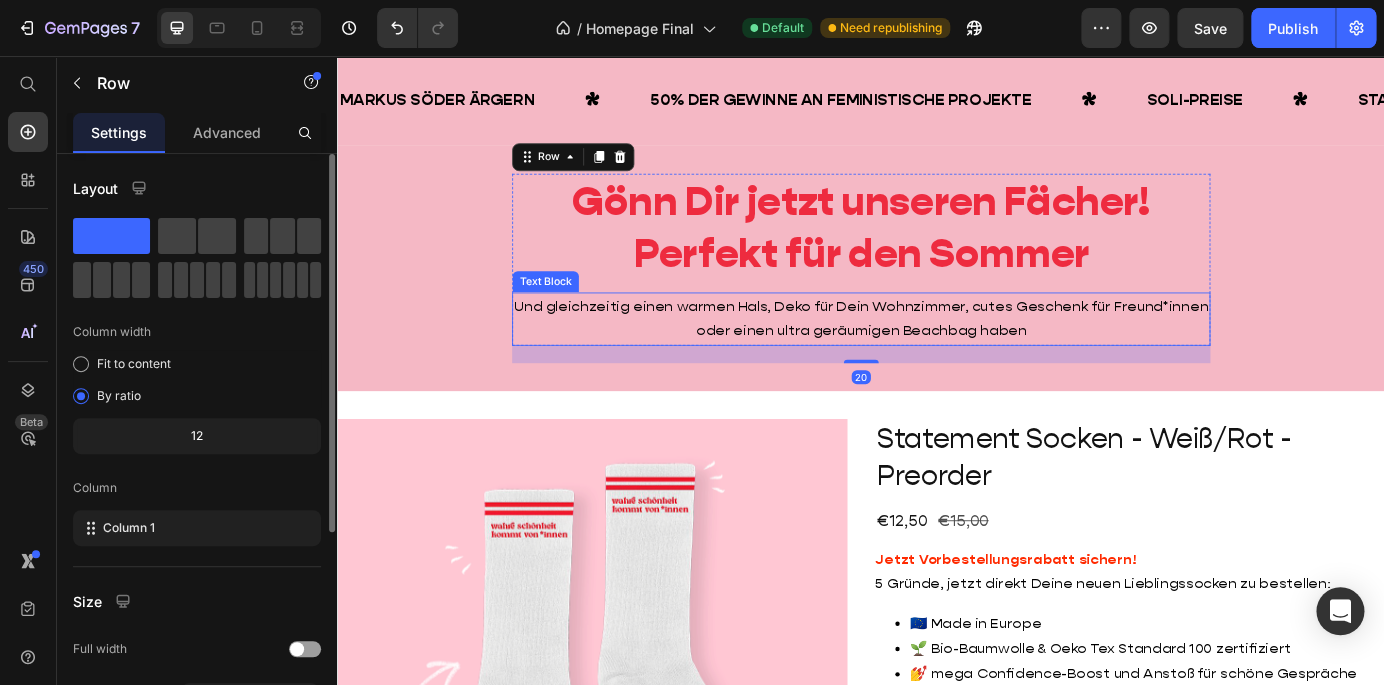 click on "Und gleichzeitig einen warmen Hals, Deko für Dein Wohnzimmer, cutes Geschenk für Freund*innen oder einen ultra geräumigen Beachbag haben" at bounding box center (937, 358) 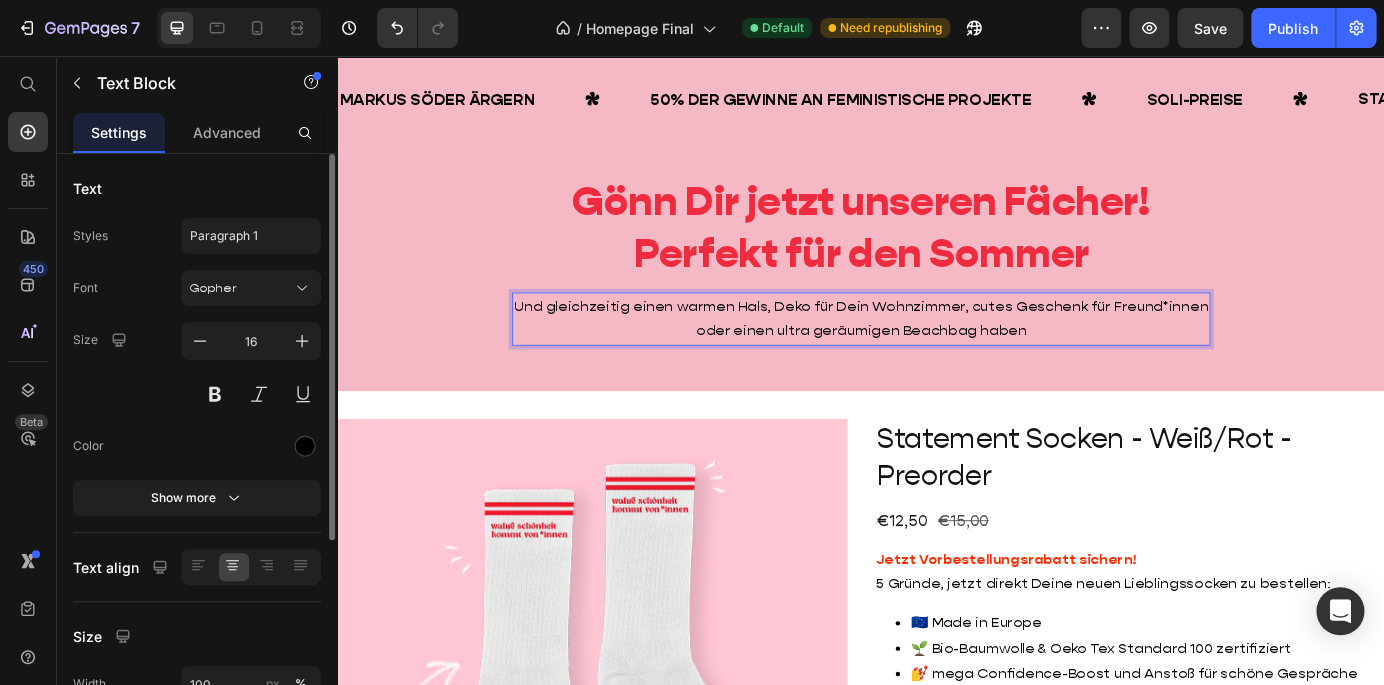click on "Und gleichzeitig einen warmen Hals, Deko für Dein Wohnzimmer, cutes Geschenk für Freund*innen oder einen ultra geräumigen Beachbag haben" at bounding box center (937, 358) 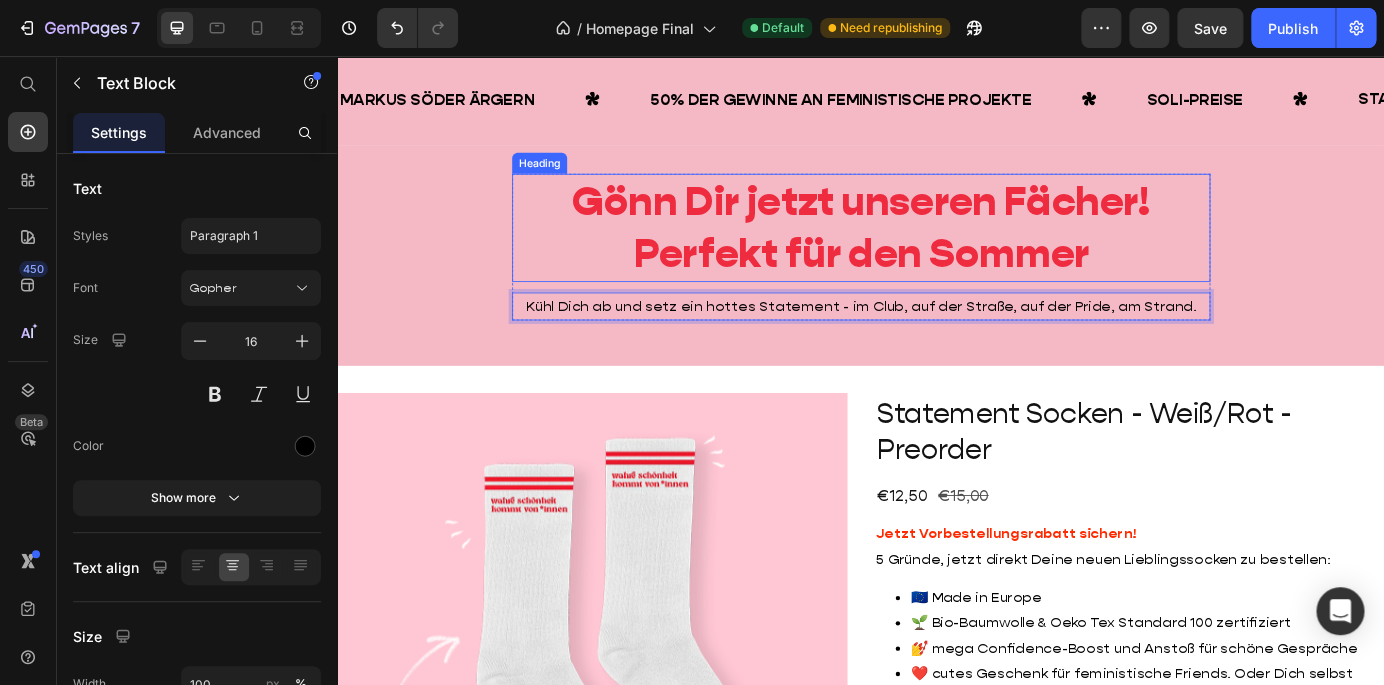 click on "Gönn Dir jetzt unseren Fächer! Perfekt für den Sommer" at bounding box center (937, 253) 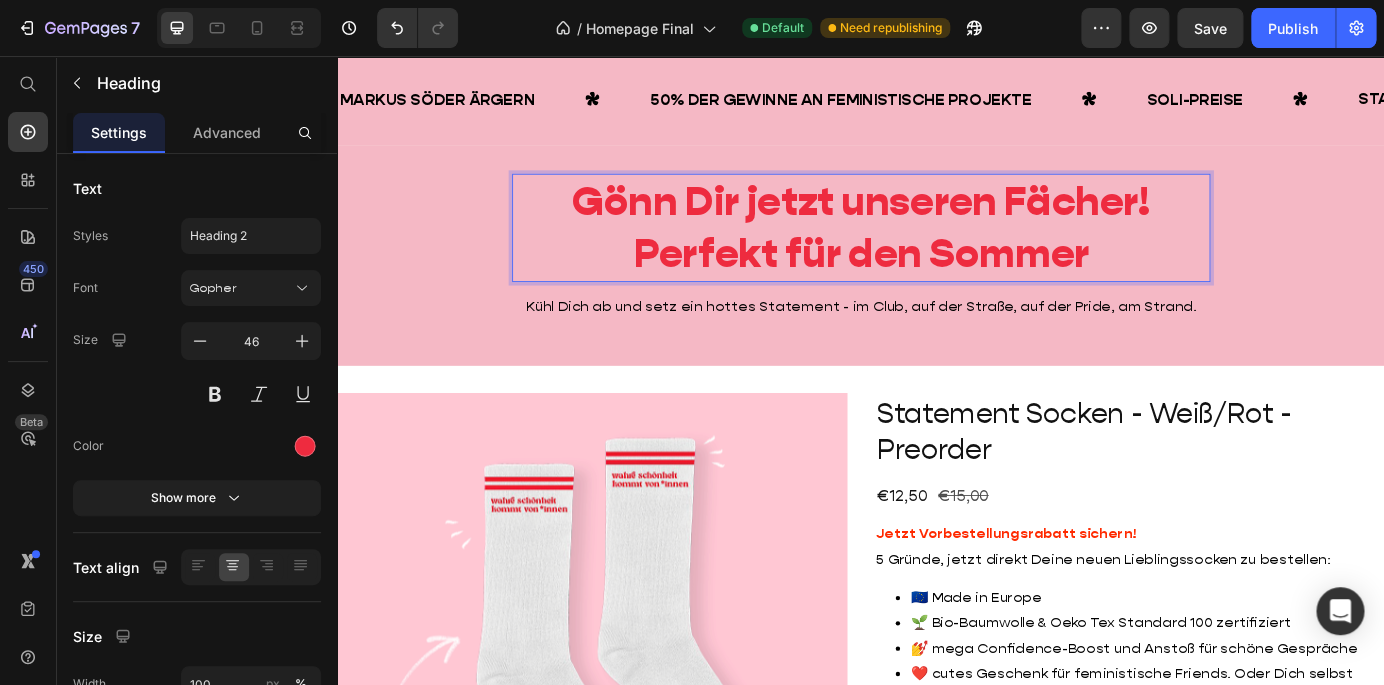 click on "Gönn Dir jetzt unseren Fächer! Perfekt für den Sommer" at bounding box center (937, 253) 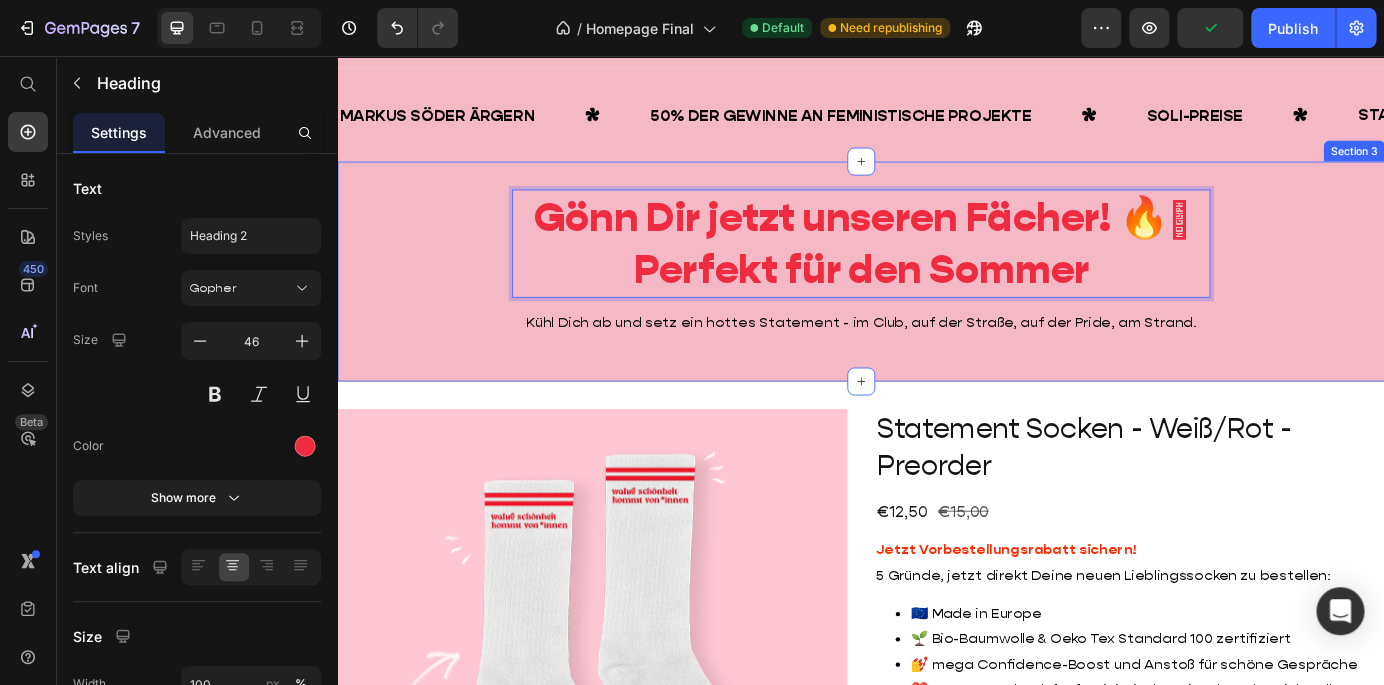 scroll, scrollTop: 676, scrollLeft: 0, axis: vertical 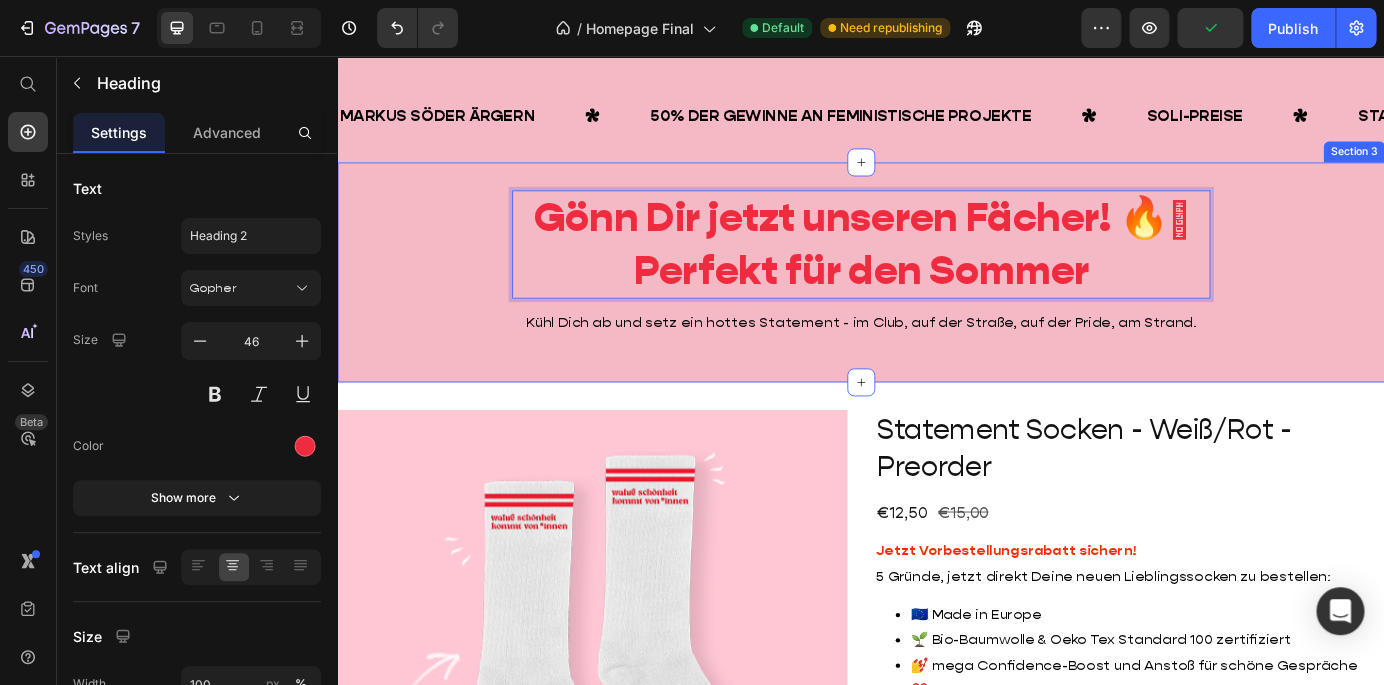click on "Gönn Dir jetzt unseren Fächer! 🔥🪭 Perfekt für den Sommer Heading   12 Kühl Dich ab und setz ein hottes Statement - im Club, auf der Straße, auf der Pride, am Strand. Text Block Row" at bounding box center [937, 304] 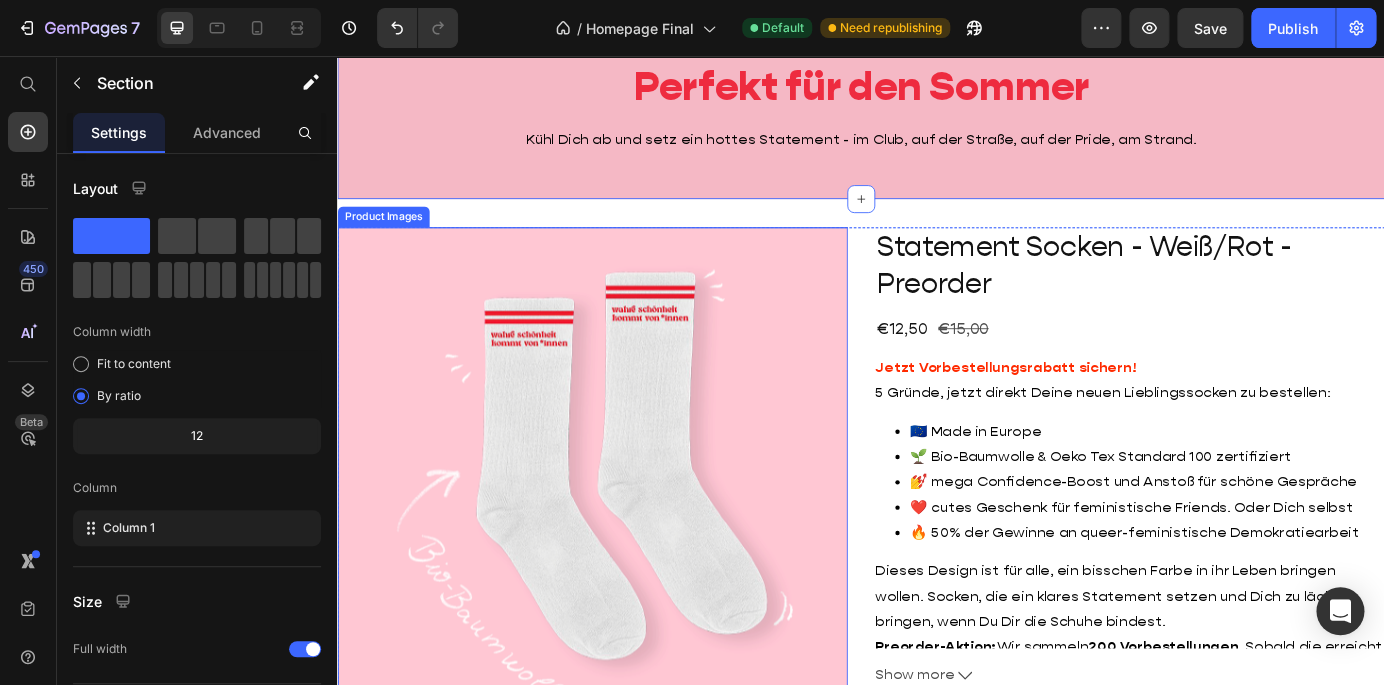 scroll, scrollTop: 893, scrollLeft: 0, axis: vertical 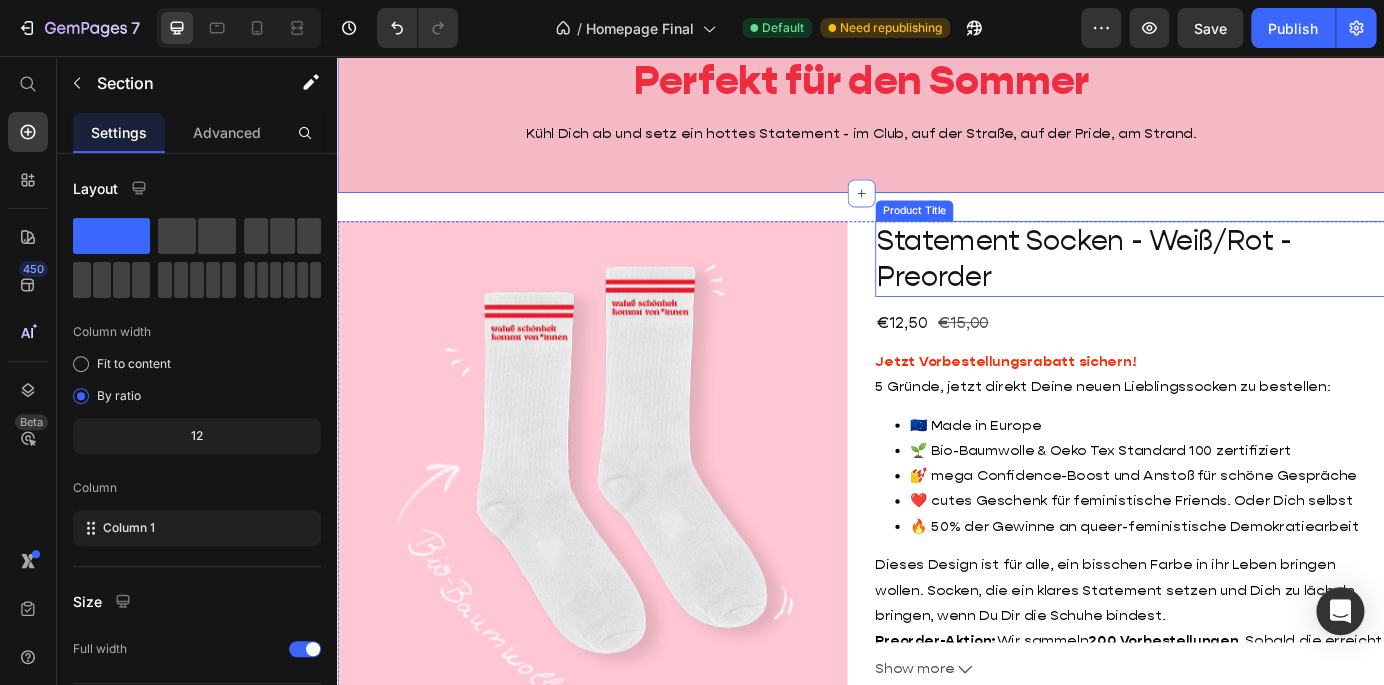 click on "Statement Socken - Weiß/Rot - Preorder" at bounding box center (1245, 288) 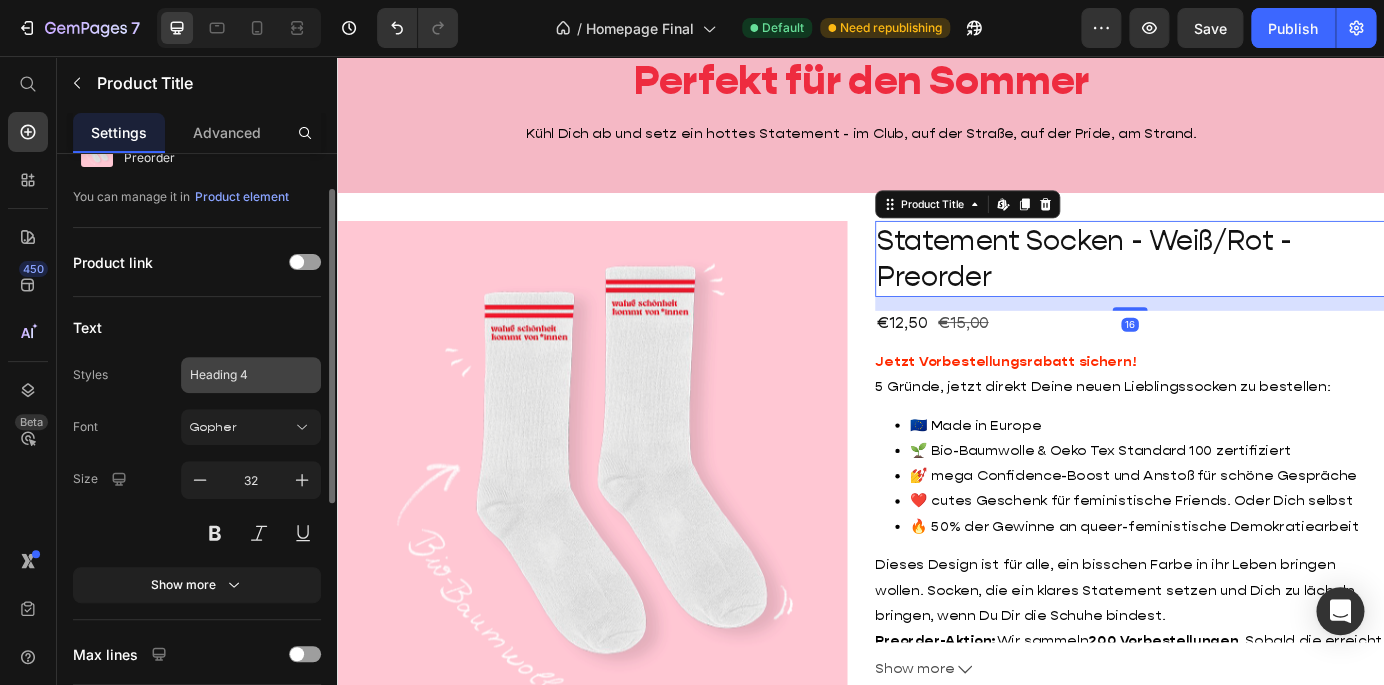 scroll, scrollTop: 92, scrollLeft: 0, axis: vertical 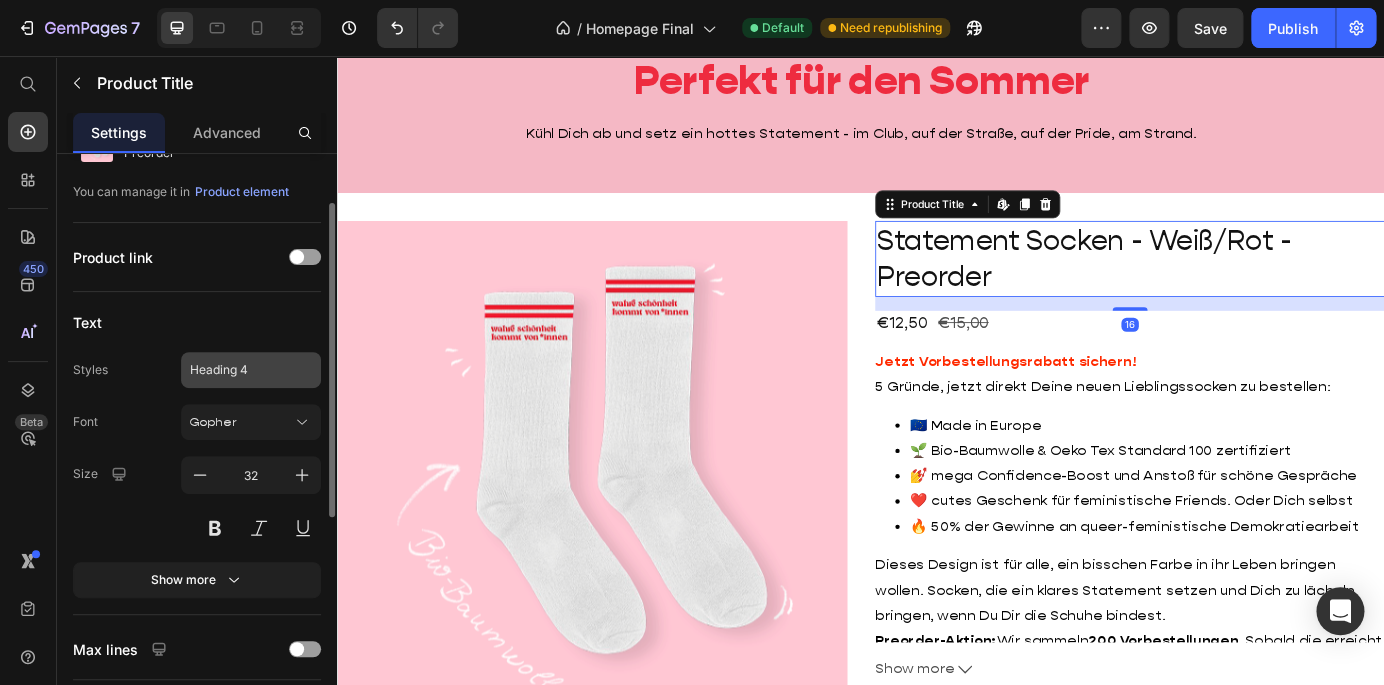 click on "Heading 4" at bounding box center [251, 370] 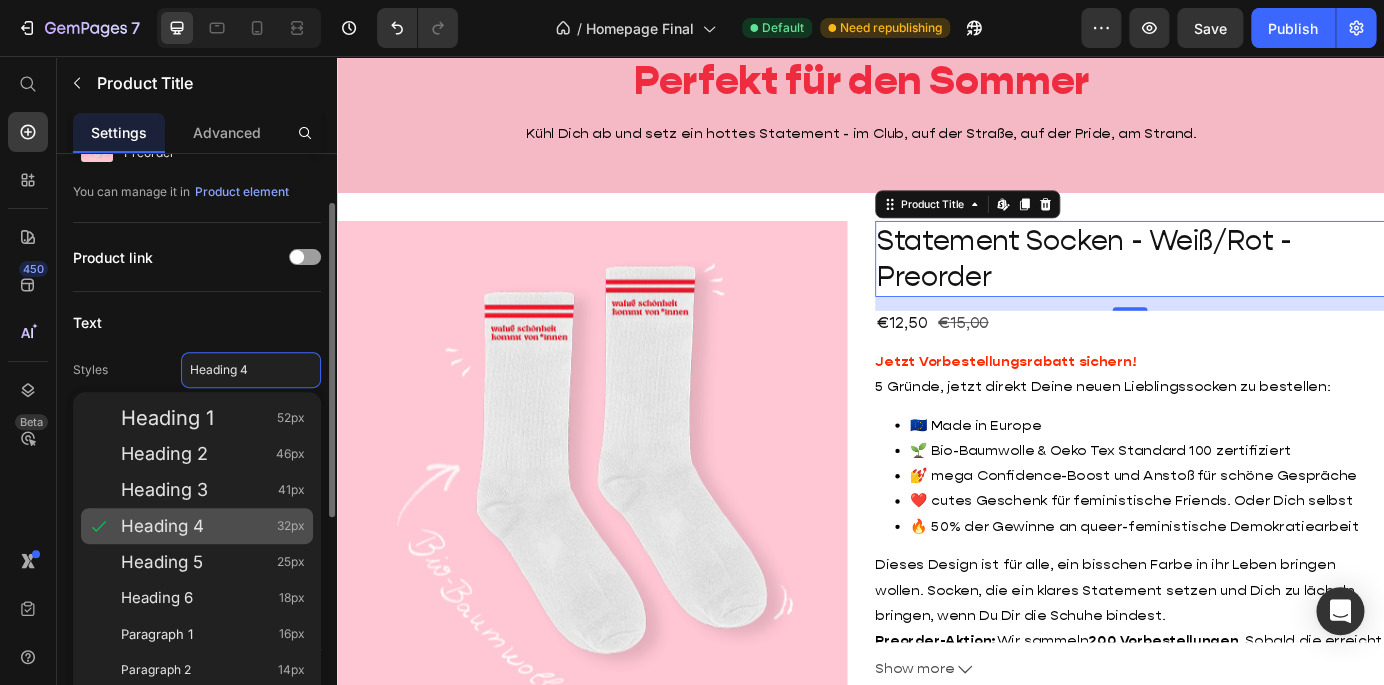 click on "Heading 4" at bounding box center (162, 526) 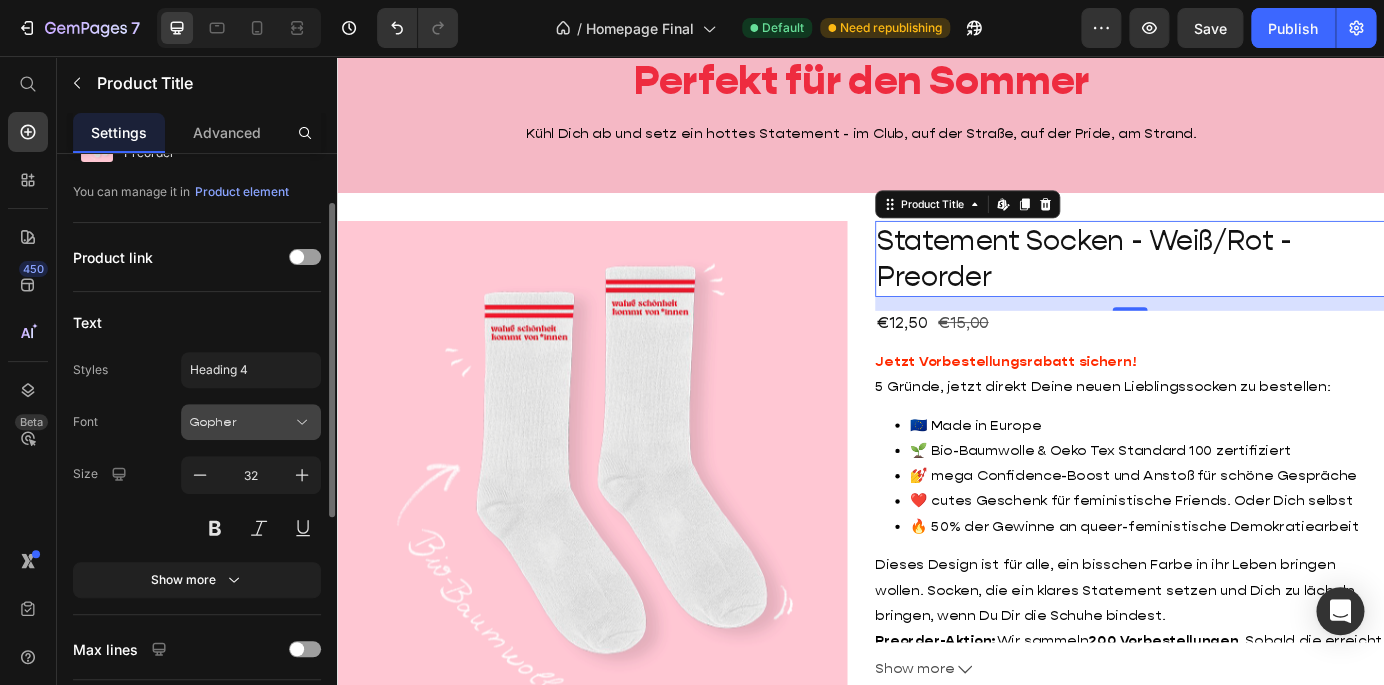 click on "Gopher" at bounding box center (241, 422) 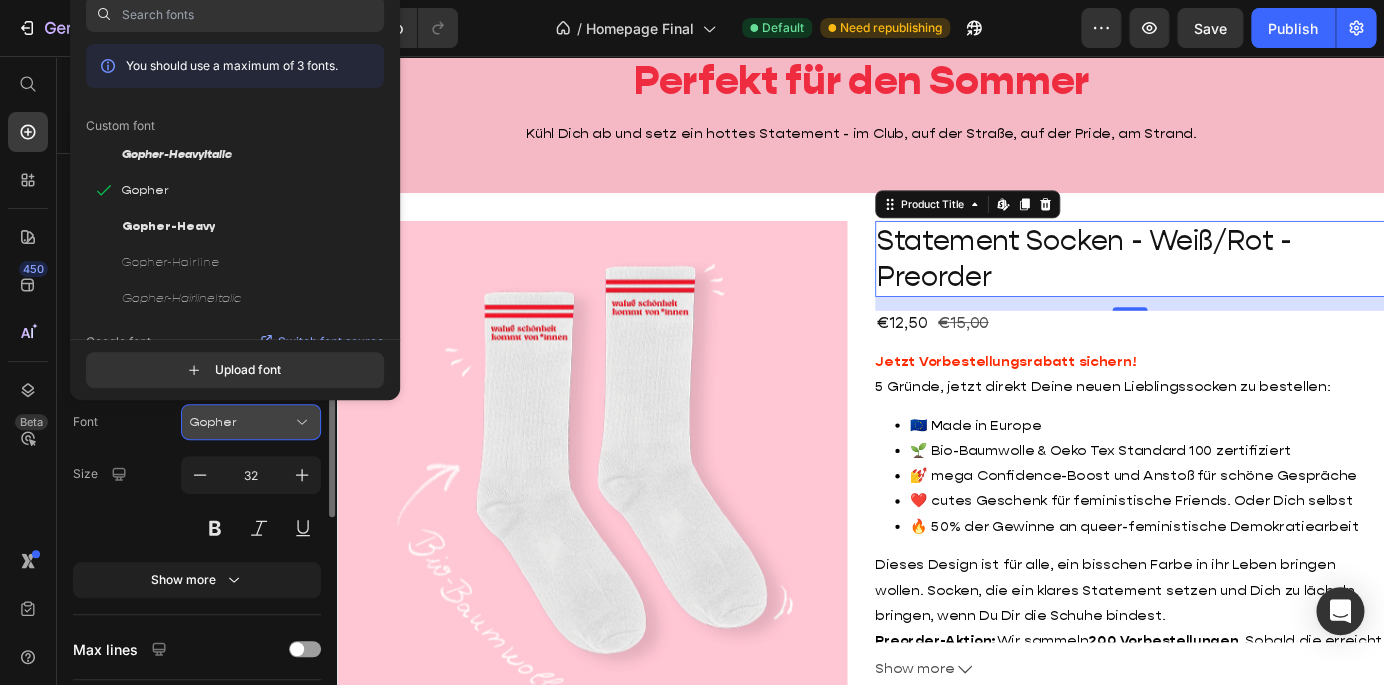 click on "Gopher" at bounding box center (241, 422) 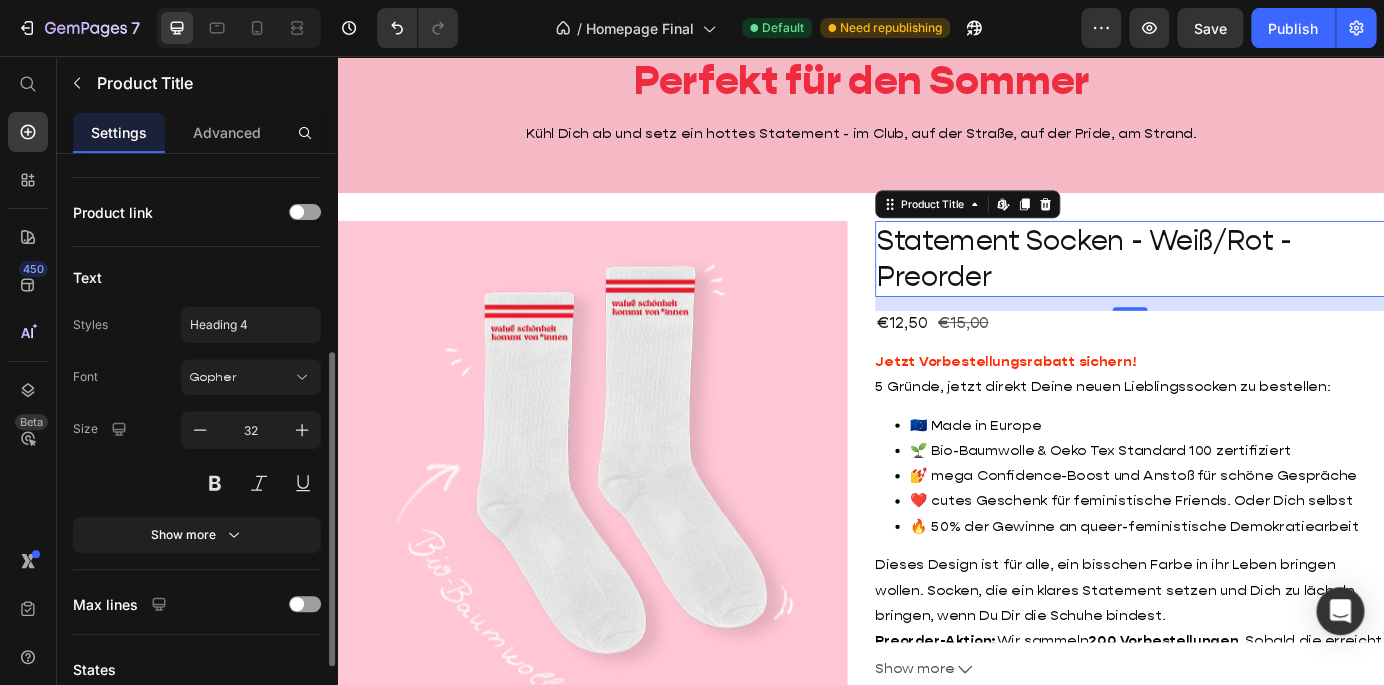 scroll, scrollTop: 0, scrollLeft: 0, axis: both 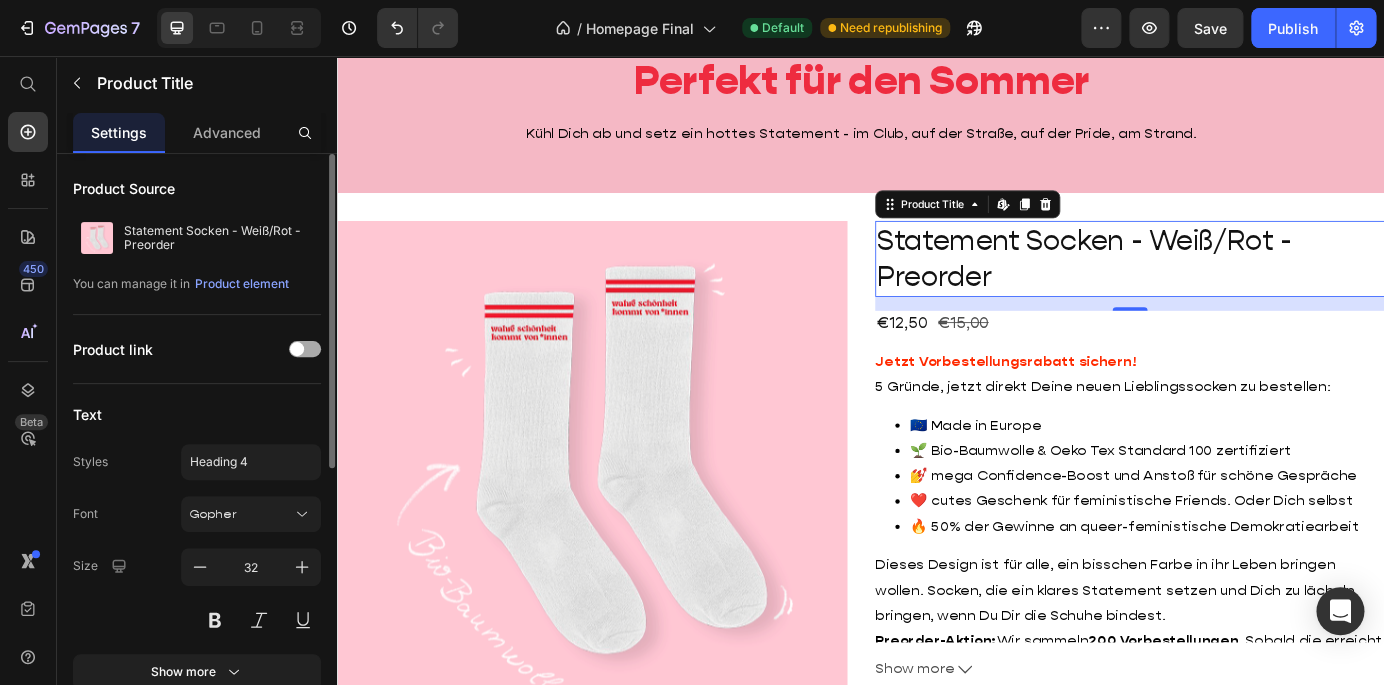 click at bounding box center [297, 349] 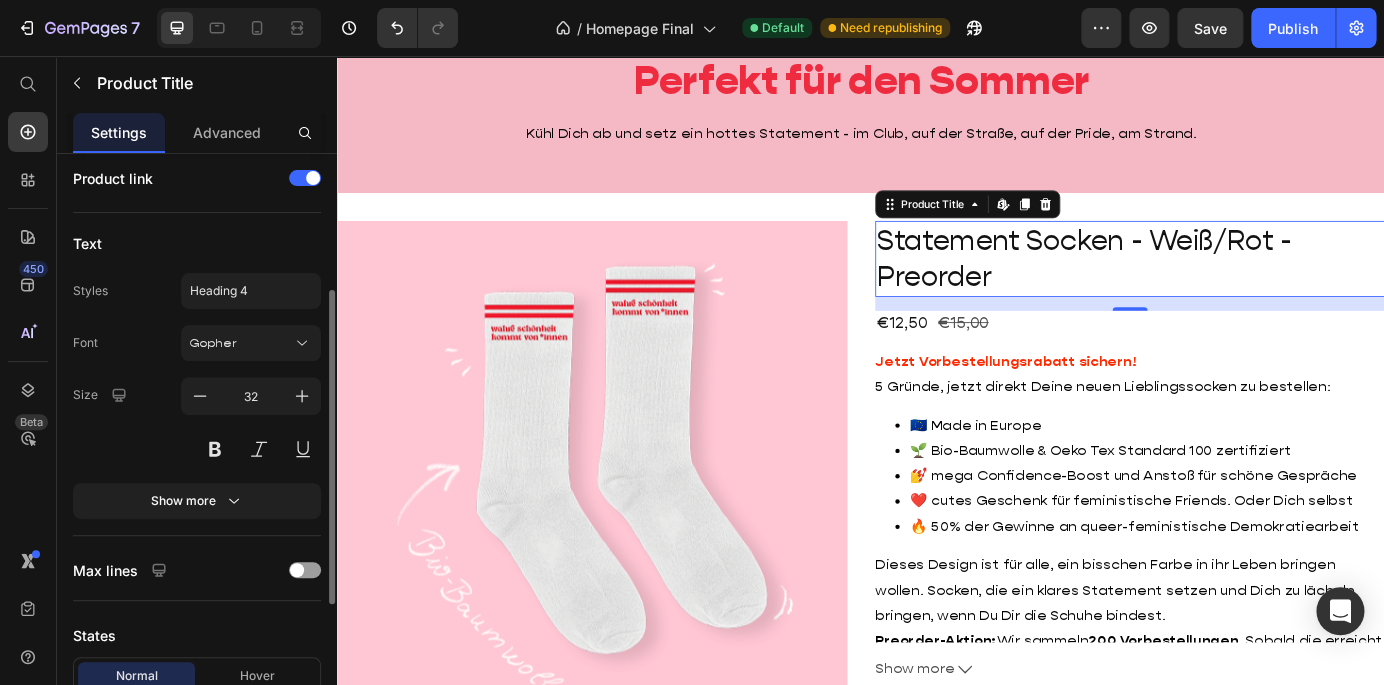 scroll, scrollTop: 229, scrollLeft: 0, axis: vertical 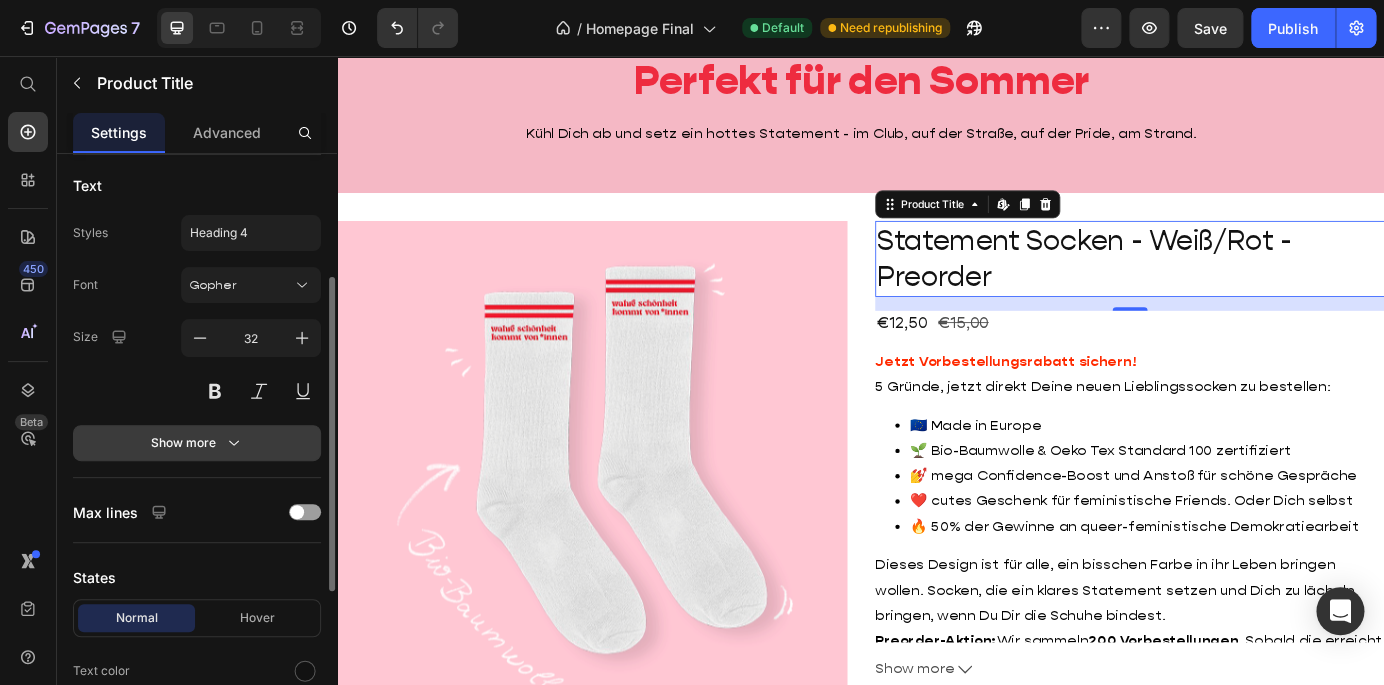 click on "Show more" at bounding box center (197, 443) 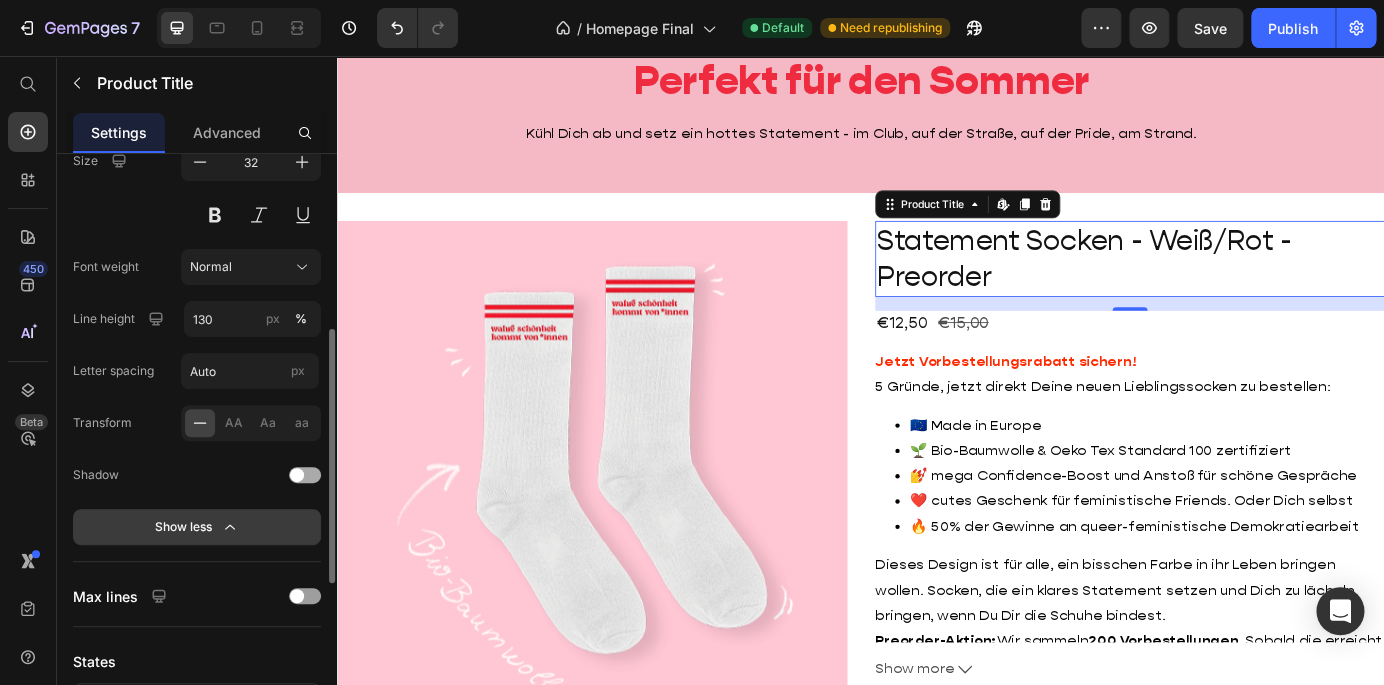 scroll, scrollTop: 536, scrollLeft: 0, axis: vertical 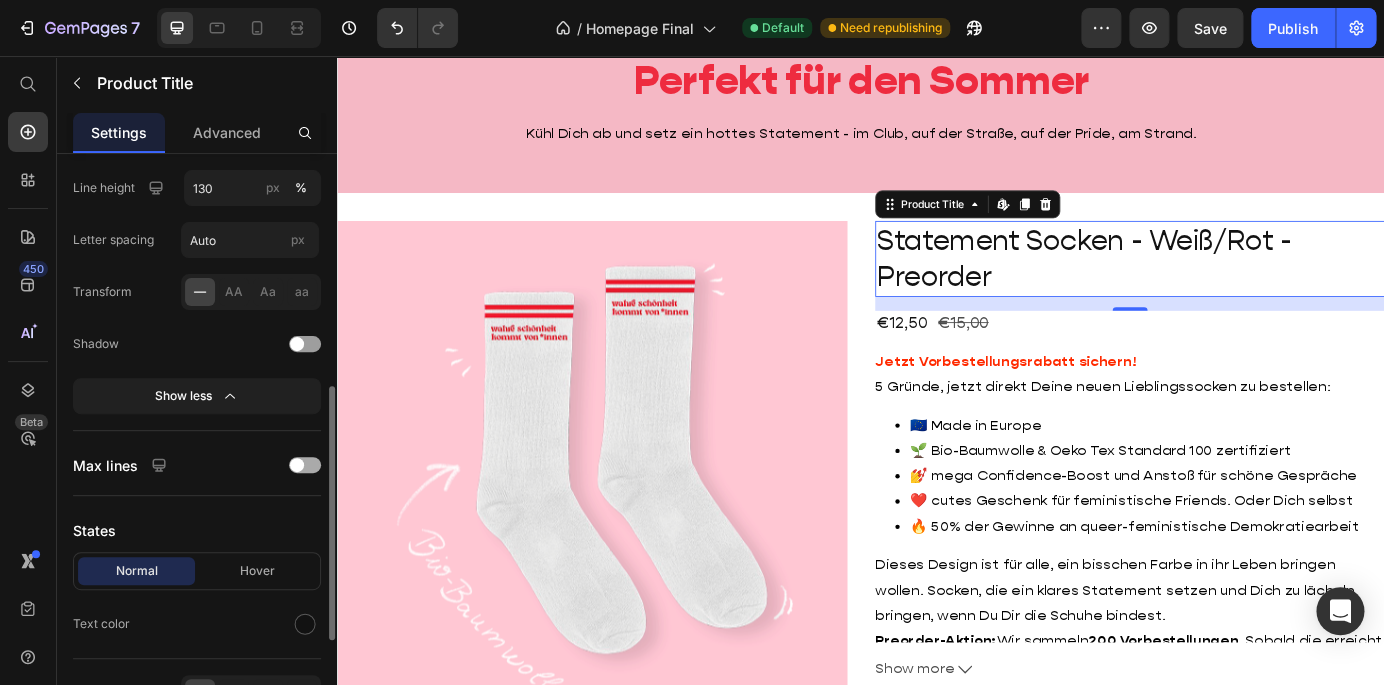click on "Max lines" 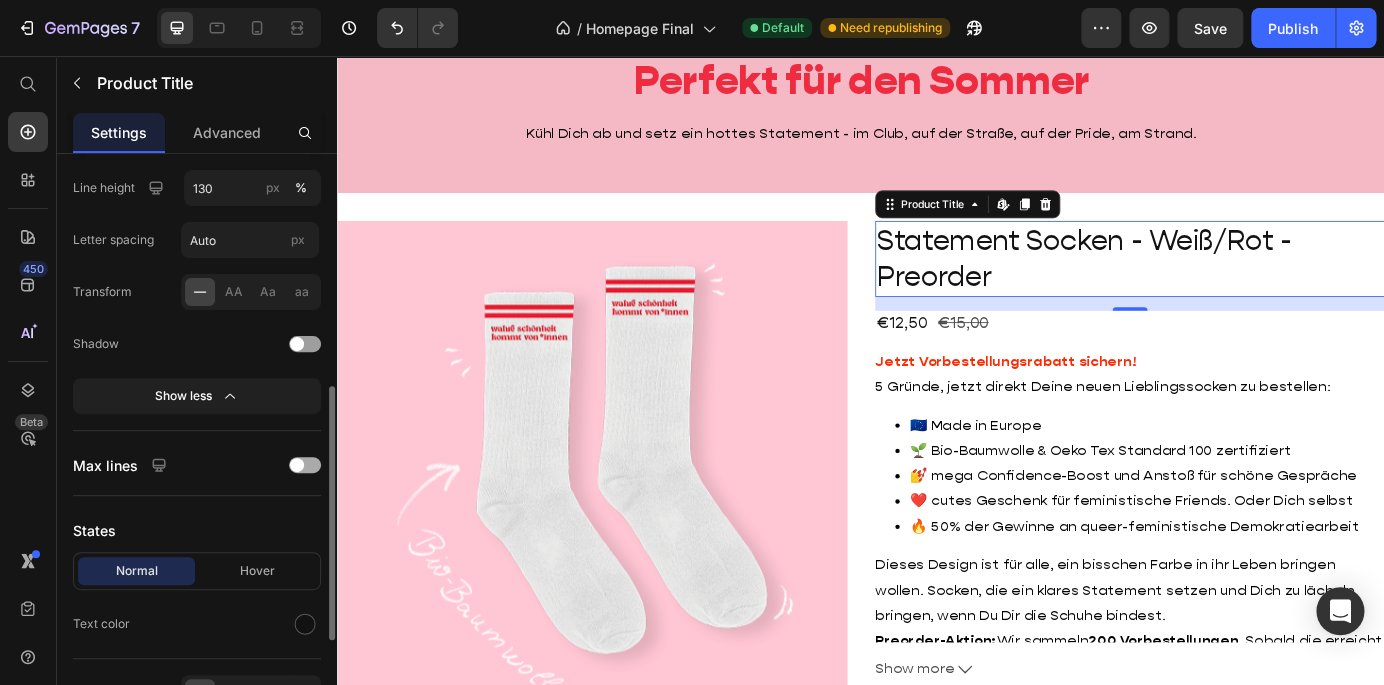 click on "Max lines" 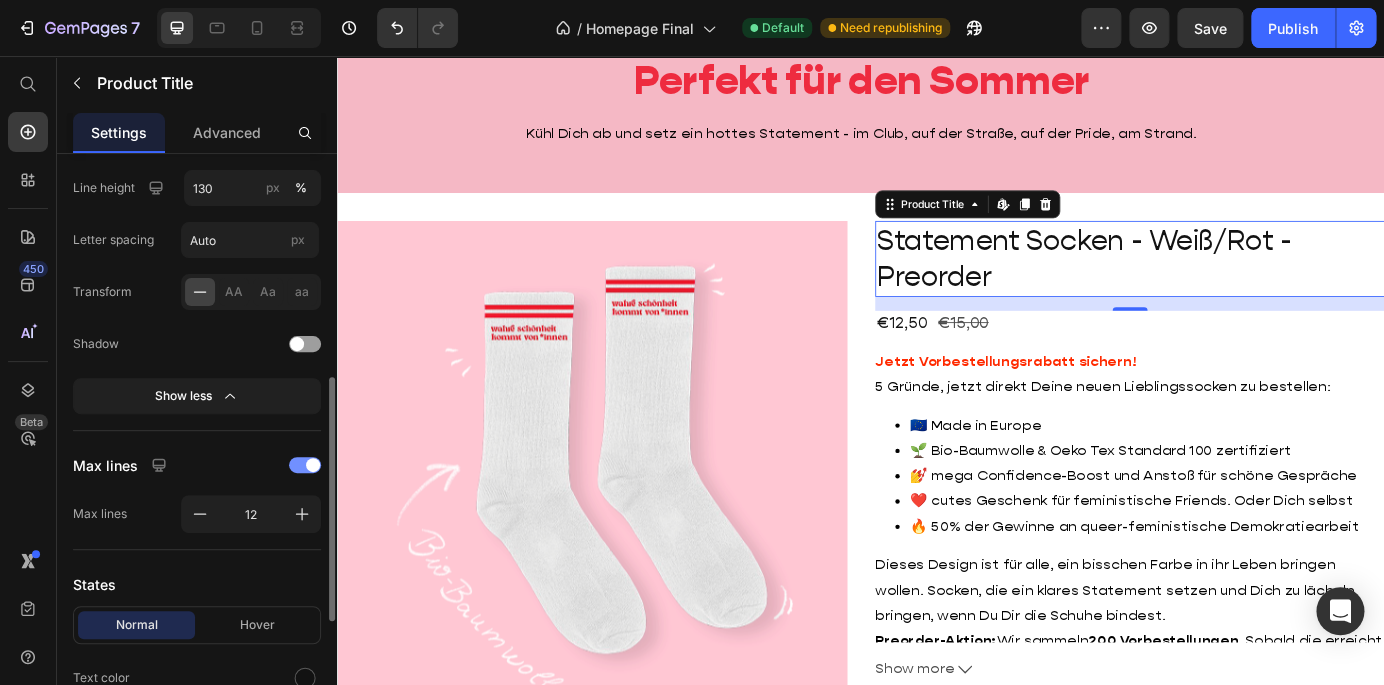 click at bounding box center [305, 465] 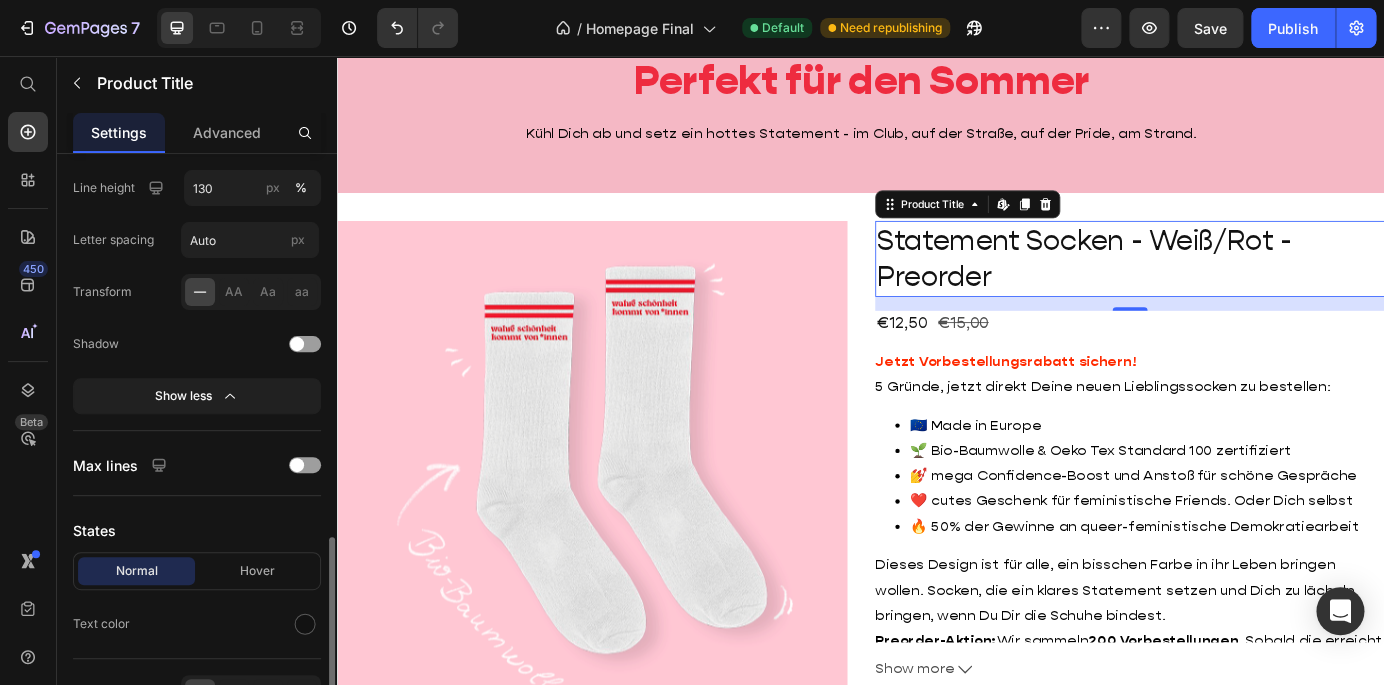scroll, scrollTop: 693, scrollLeft: 0, axis: vertical 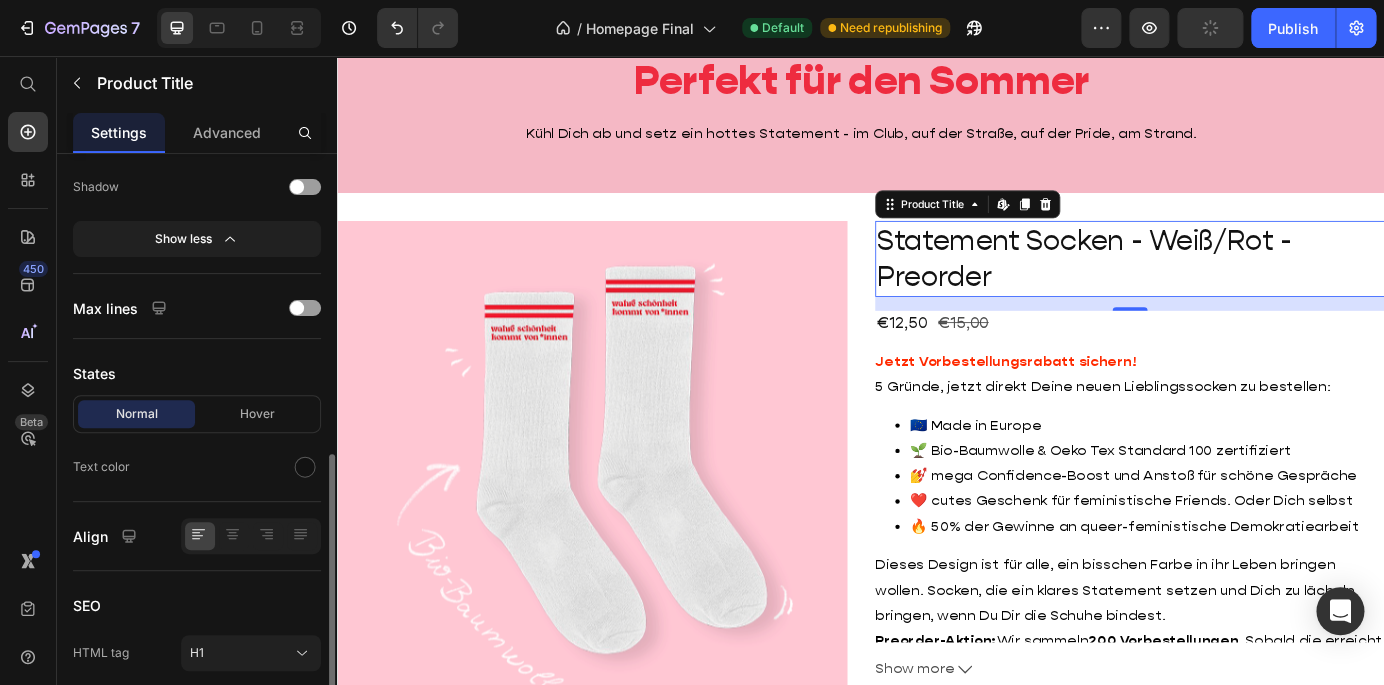 click on "Text color" at bounding box center (101, 467) 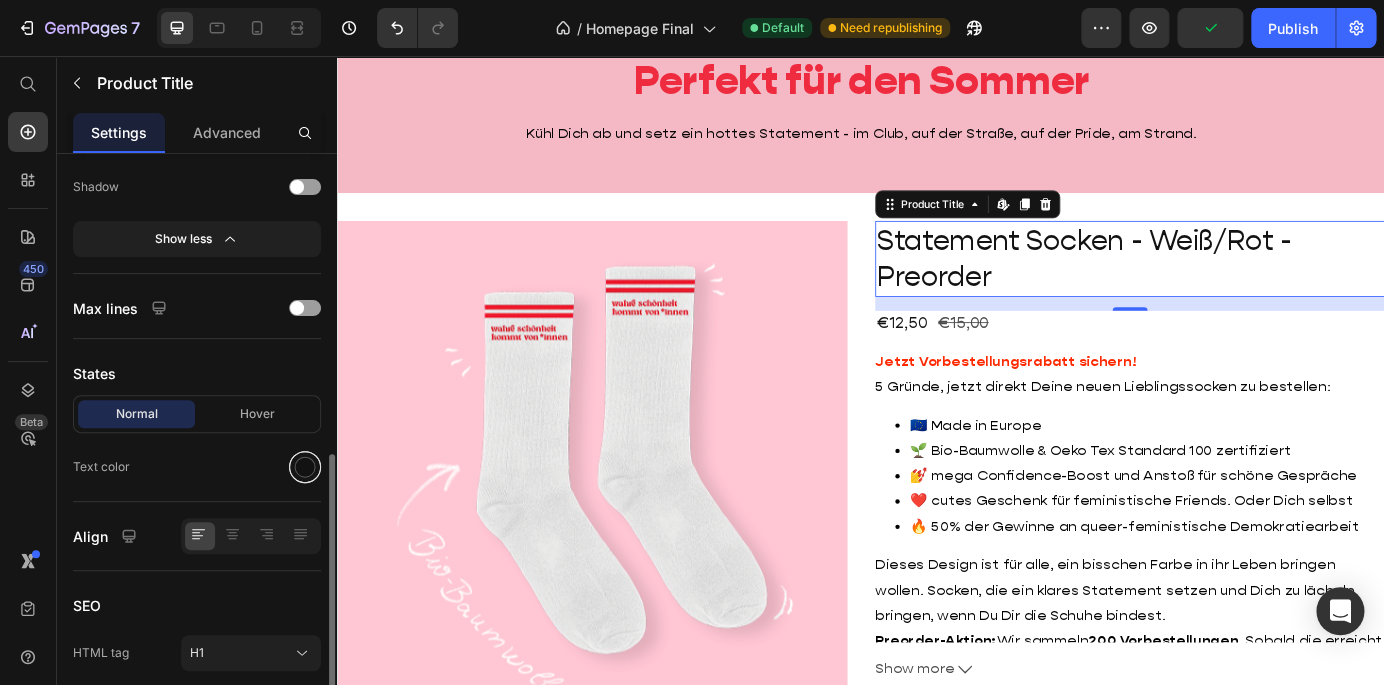 click at bounding box center [305, 467] 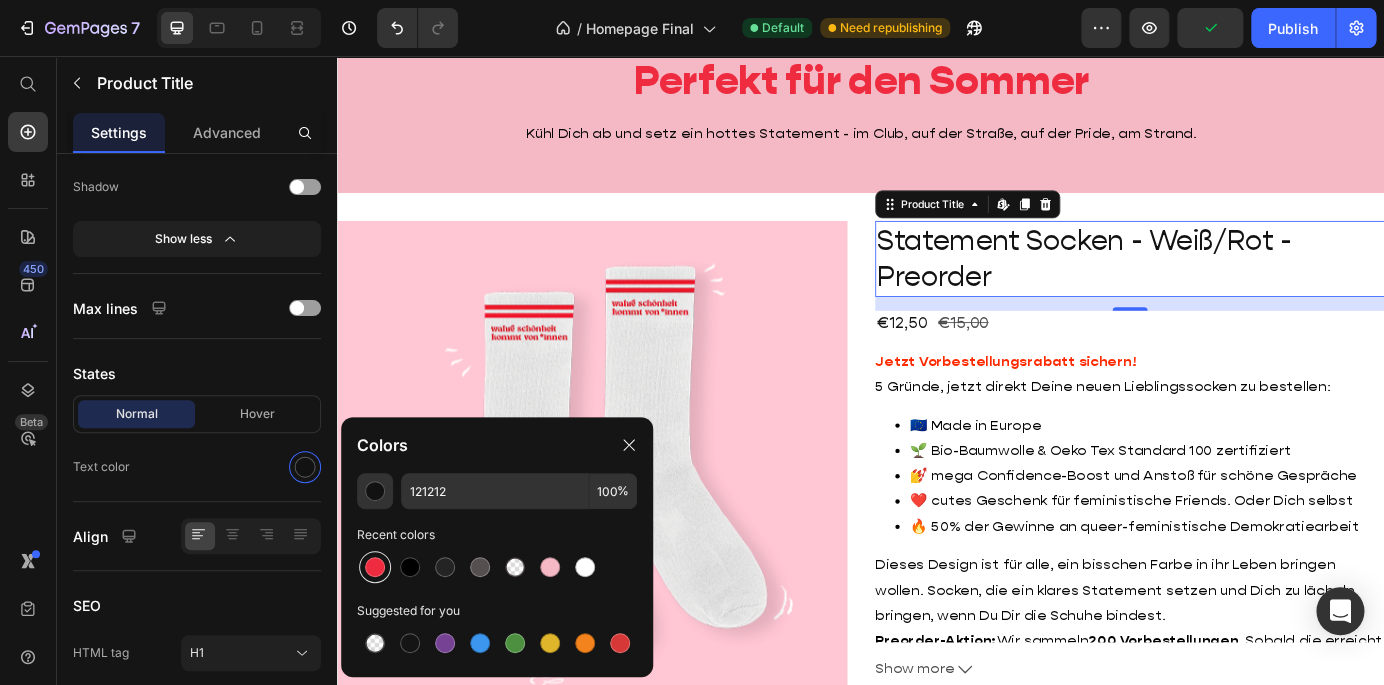 click at bounding box center (375, 567) 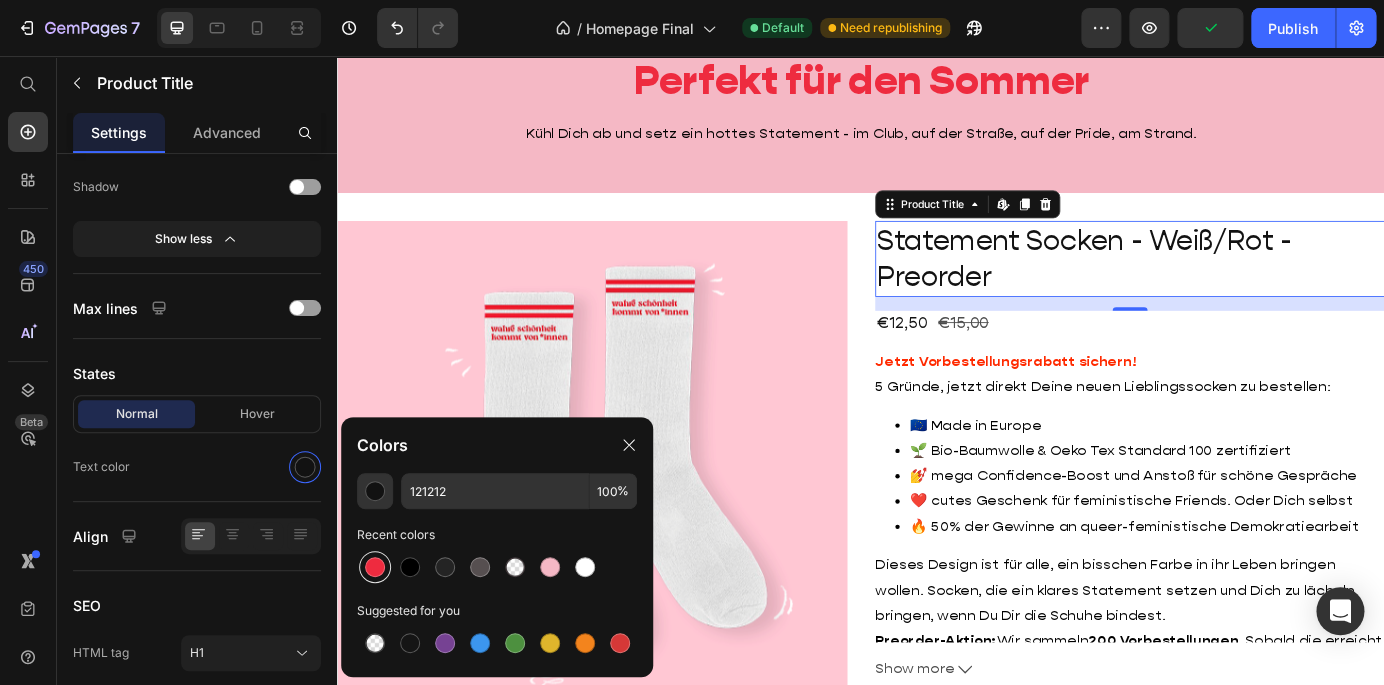 type on "EE2B3F" 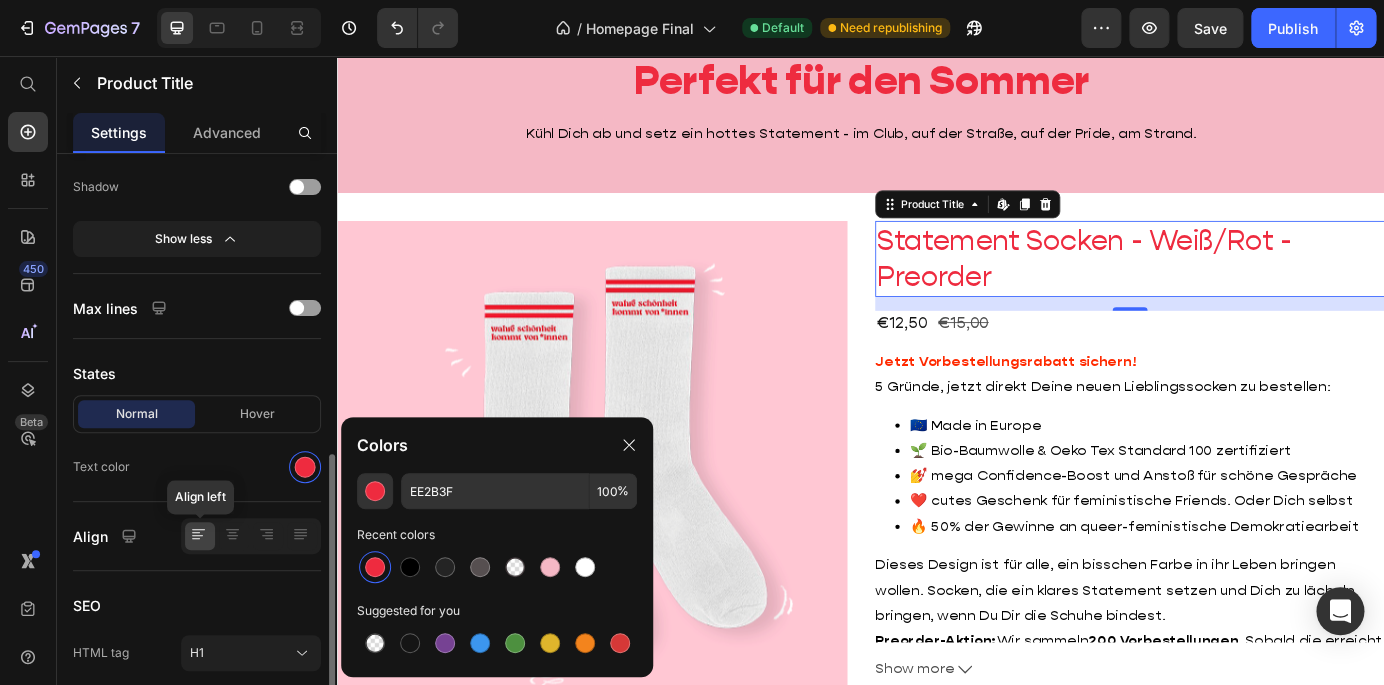 click 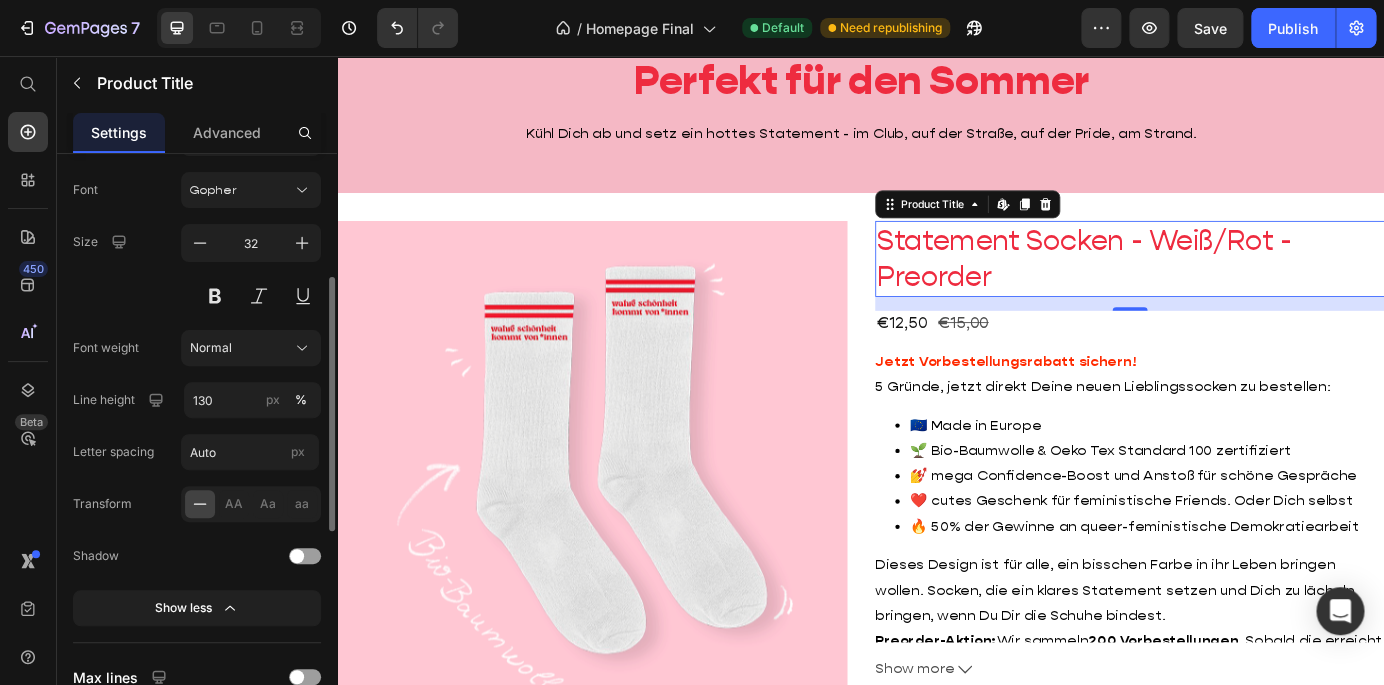 scroll, scrollTop: 310, scrollLeft: 0, axis: vertical 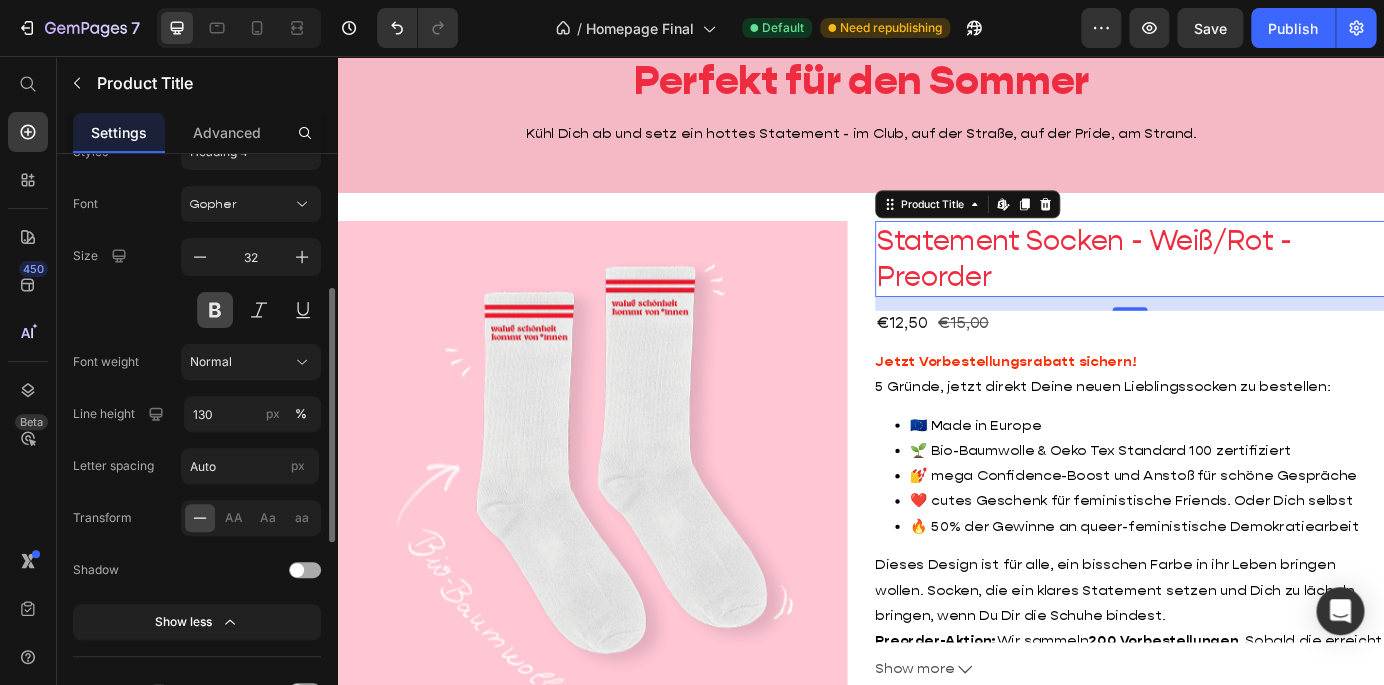 click at bounding box center [215, 310] 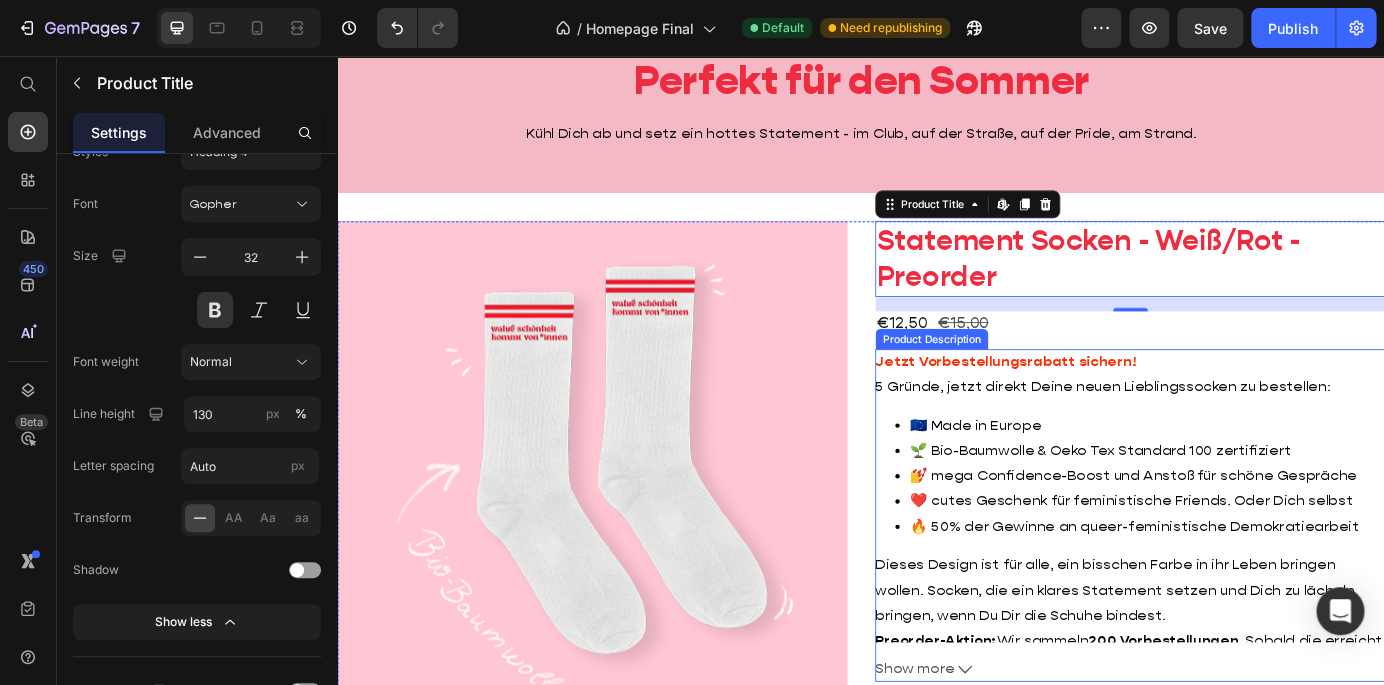 click on "Jetzt Vorbestellungsrabatt sichern! 5 Gründe, jetzt direkt Deine neuen Lieblingssocken zu bestellen:
🇪🇺 Made in Europe
🌱 Bio-Baumwolle & Oeko Tex Standard 100 zertifiziert
💅 mega Confidence-Boost und Anstoß für schöne Gespräche
❤️ cutes Geschenk für feministische Friends. Oder Dich selbst
🔥 50% der Gewinne an queer-feministische Demokratiearbeit
Dieses Design ist für alle, ein bisschen Farbe in ihr Leben bringen wollen. Socken, die ein klares Statement setzen und Dich zu lächeln bringen, wenn Du Dir die Schuhe bindest.
Preorder-Aktion: Wir sammeln 200 Vorbestellungen . Sobald die erreicht sind, gehen die Socken in Produktion und werden Euch innerhalb von ca. 6 Wochen zugeschickt. Alle, die vorbestellen, kriegen einen Rabatt von 12,50€ statt 15,00€. Und natürlich sexy, feministische Socken & unsere ewige Dankbarkeit 🥰
Material: 77% Baumwolle, 20% Polyamid, 3% Elasthan Größen:" at bounding box center (1245, 581) 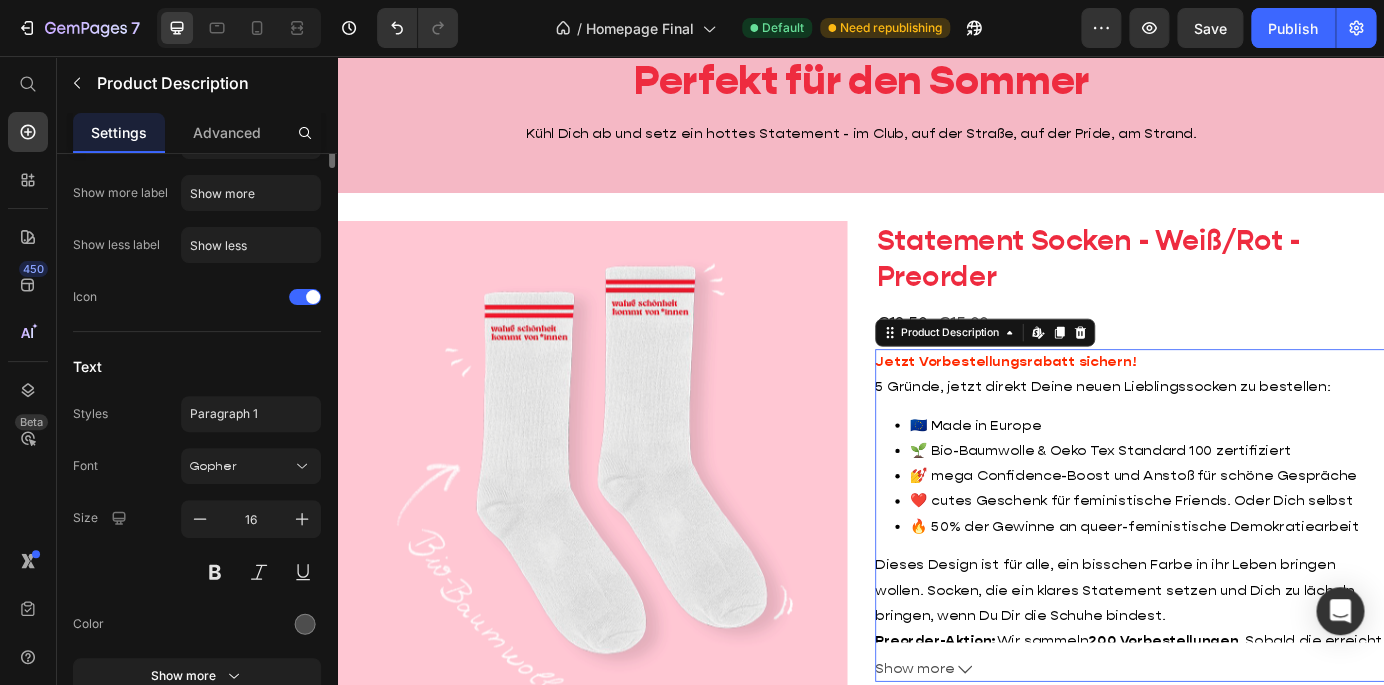 scroll, scrollTop: 0, scrollLeft: 0, axis: both 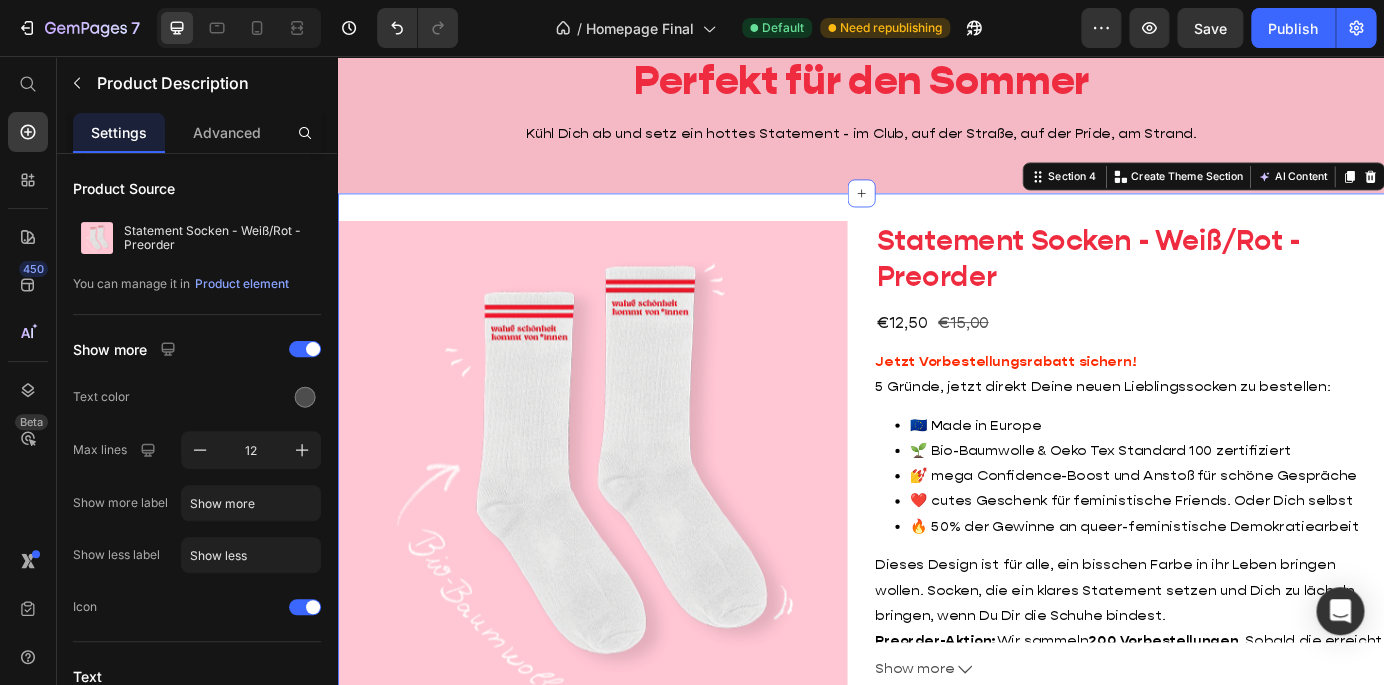 click on "Product Images Statement Socken - Weiß/Rot - Preorder Product Title €12,50 Product Price €15,00 Product Price Row
Jetzt Vorbestellungsrabatt sichern! 5 Gründe, jetzt direkt Deine neuen Lieblingssocken zu bestellen:
🇪🇺 Made in Europe
🌱 Bio-Baumwolle & Oeko Tex Standard 100 zertifiziert
💅 mega Confidence-Boost und Anstoß für schöne Gespräche
❤️ cutes Geschenk für feministische Friends. Oder Dich selbst
🔥 50% der Gewinne an queer-feministische Demokratiearbeit
Dieses Design ist für alle, ein bisschen Farbe in ihr Leben bringen wollen. Socken, die ein klares Statement setzen und Dich zu lächeln bringen, wenn Du Dir die Schuhe bindest.
Preorder-Aktion: Wir sammeln 200 Vorbestellungen . Sobald die erreicht sind, gehen die Socken in Produktion und werden Euch innerhalb von ca. 6 Wochen zugeschickt. Alle, die vorbestellen, kriegen einen Rabatt von 12,50€ statt 15,00€.
Material: Größen:
Show more Quantity 1" at bounding box center (937, 658) 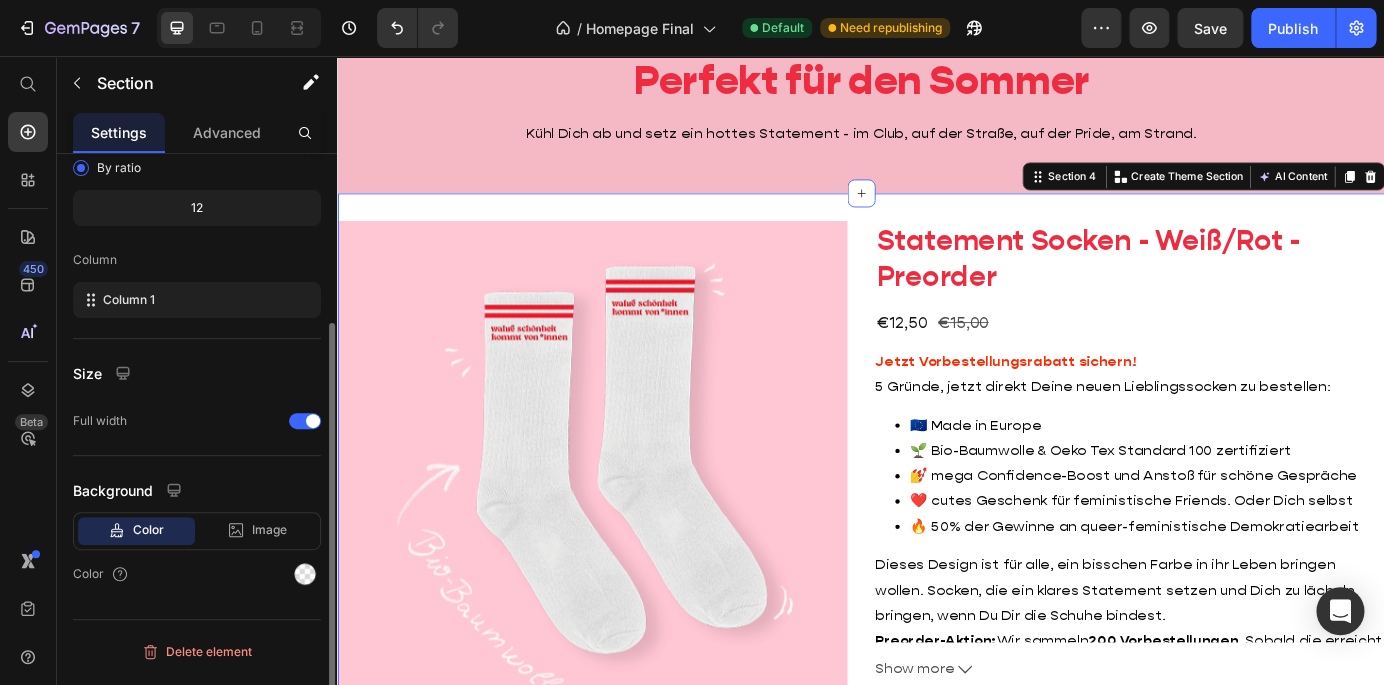 scroll, scrollTop: 233, scrollLeft: 0, axis: vertical 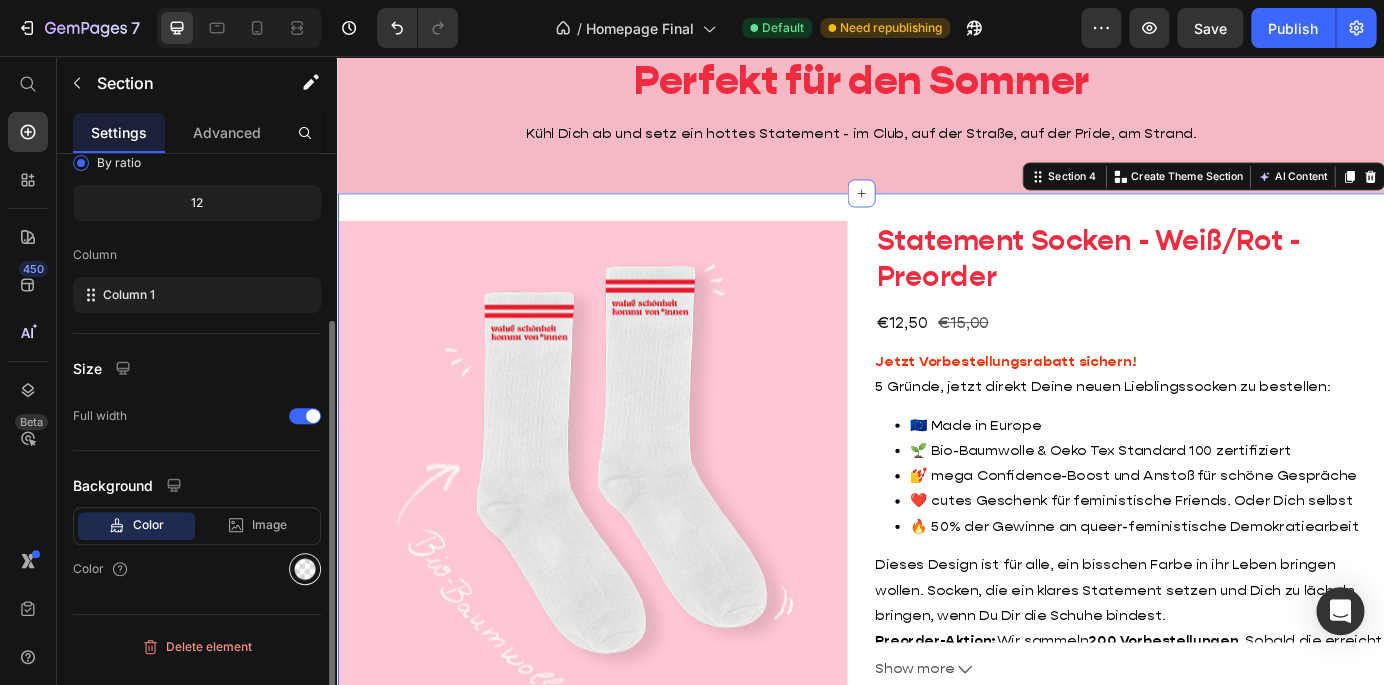 click at bounding box center [305, 569] 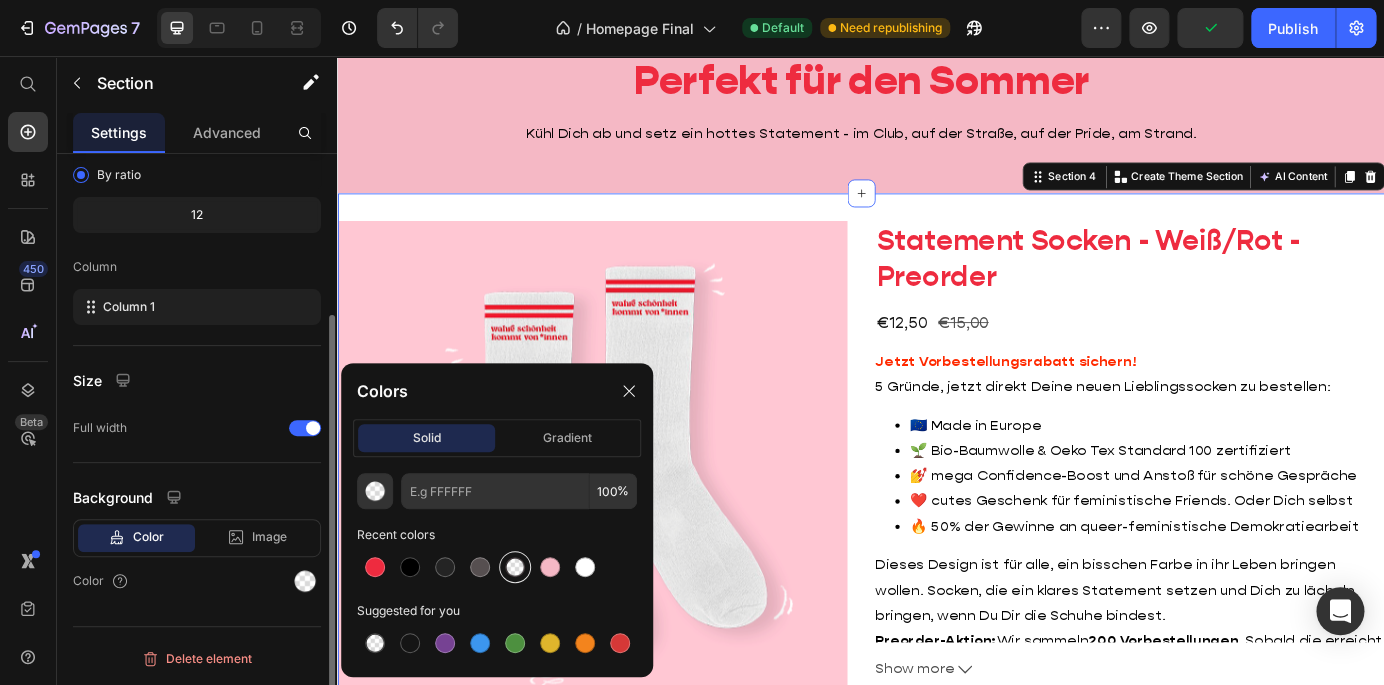 scroll, scrollTop: 221, scrollLeft: 0, axis: vertical 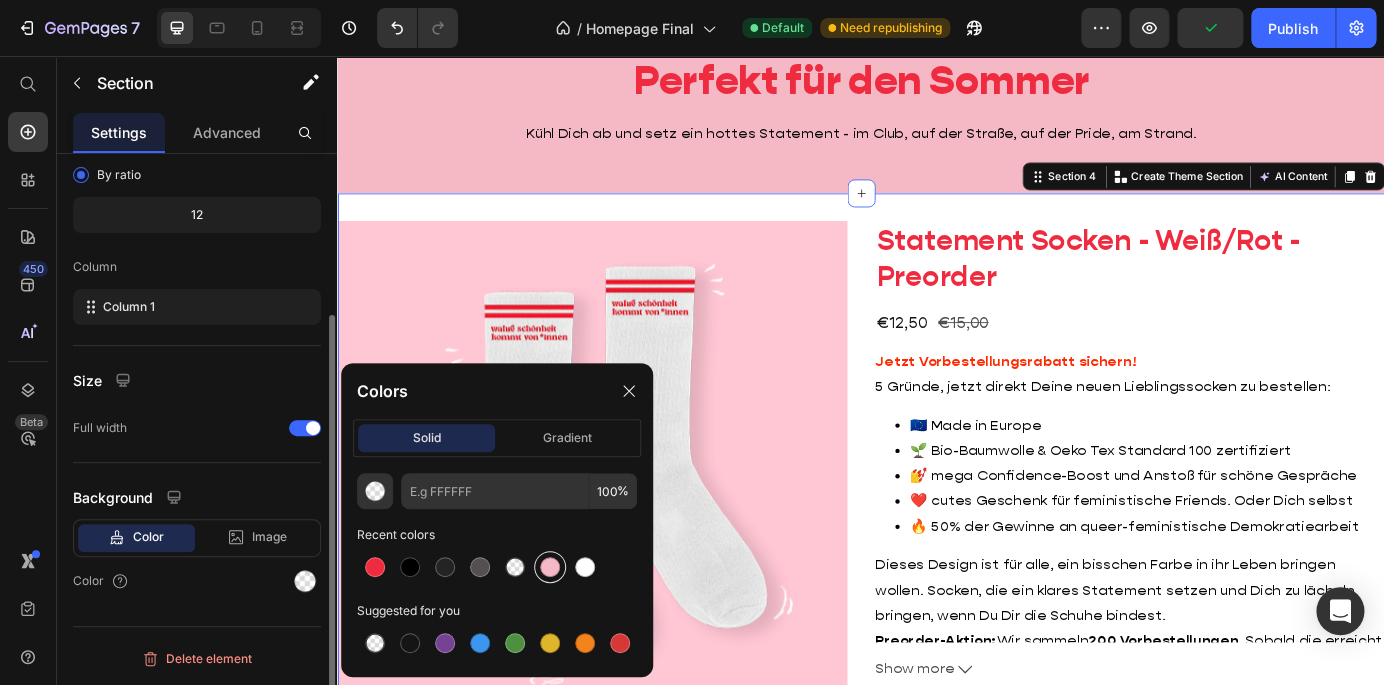 click at bounding box center [550, 567] 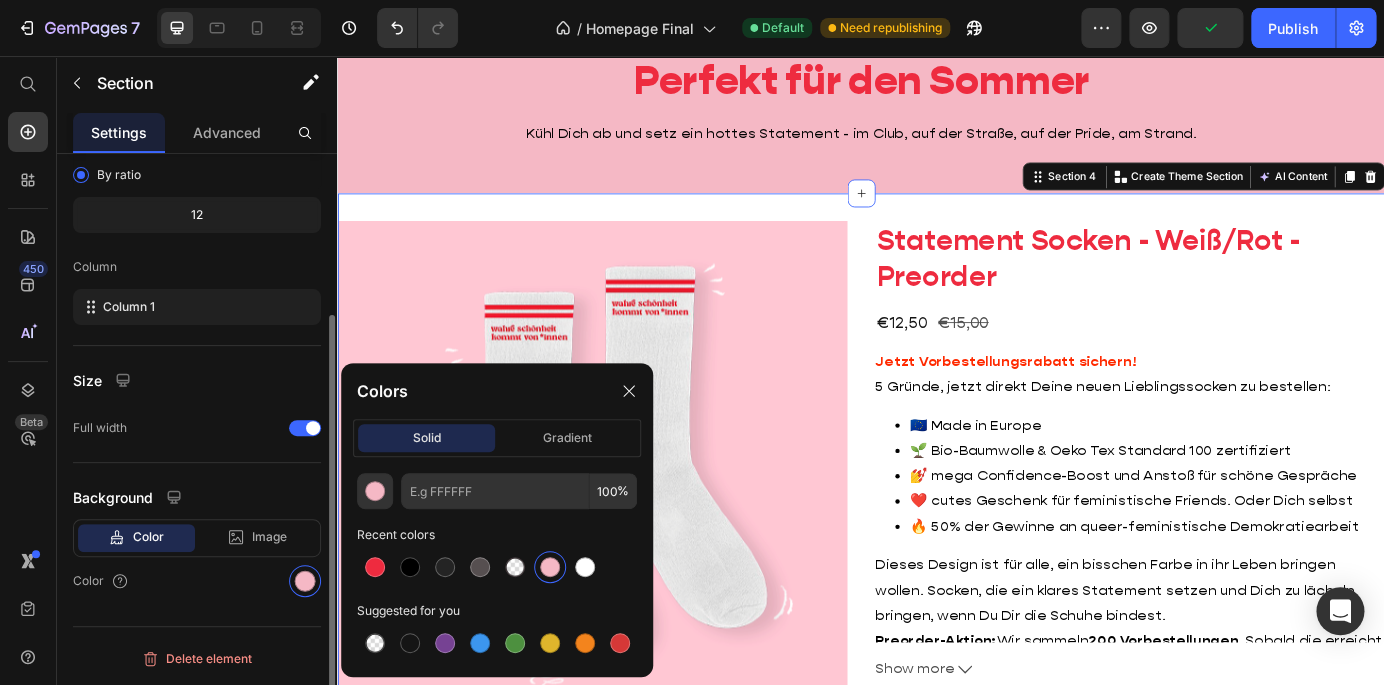 type on "F5B8C5" 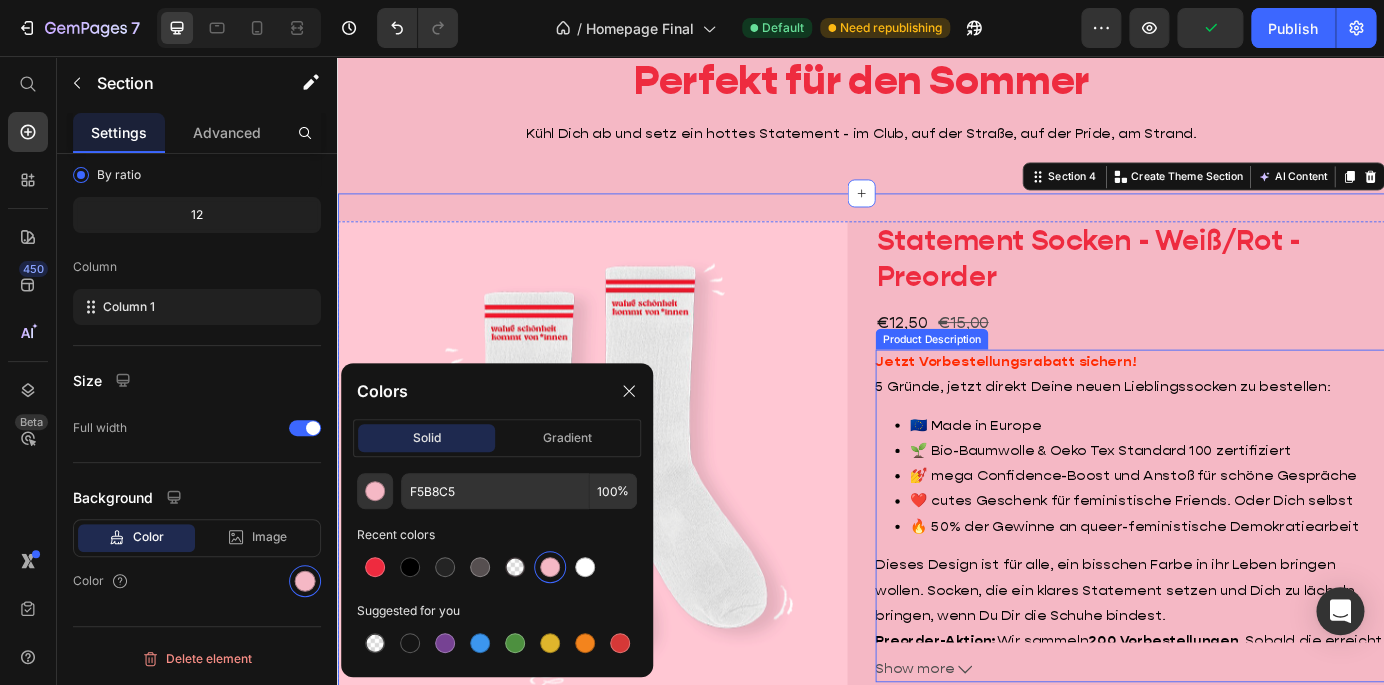 click on "Jetzt Vorbestellungsrabatt sichern! 5 Gründe, jetzt direkt Deine neuen Lieblingssocken zu bestellen:
🇪🇺 Made in Europe
🌱 Bio-Baumwolle & Oeko Tex Standard 100 zertifiziert
💅 mega Confidence-Boost und Anstoß für schöne Gespräche
❤️ cutes Geschenk für feministische Friends. Oder Dich selbst
🔥 50% der Gewinne an queer-feministische Demokratiearbeit
Dieses Design ist für alle, ein bisschen Farbe in ihr Leben bringen wollen. Socken, die ein klares Statement setzen und Dich zu lächeln bringen, wenn Du Dir die Schuhe bindest.
Preorder-Aktion: Wir sammeln 200 Vorbestellungen . Sobald die erreicht sind, gehen die Socken in Produktion und werden Euch innerhalb von ca. 6 Wochen zugeschickt. Alle, die vorbestellen, kriegen einen Rabatt von 12,50€ statt 15,00€. Und natürlich sexy, feministische Socken & unsere ewige Dankbarkeit 🥰
Material: 77% Baumwolle, 20% Polyamid, 3% Elasthan Größen:" at bounding box center (1245, 581) 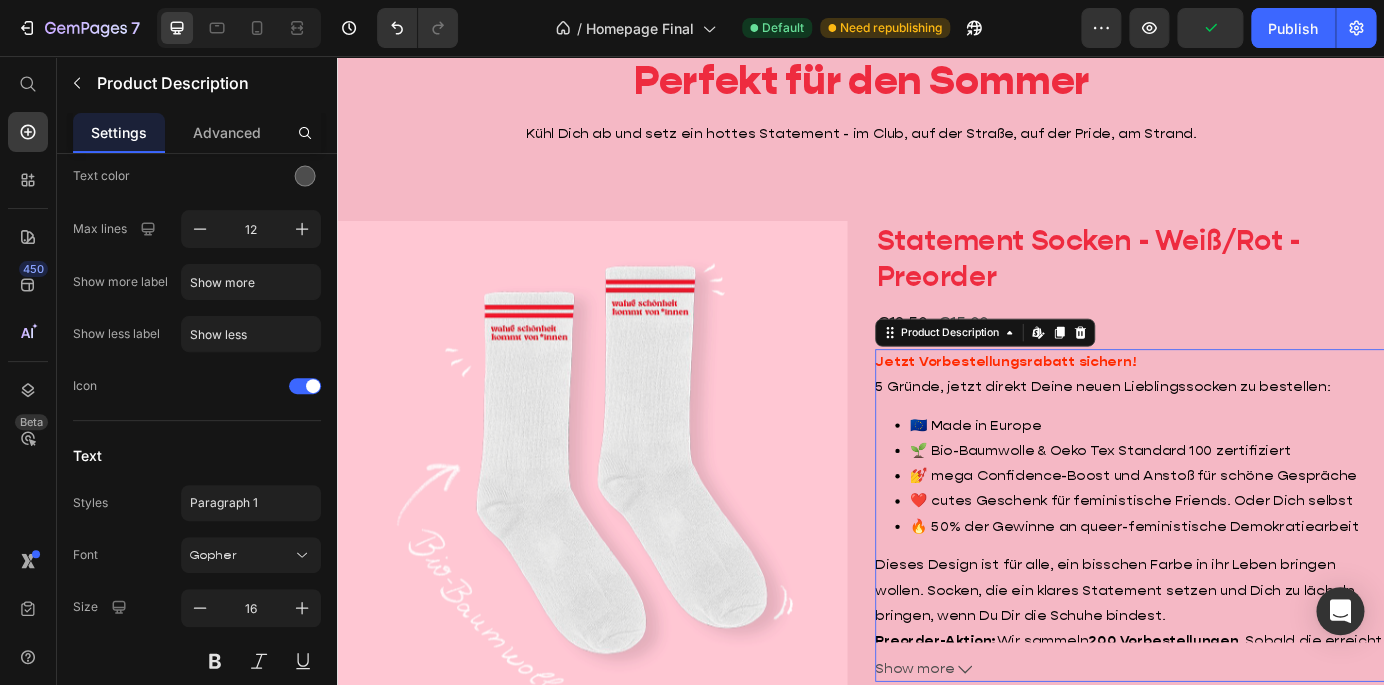 scroll, scrollTop: 0, scrollLeft: 0, axis: both 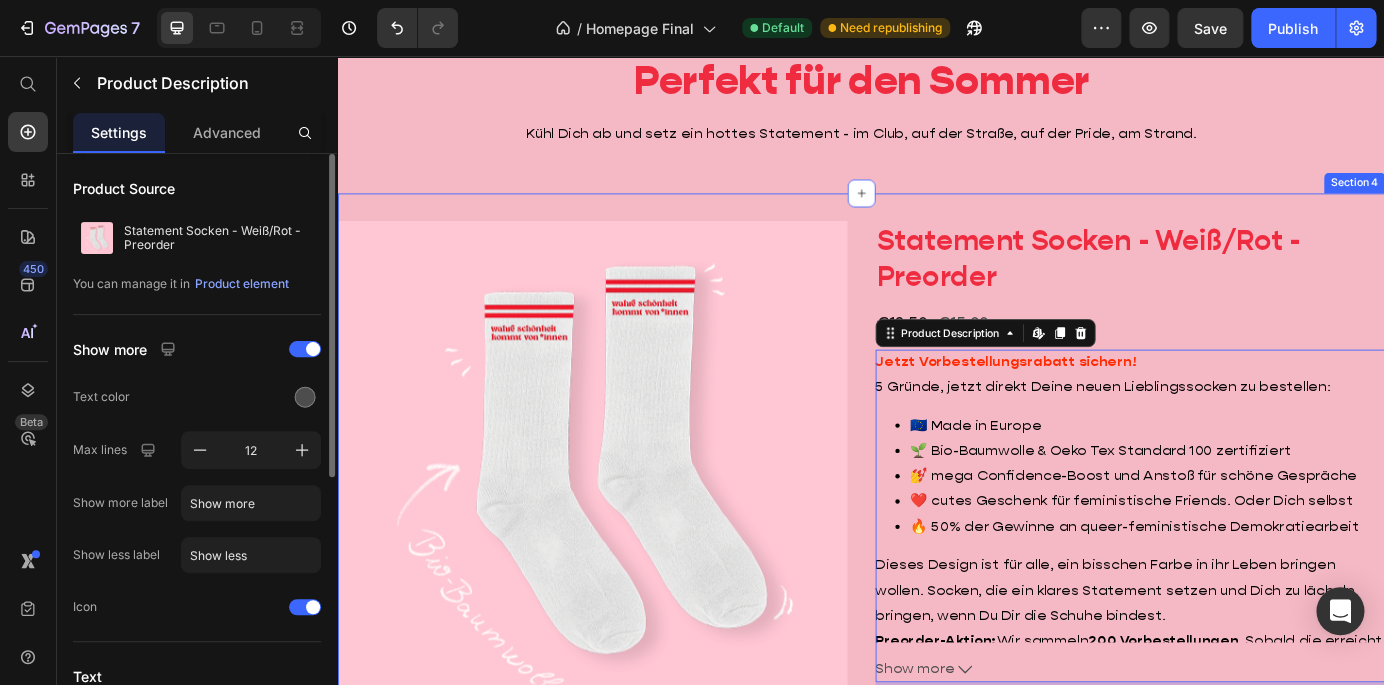 click on "Gönn Dir jetzt unseren Fächer! 🔥🪭 Perfekt für den Sommer Heading Kühl Dich ab und setz ein hottes Statement - im Club, auf der Straße, auf der Pride, am Strand. Text Block Row Section 3" at bounding box center (937, 87) 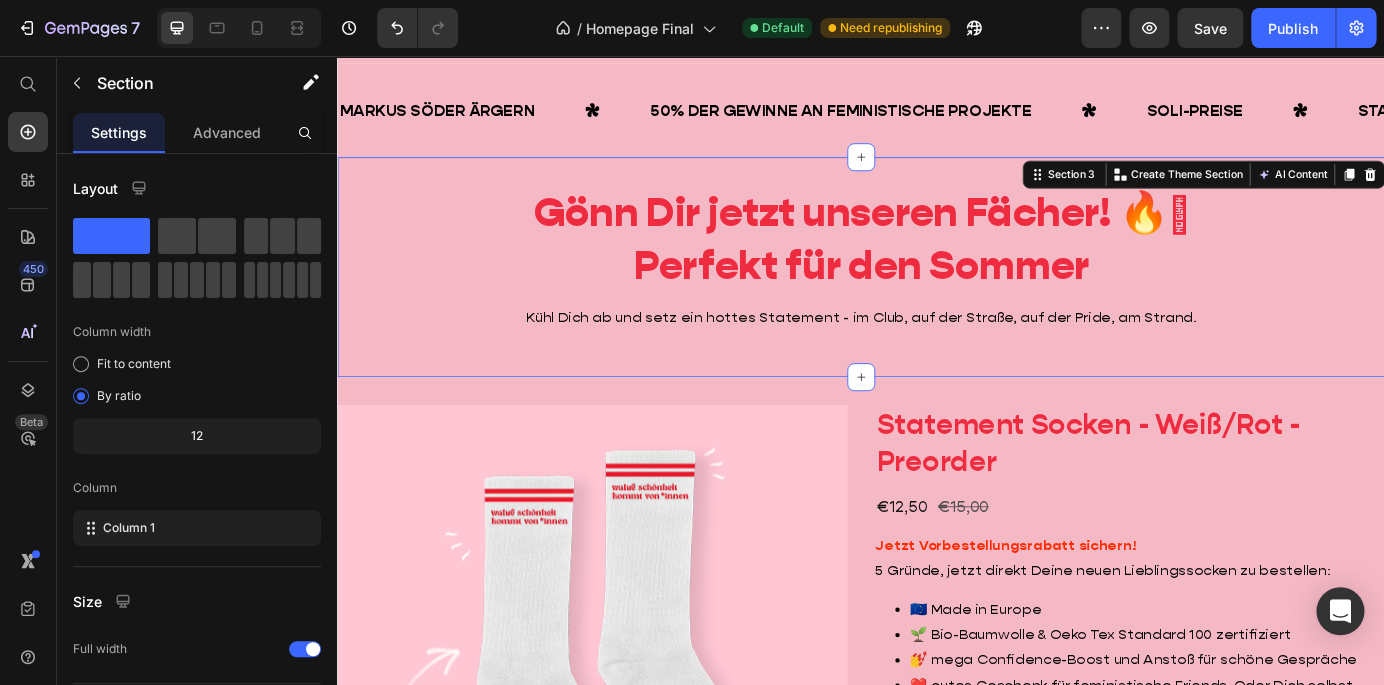 scroll, scrollTop: 844, scrollLeft: 0, axis: vertical 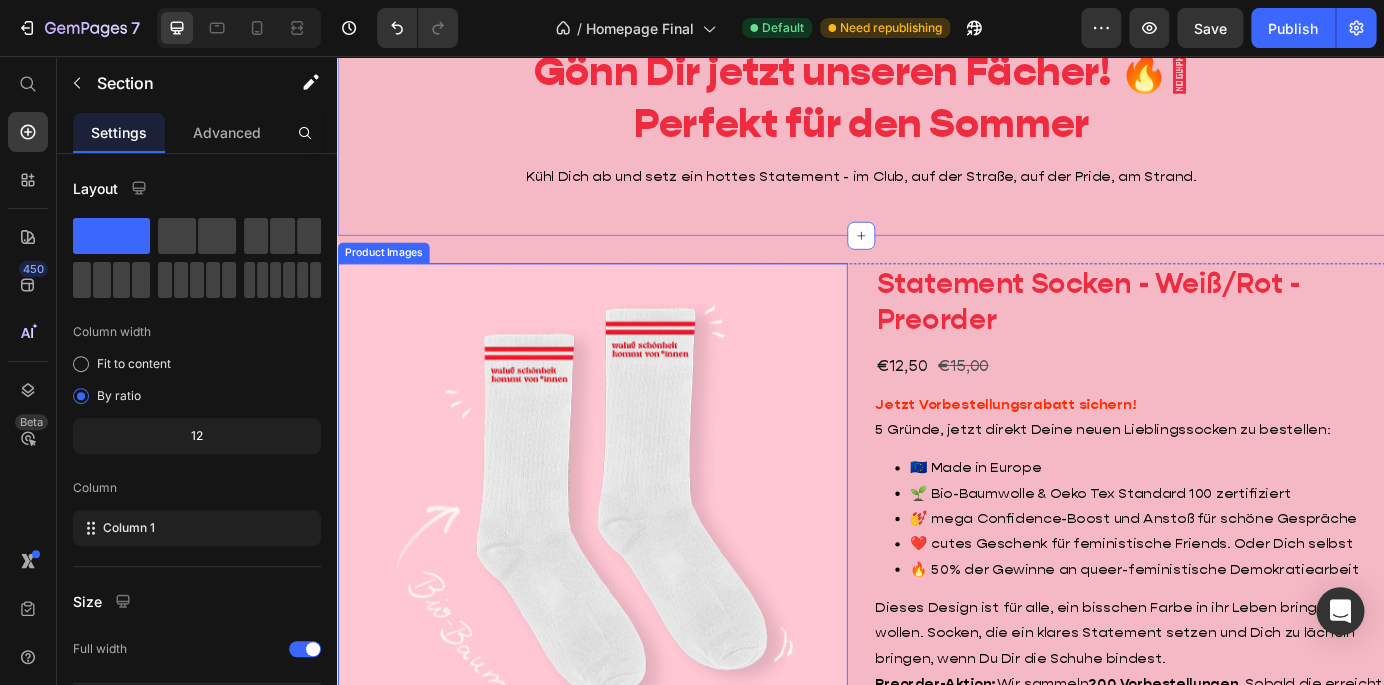 click at bounding box center [629, 586] 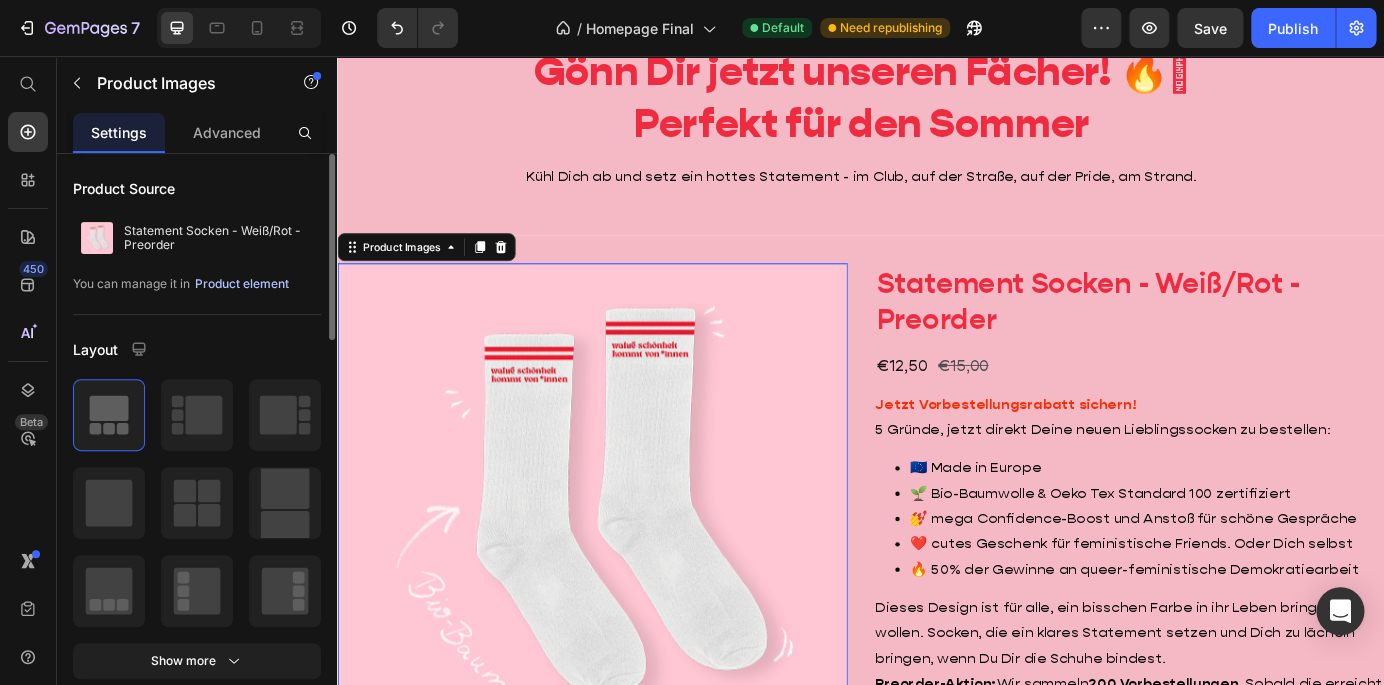 click on "Product element" at bounding box center (242, 284) 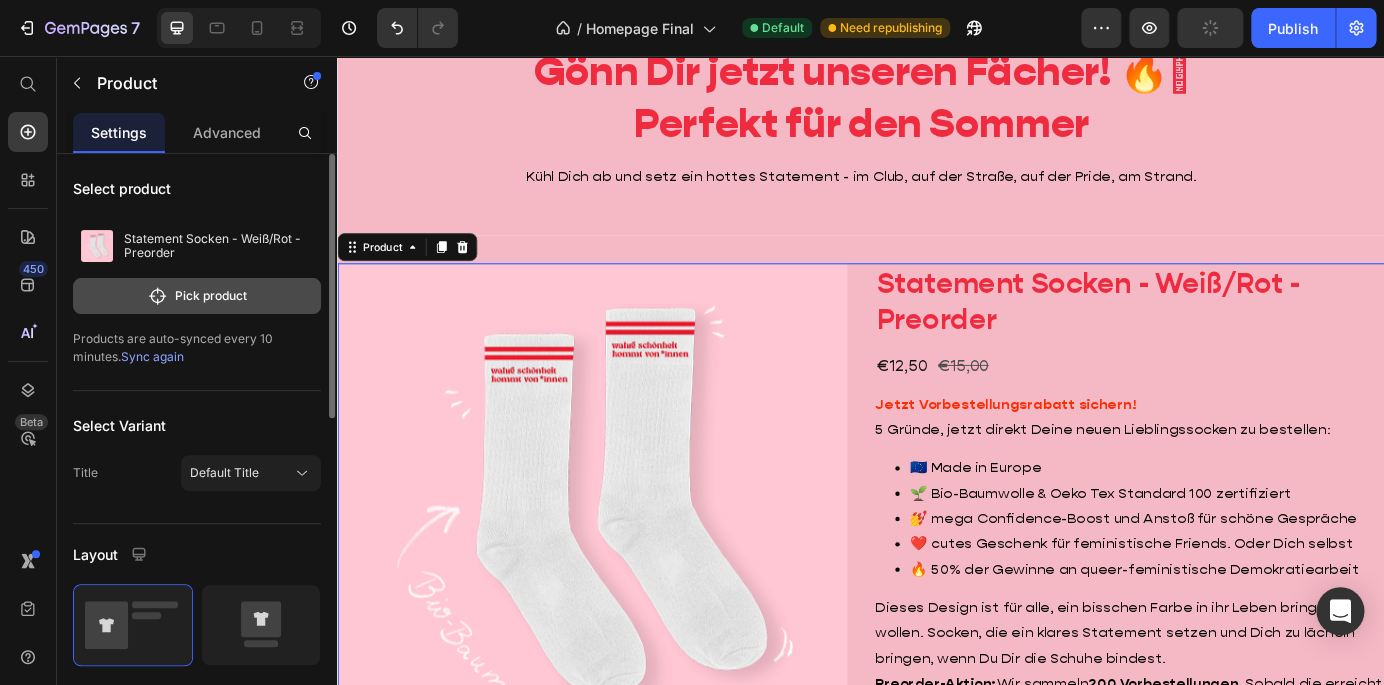 click on "Pick product" at bounding box center (197, 296) 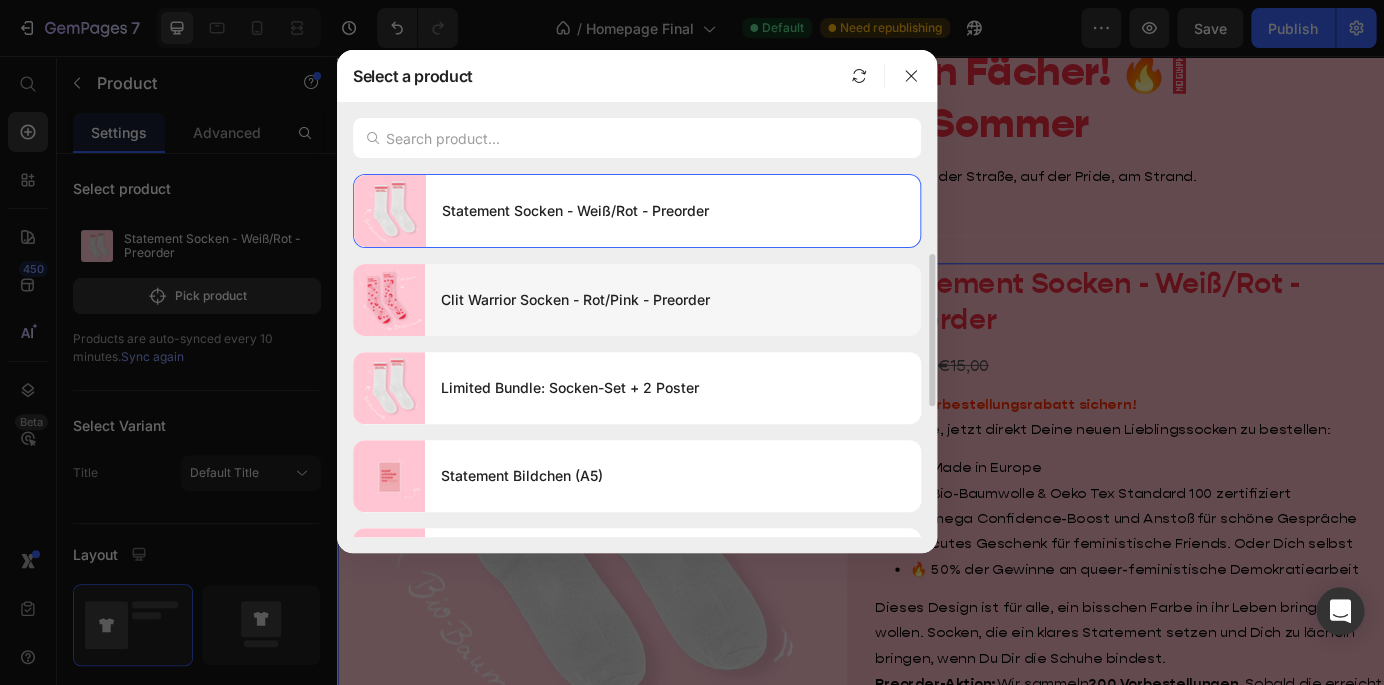 scroll, scrollTop: 503, scrollLeft: 0, axis: vertical 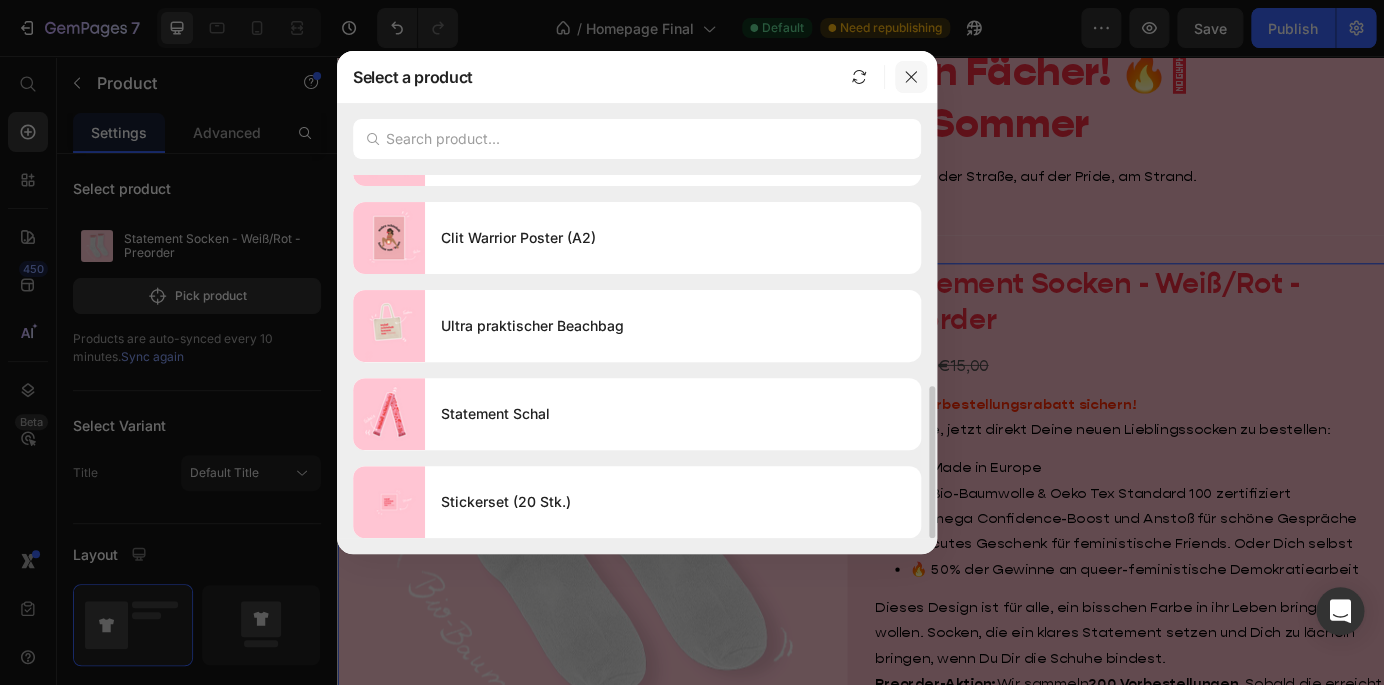 click 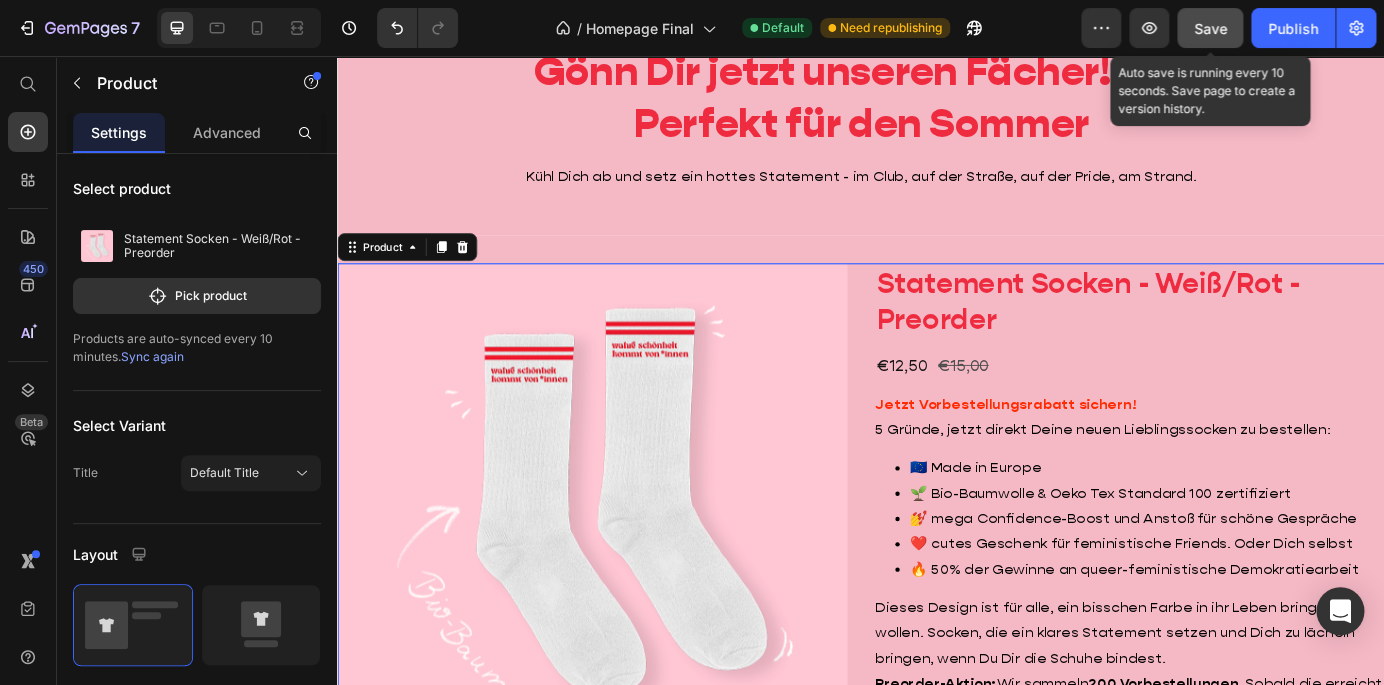 click on "Save" 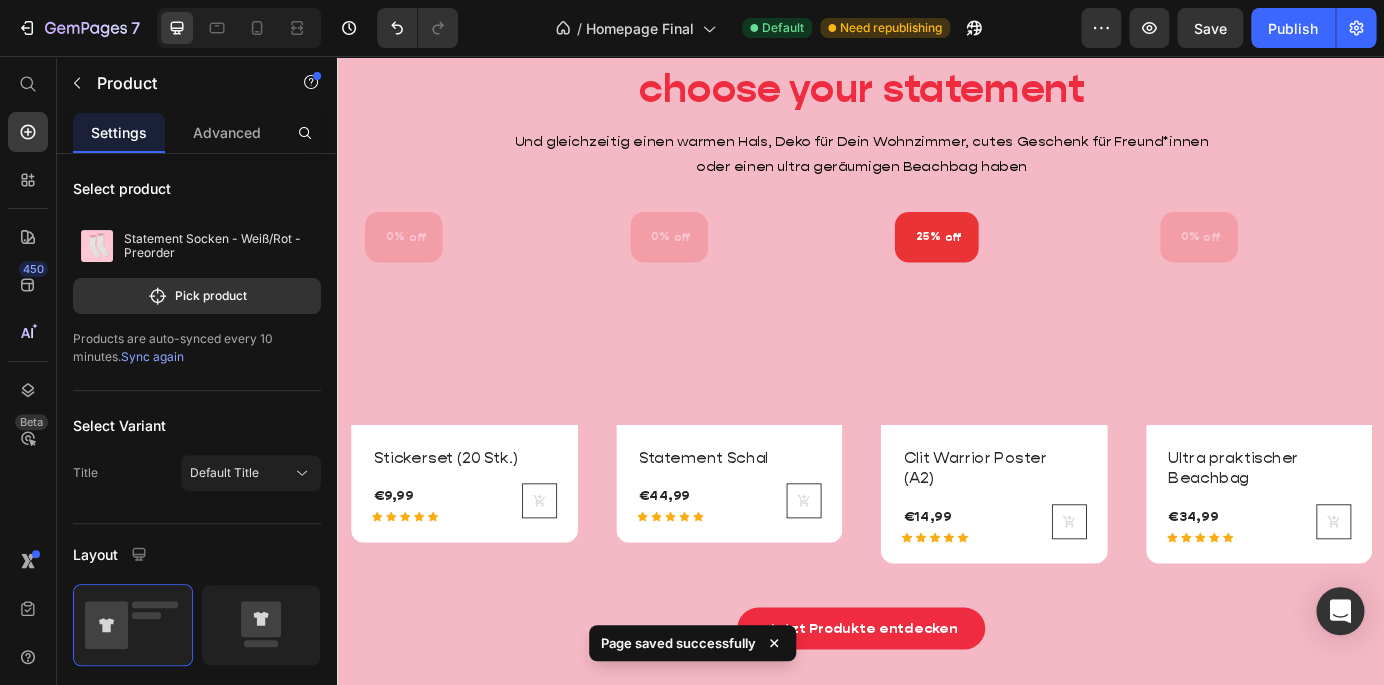 scroll, scrollTop: 2226, scrollLeft: 0, axis: vertical 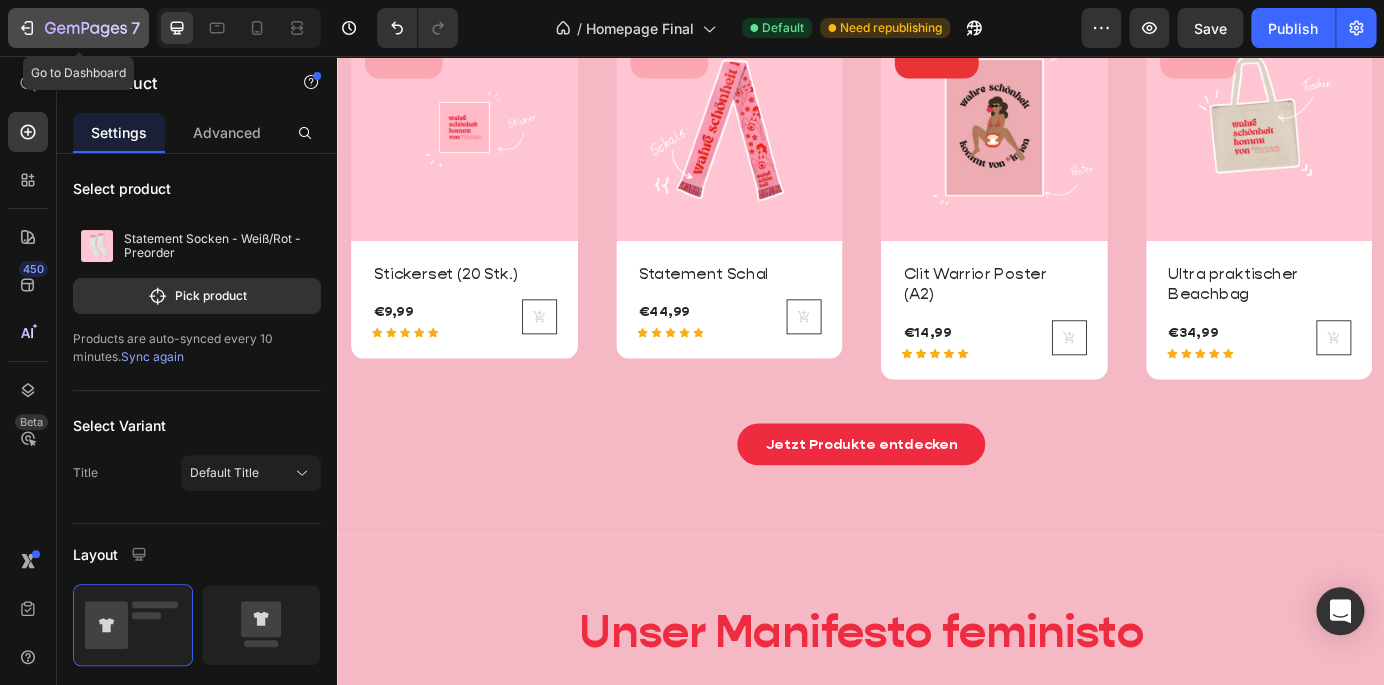 click 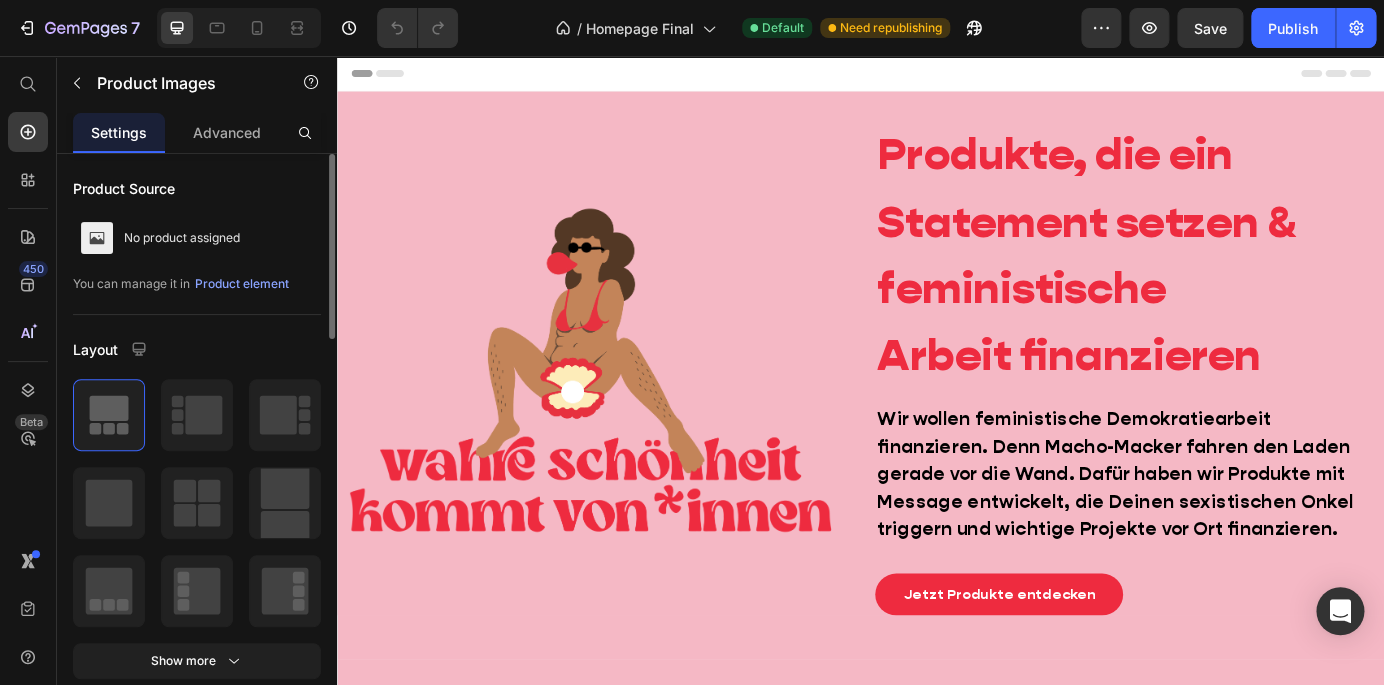 scroll, scrollTop: 971, scrollLeft: 0, axis: vertical 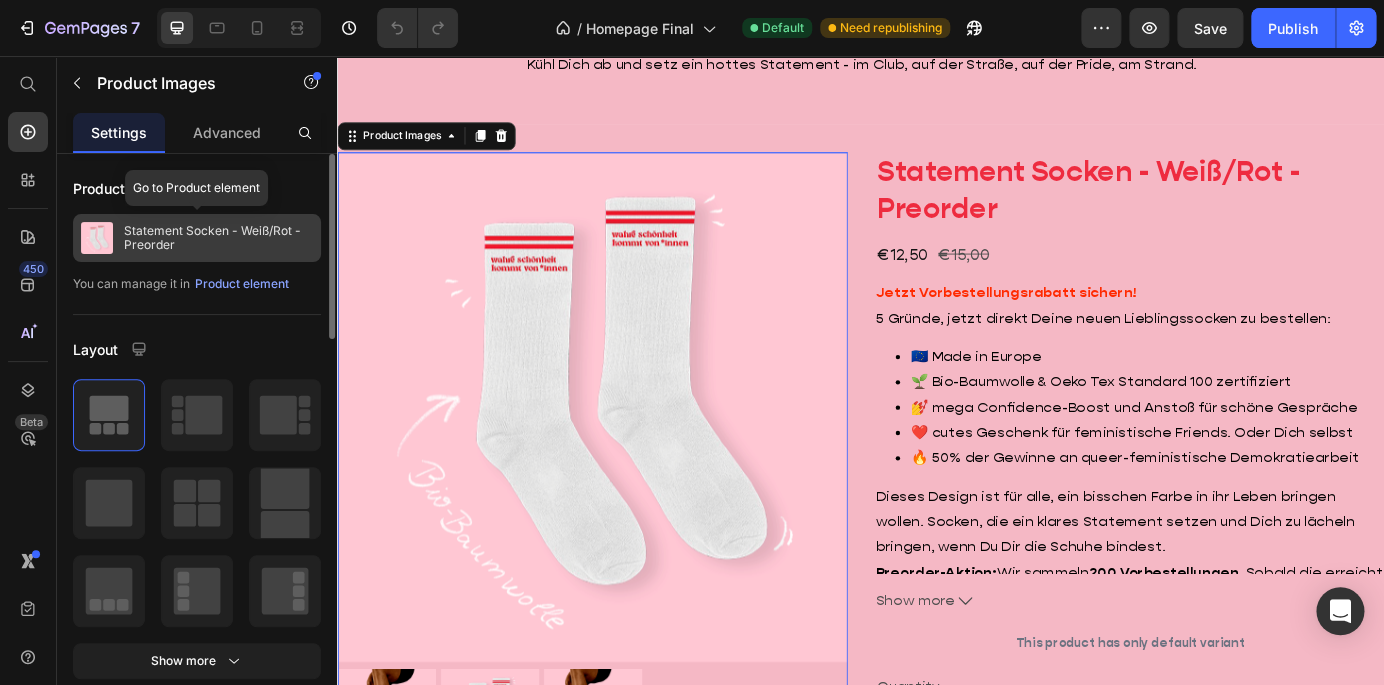 click on "Statement Socken - Weiß/Rot - Preorder" at bounding box center (218, 238) 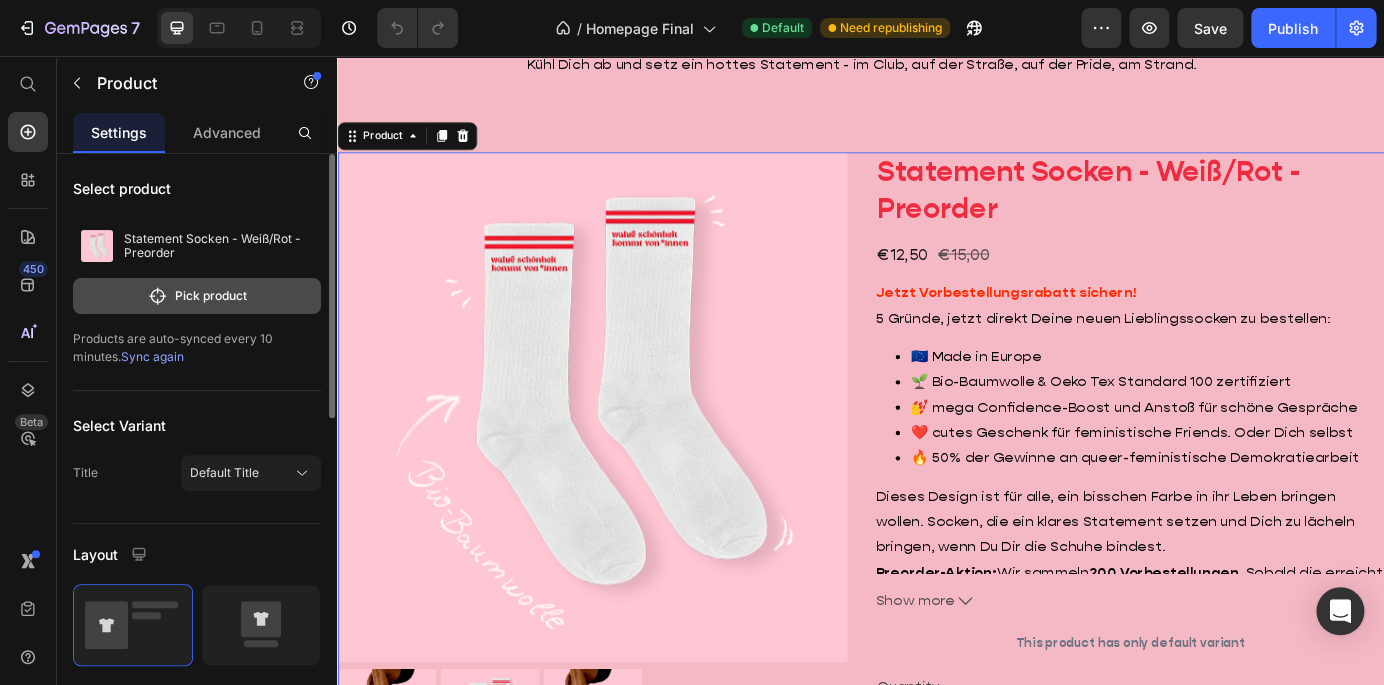 click on "Pick product" at bounding box center (197, 296) 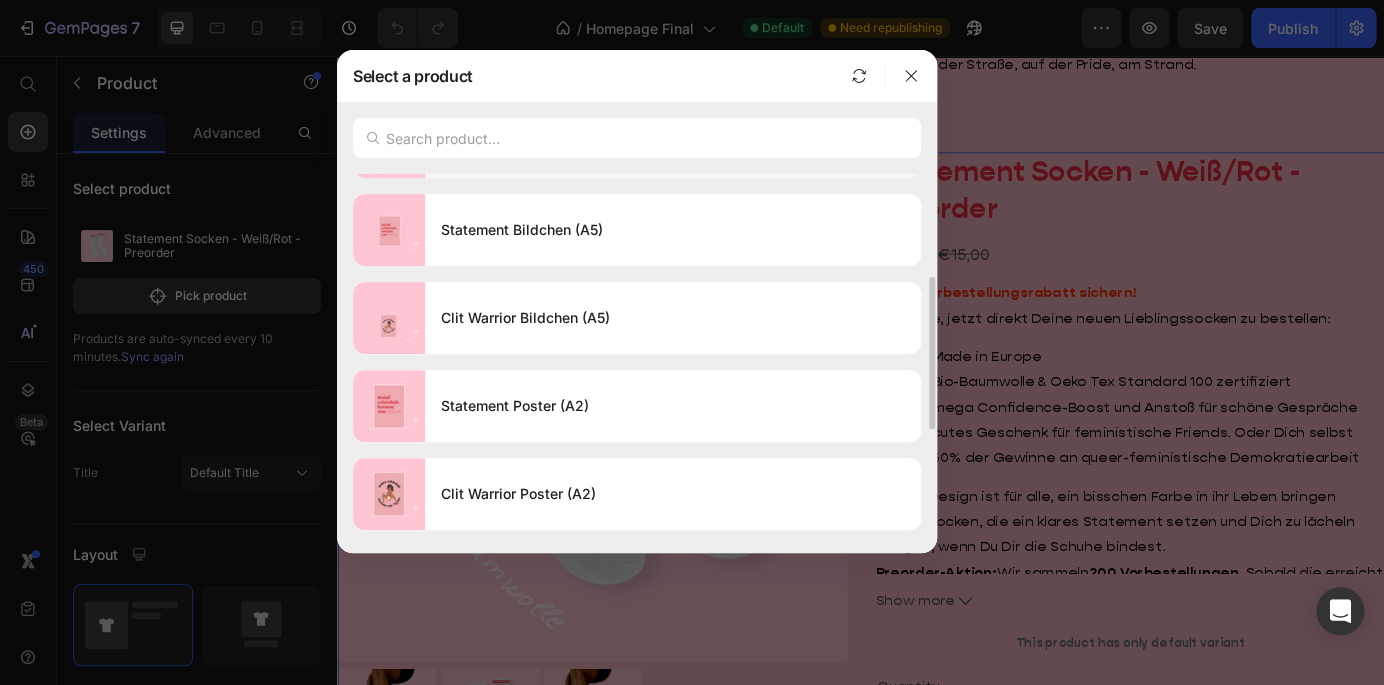 scroll, scrollTop: 0, scrollLeft: 0, axis: both 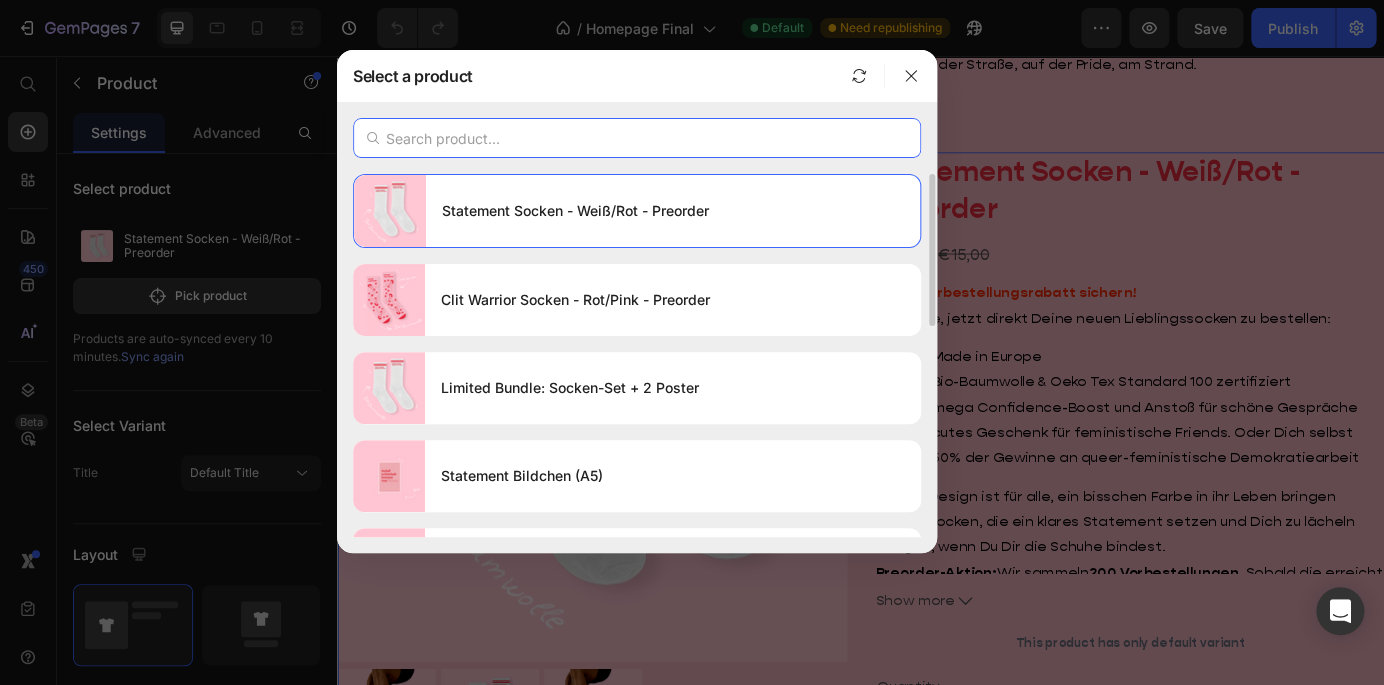 click at bounding box center (637, 138) 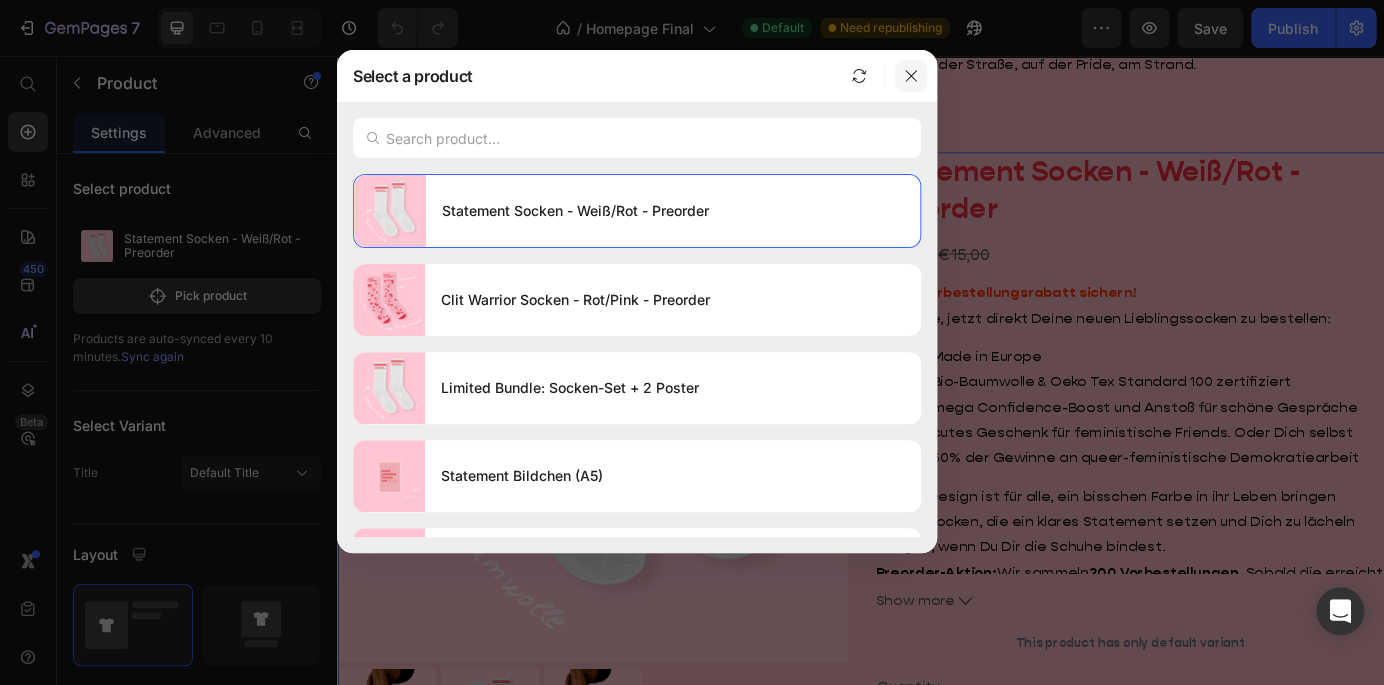 click 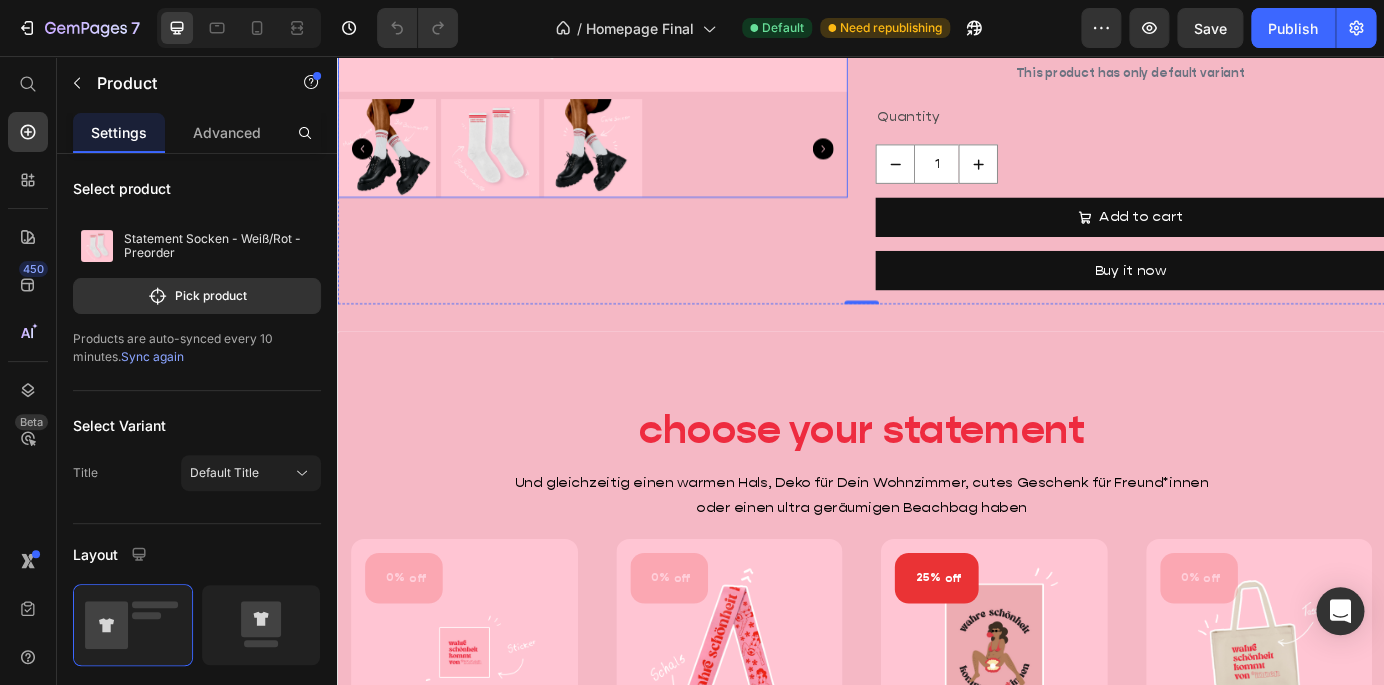 scroll, scrollTop: 1908, scrollLeft: 0, axis: vertical 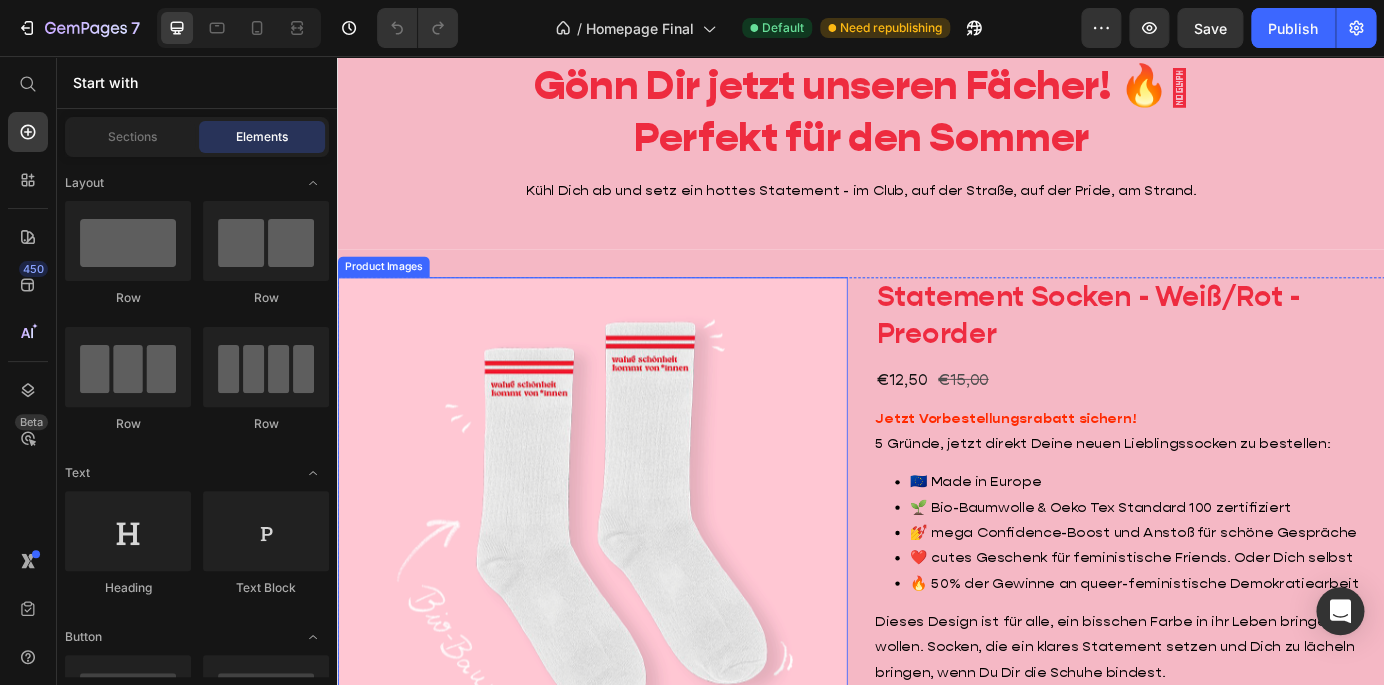 click at bounding box center [629, 602] 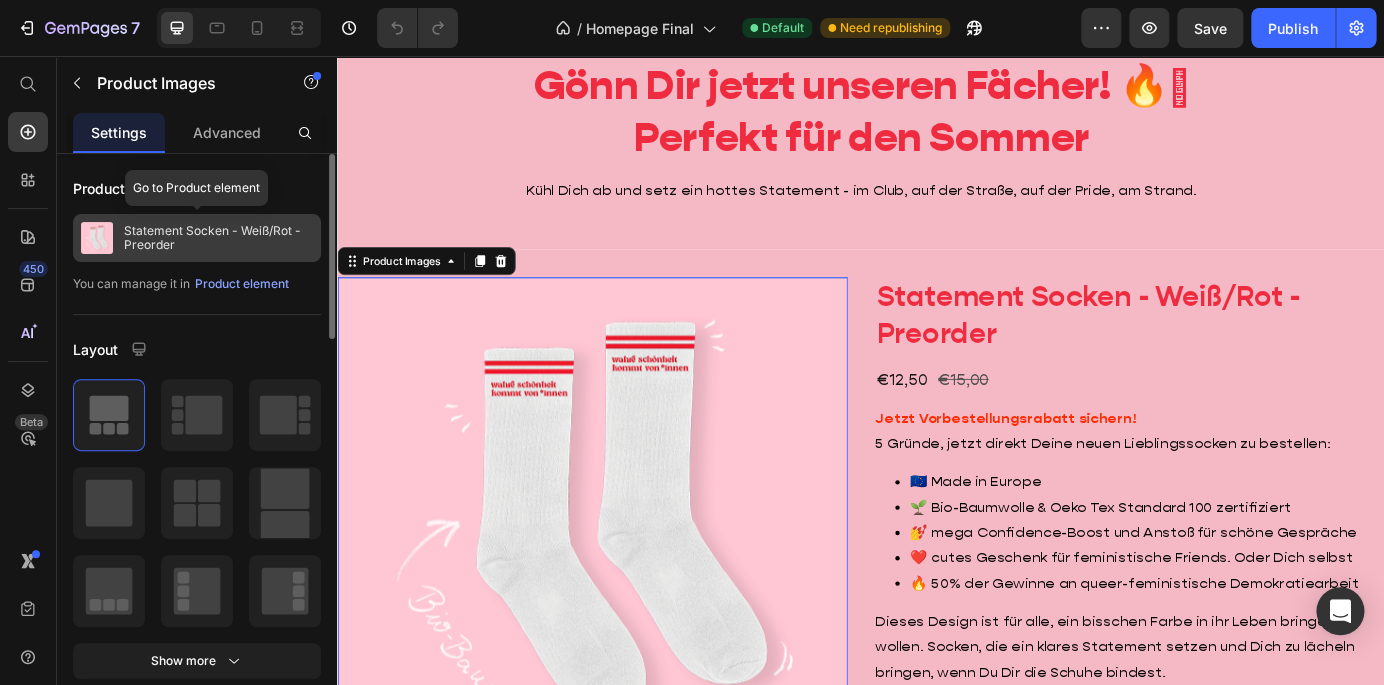 click on "Statement Socken - Weiß/Rot - Preorder" at bounding box center [218, 238] 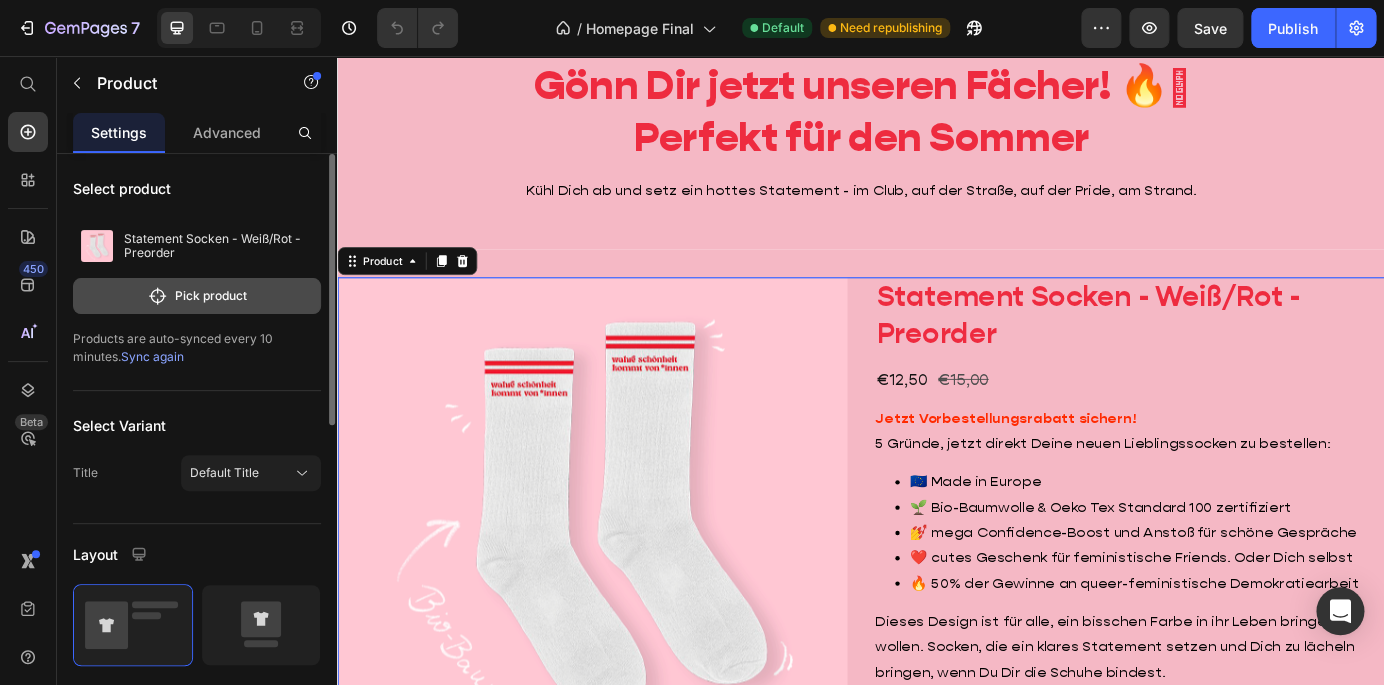 click on "Pick product" at bounding box center [197, 296] 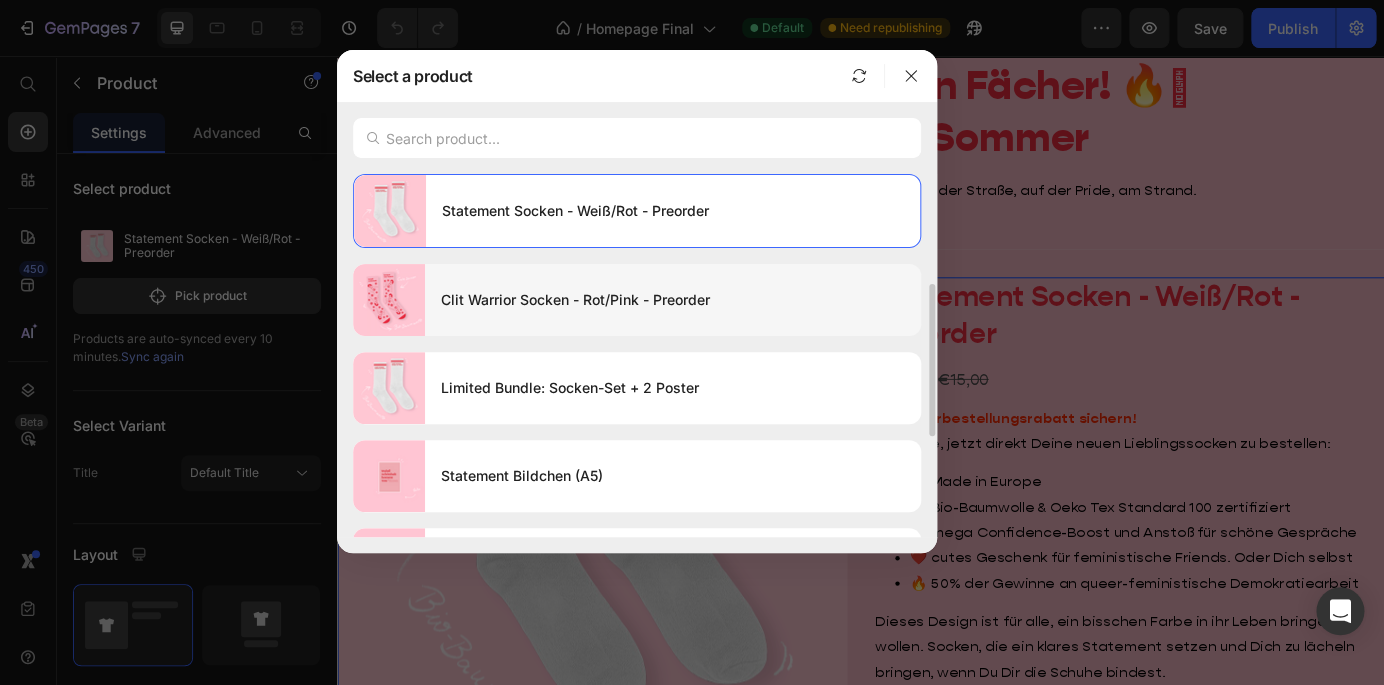 scroll, scrollTop: 503, scrollLeft: 0, axis: vertical 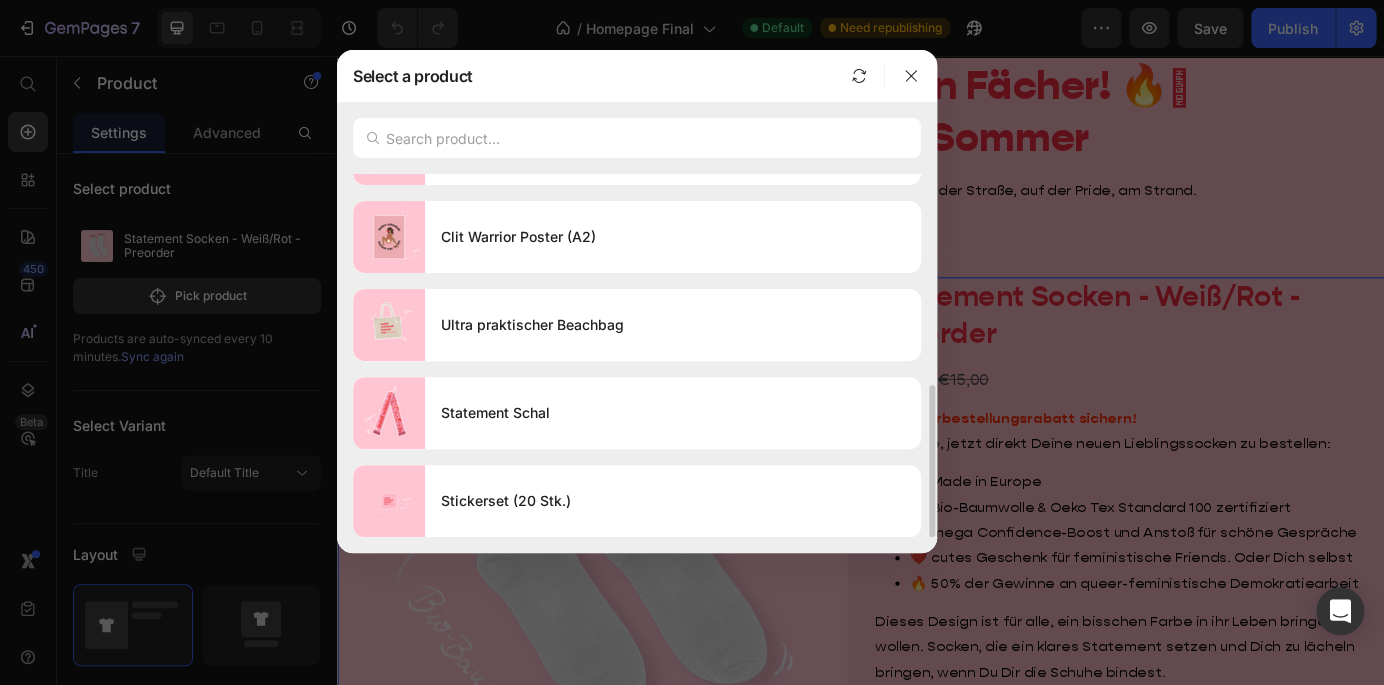 click 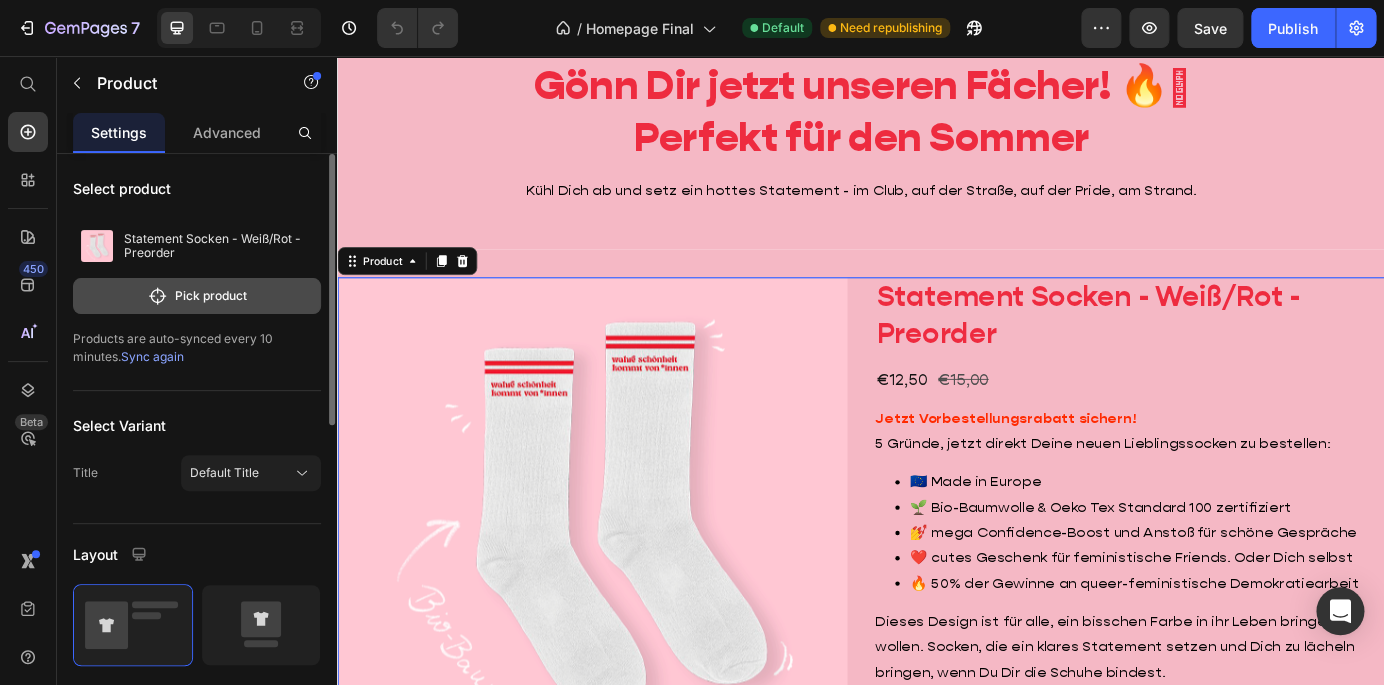 click on "Pick product" at bounding box center [197, 296] 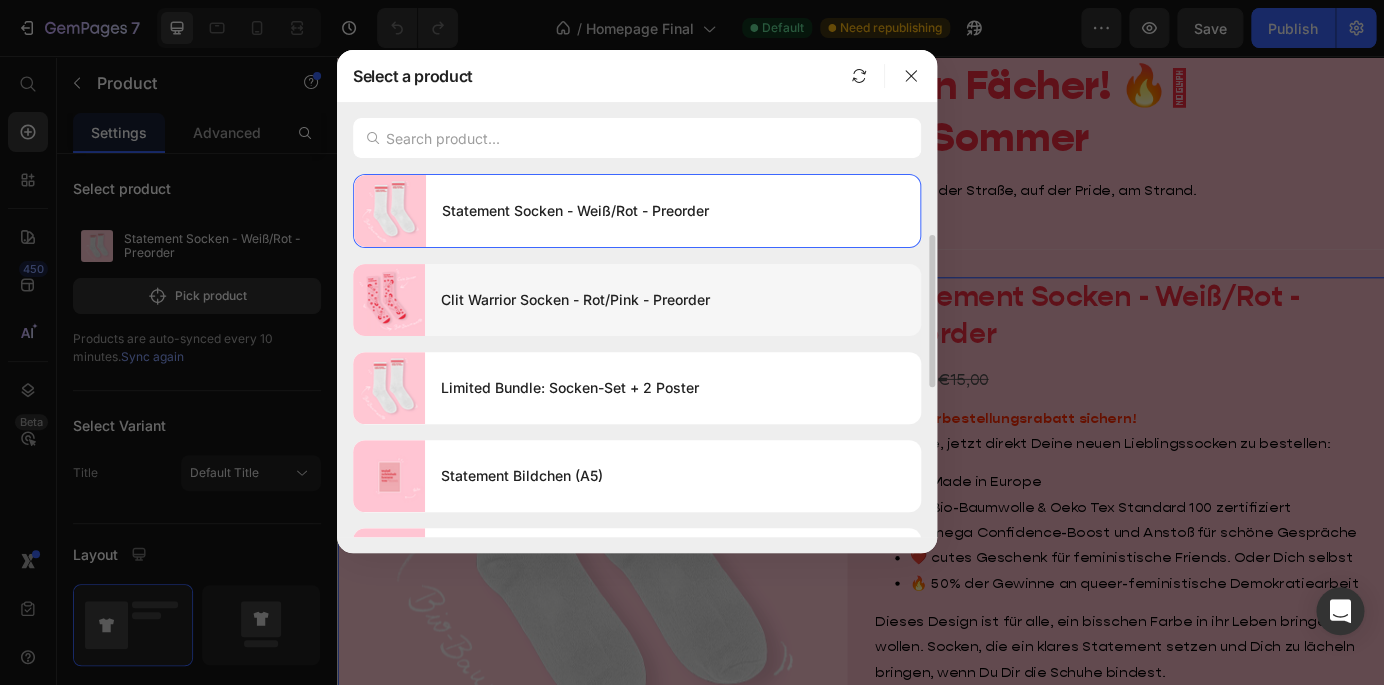 scroll, scrollTop: 503, scrollLeft: 0, axis: vertical 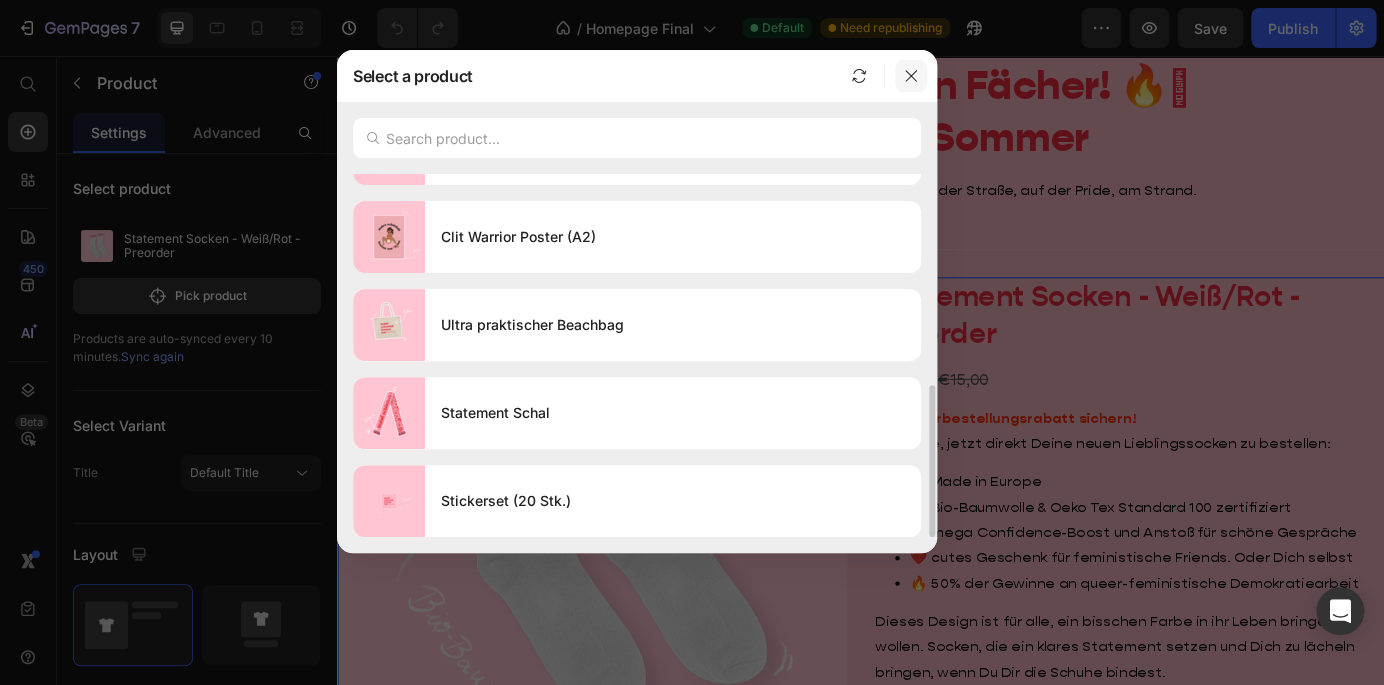 click 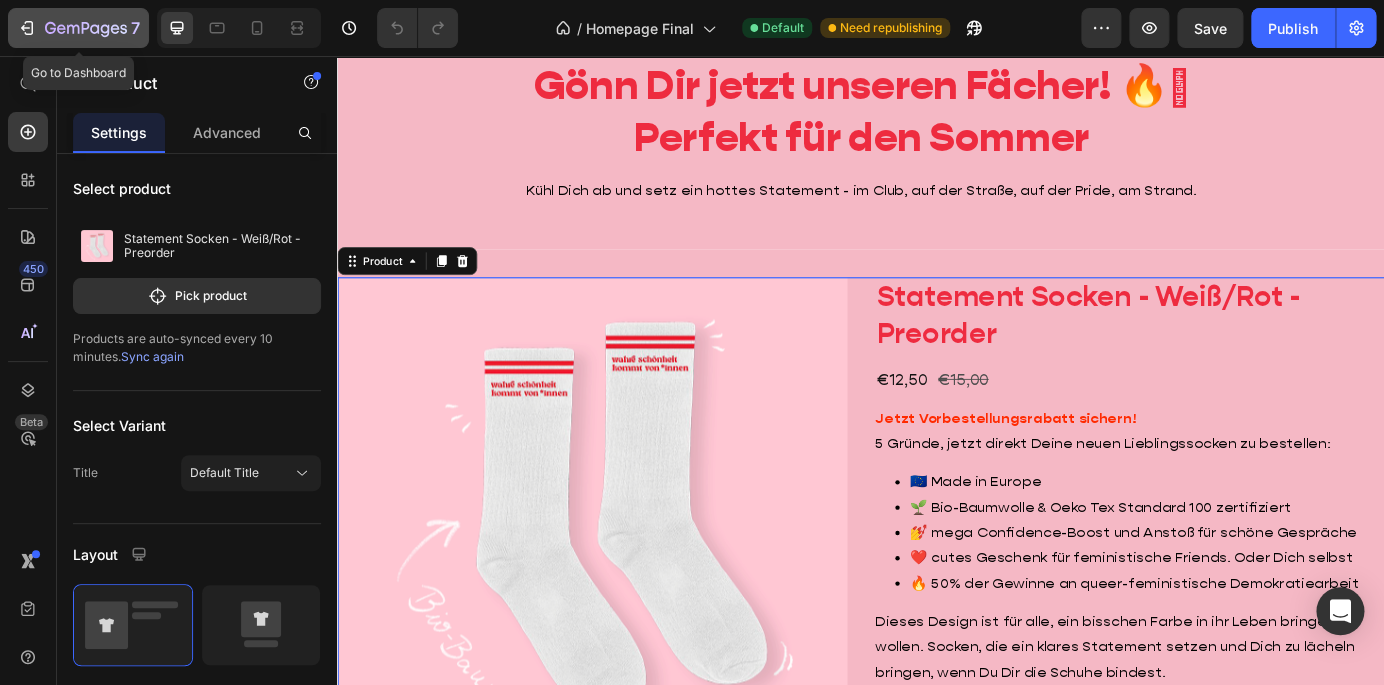 click 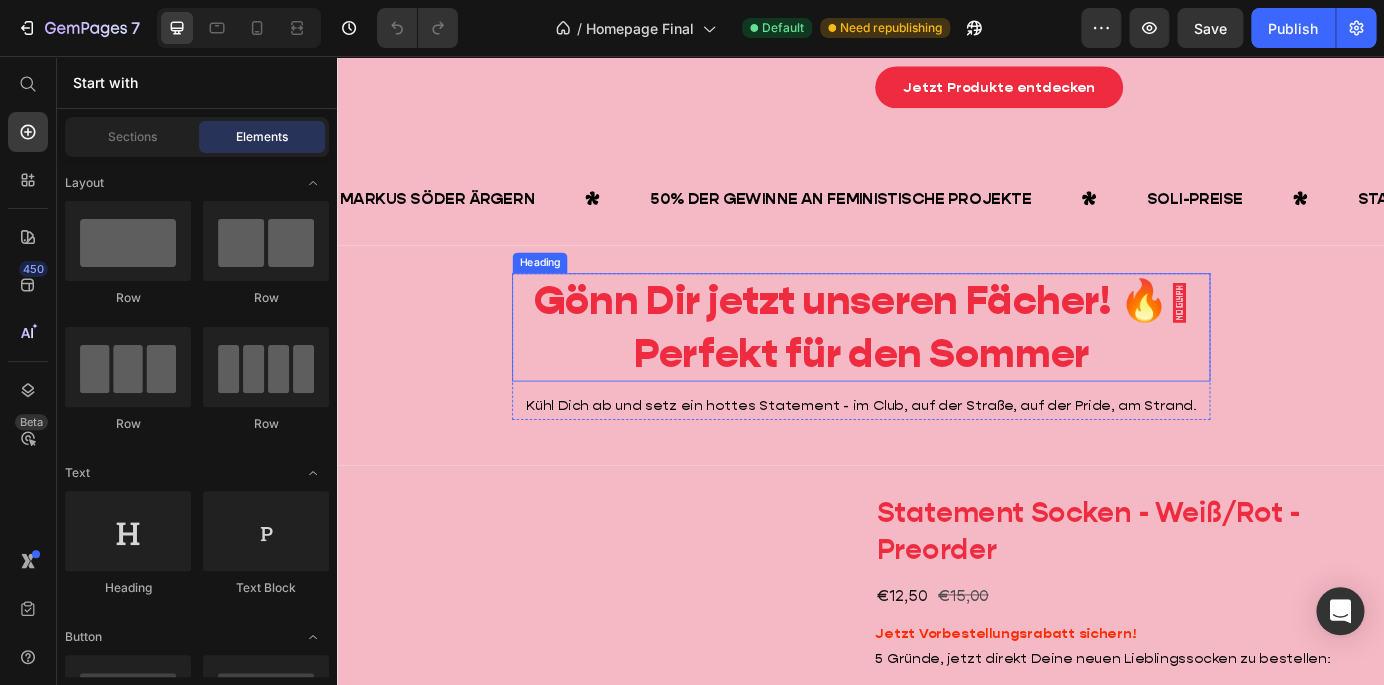 scroll, scrollTop: 891, scrollLeft: 0, axis: vertical 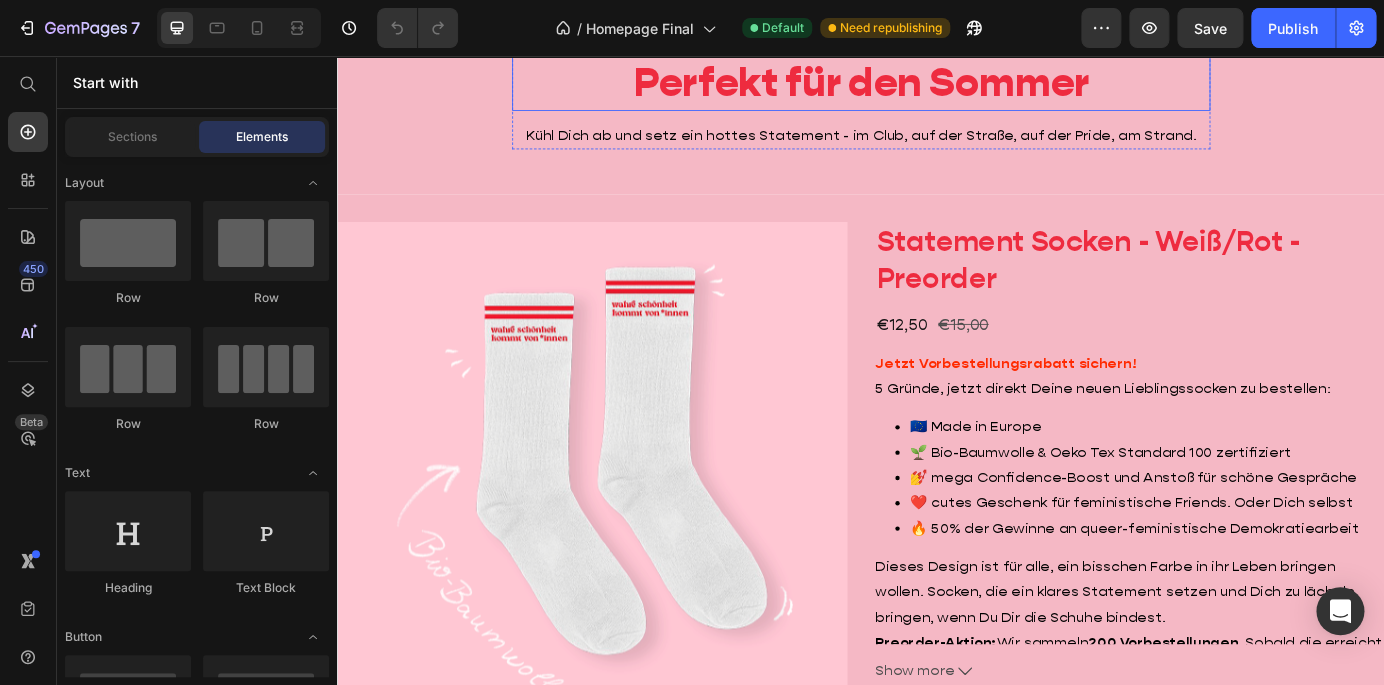click at bounding box center (629, 539) 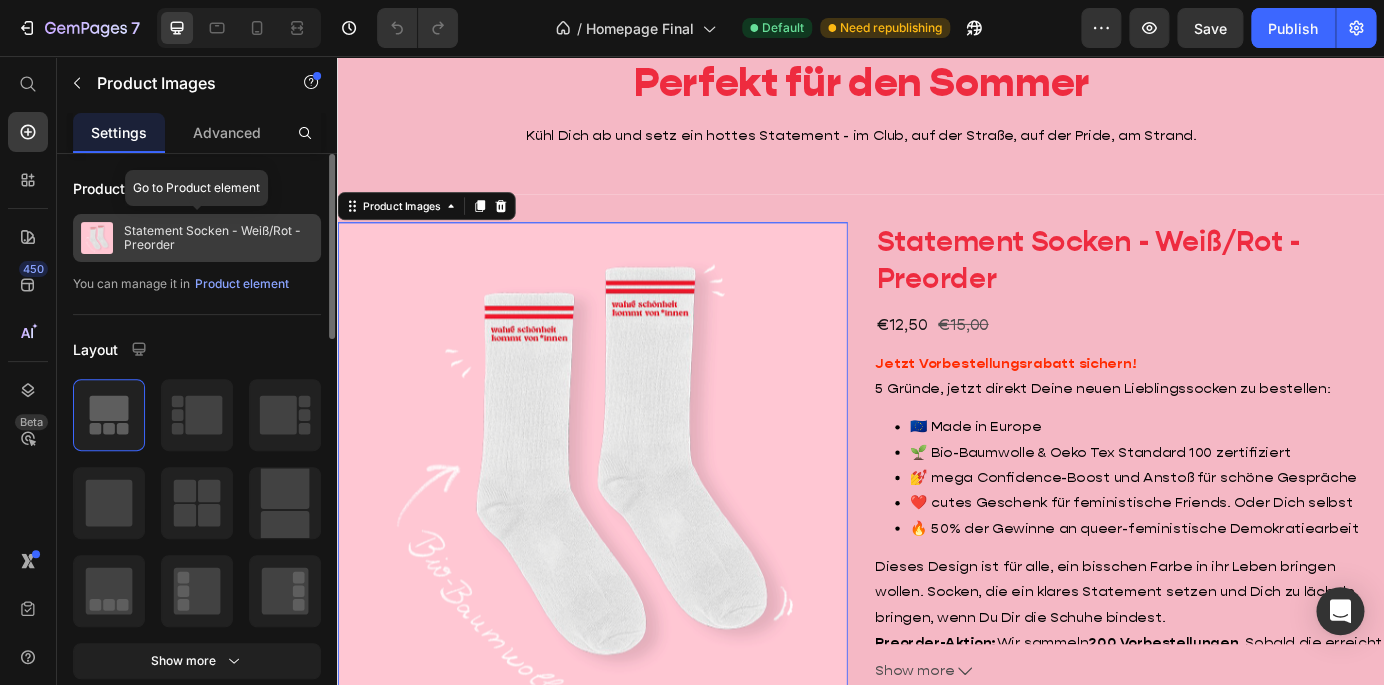 click on "Statement Socken - Weiß/Rot - Preorder" at bounding box center (218, 238) 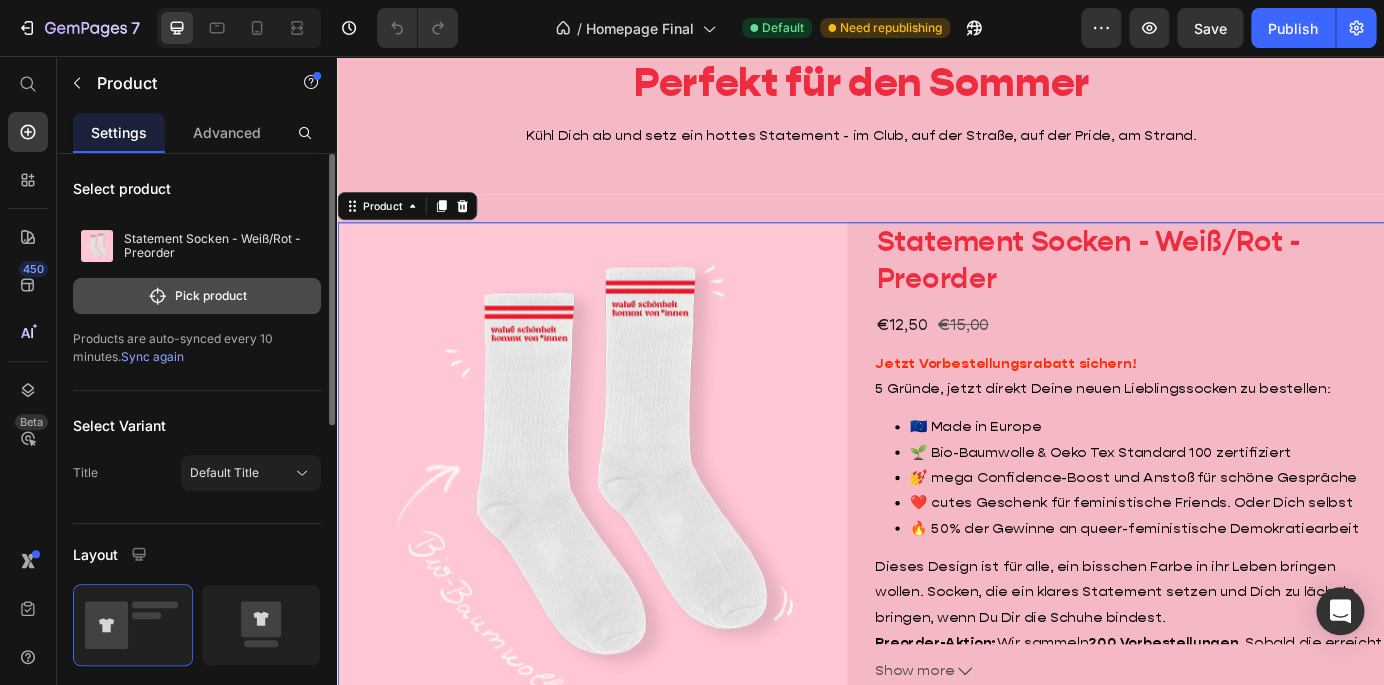 click on "Pick product" at bounding box center [197, 296] 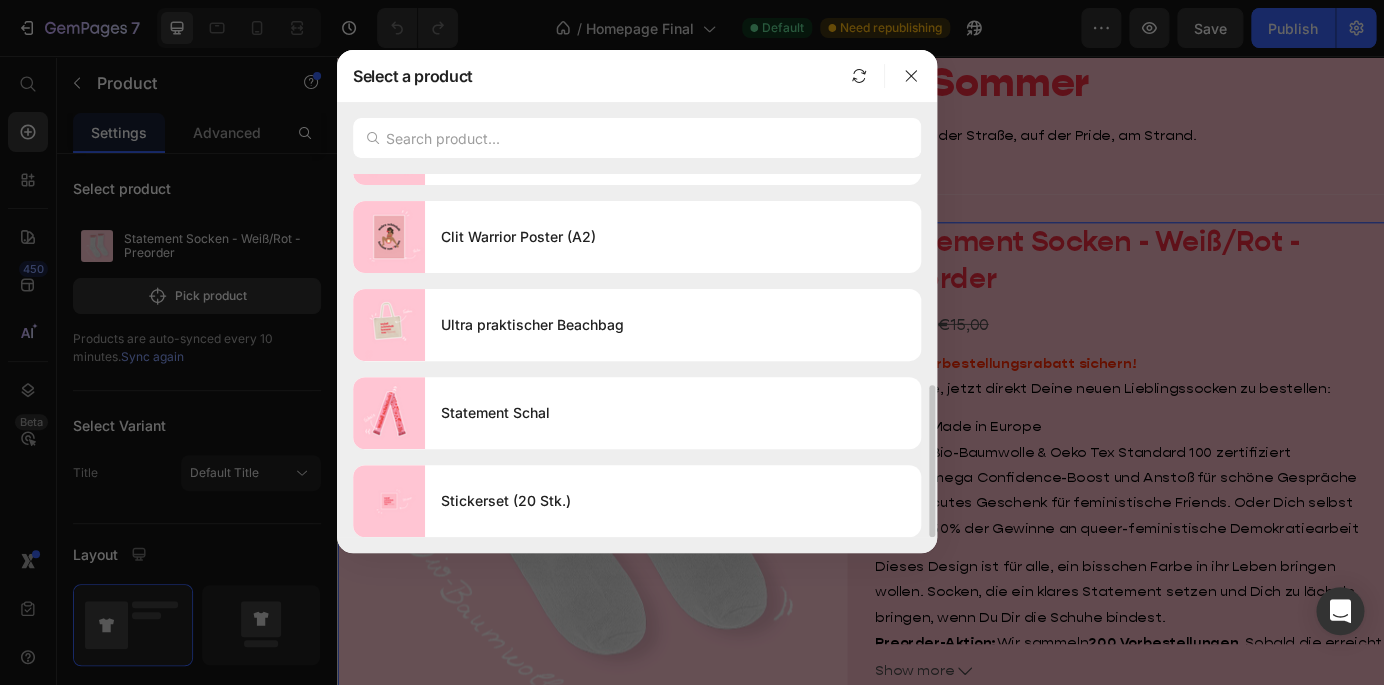 scroll, scrollTop: 0, scrollLeft: 0, axis: both 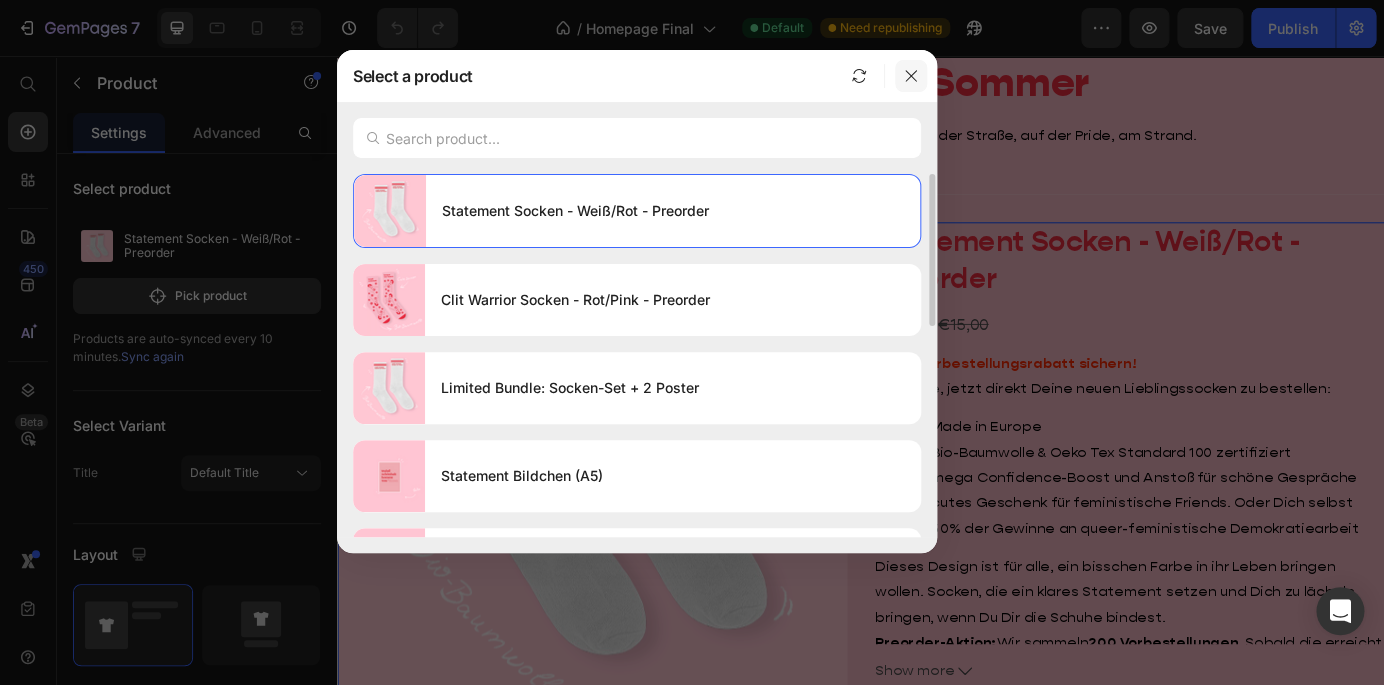 click 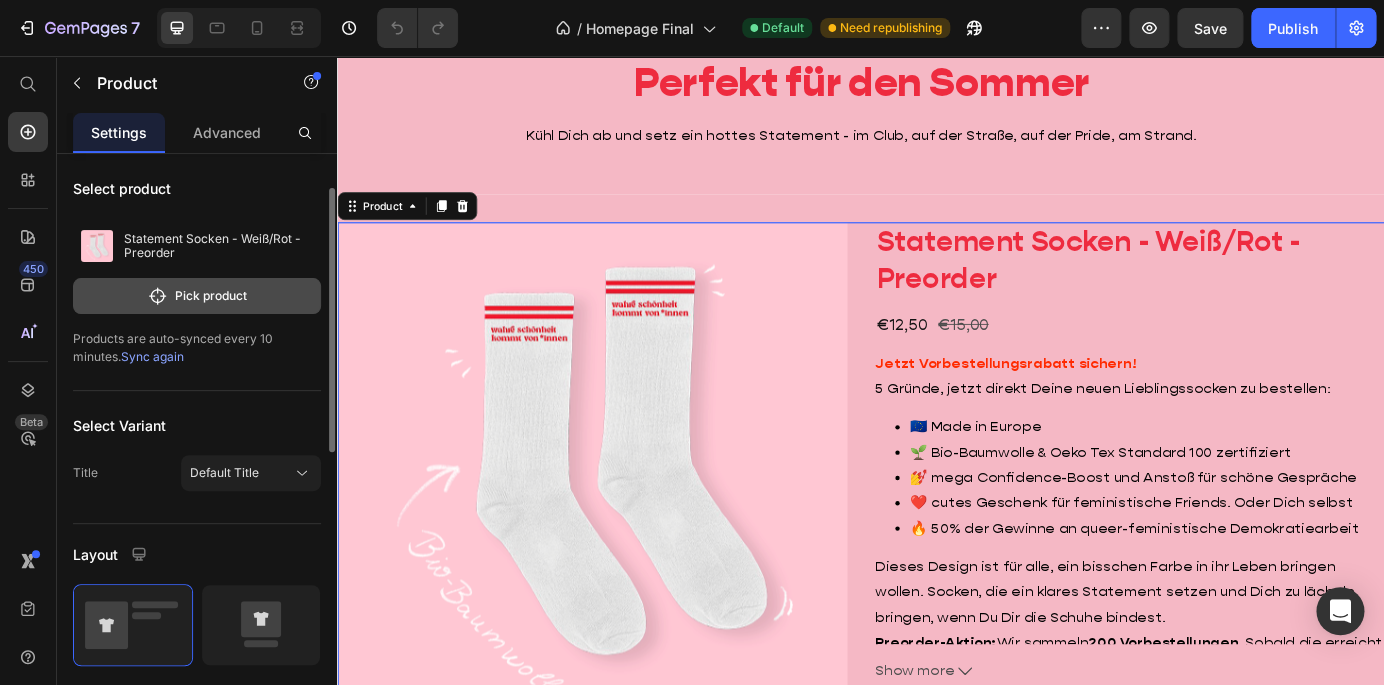 scroll, scrollTop: 27, scrollLeft: 0, axis: vertical 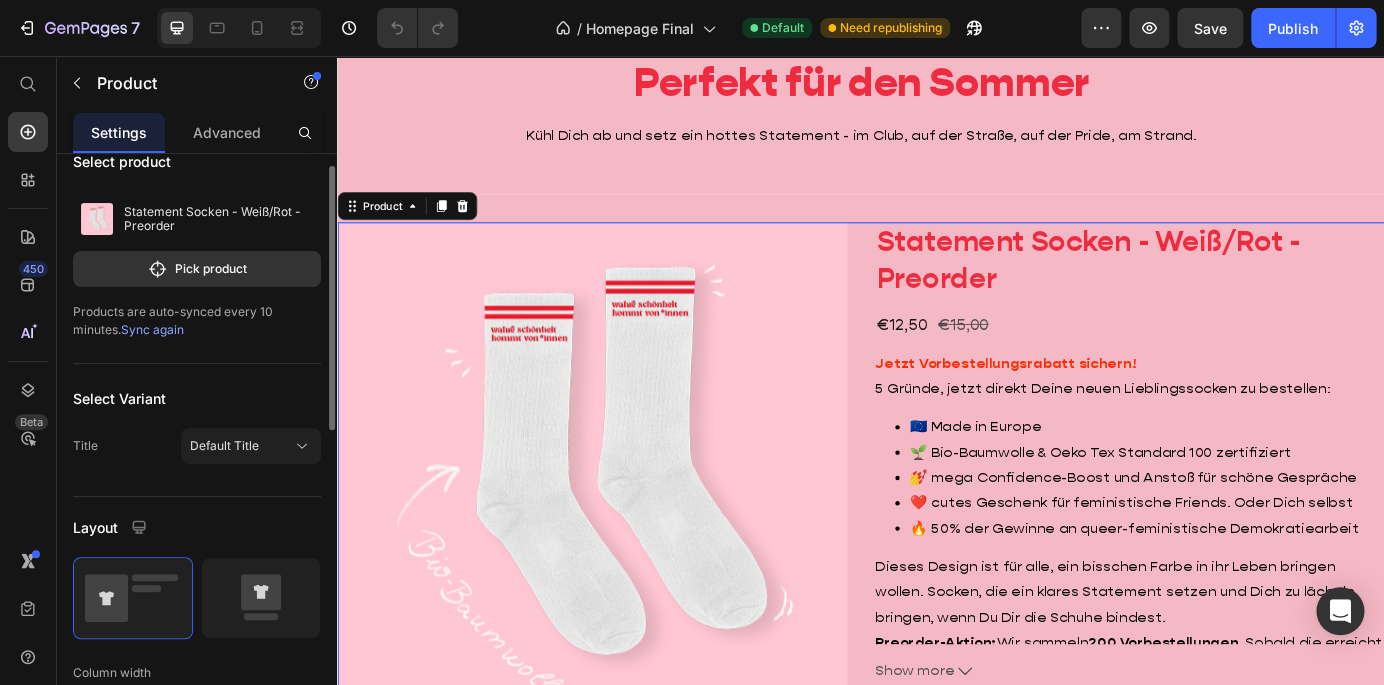 click on "Products are auto-synced every 10 minutes.  Sync again" at bounding box center [197, 321] 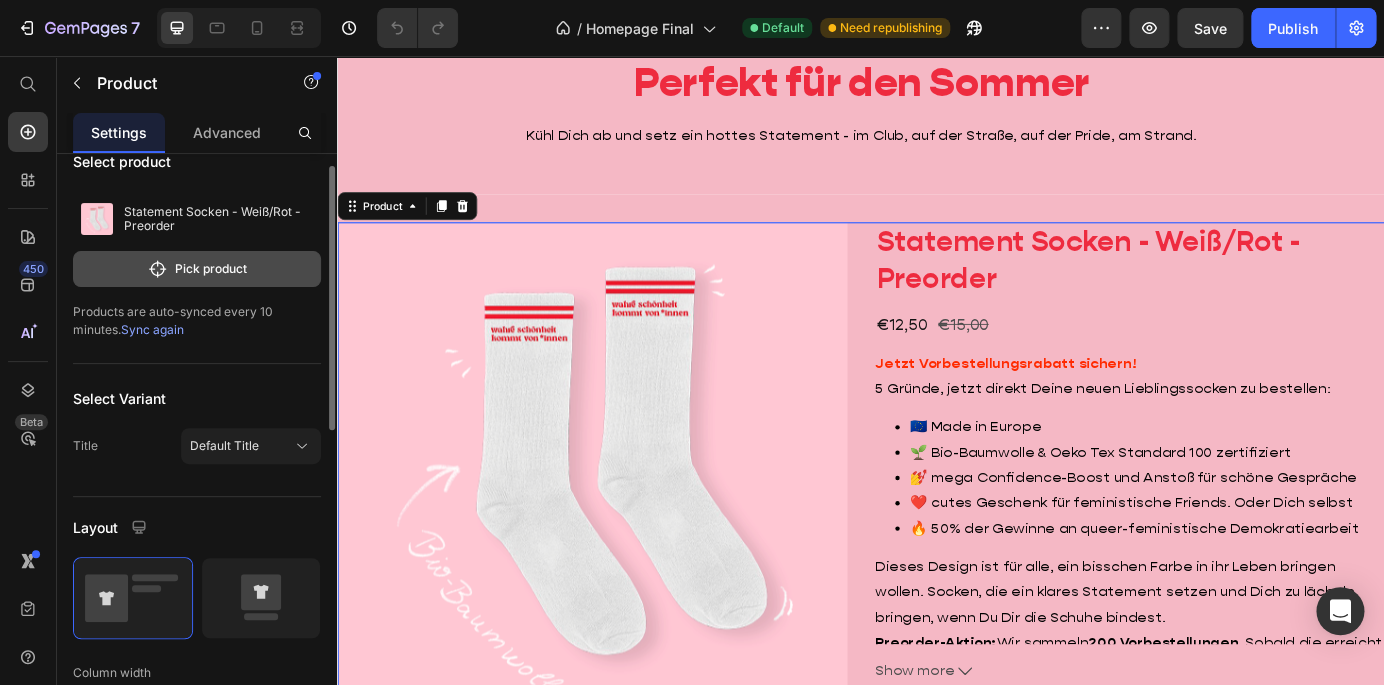 click 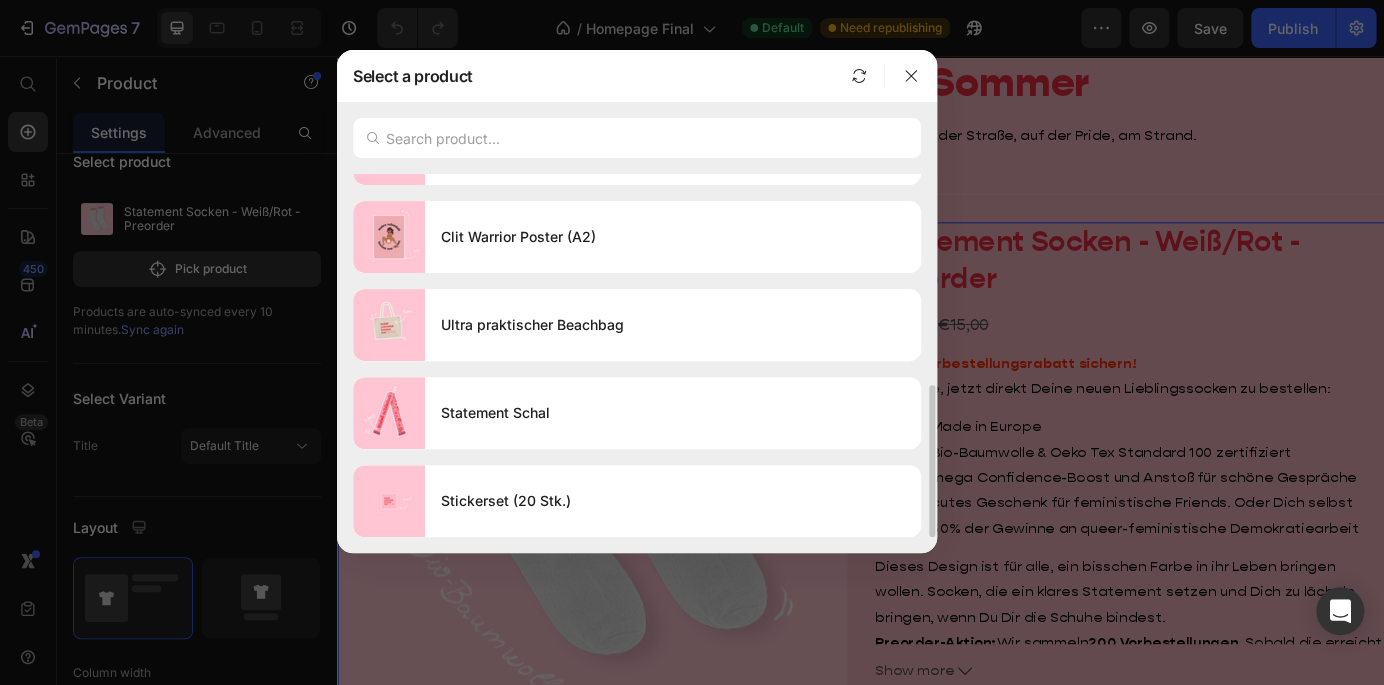 scroll, scrollTop: 0, scrollLeft: 0, axis: both 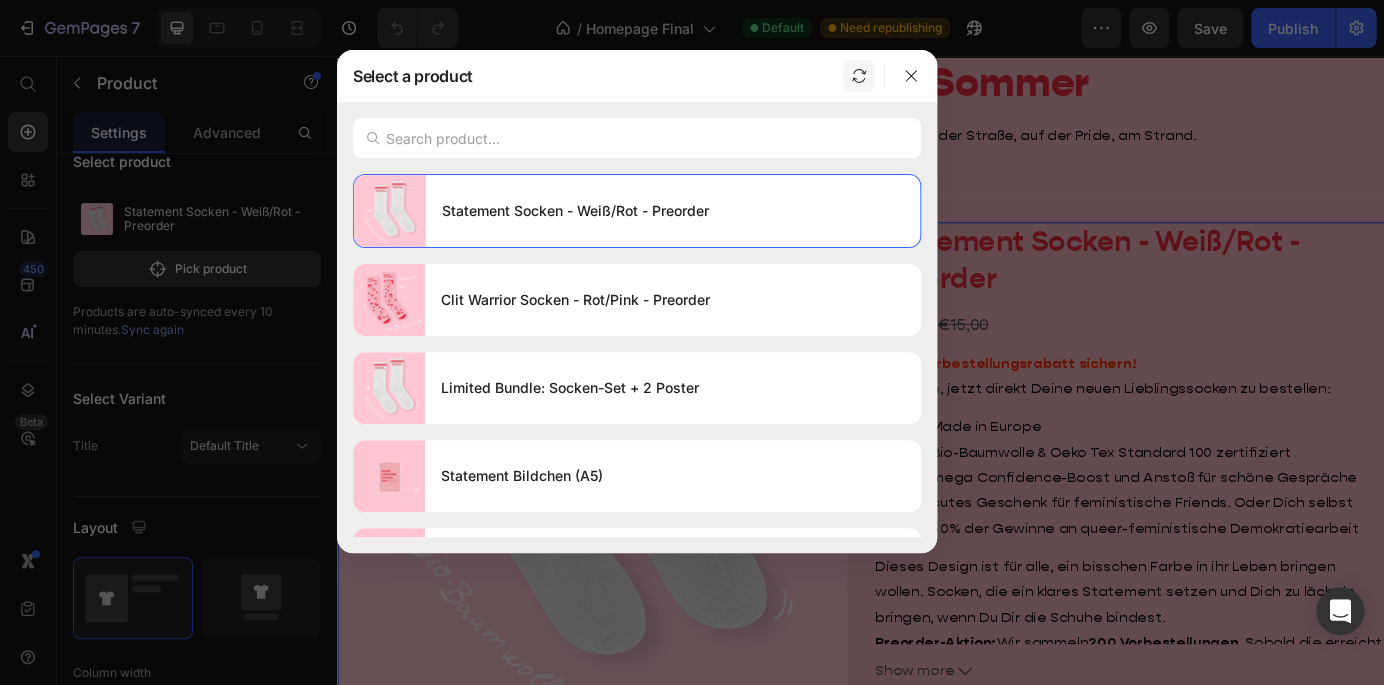click 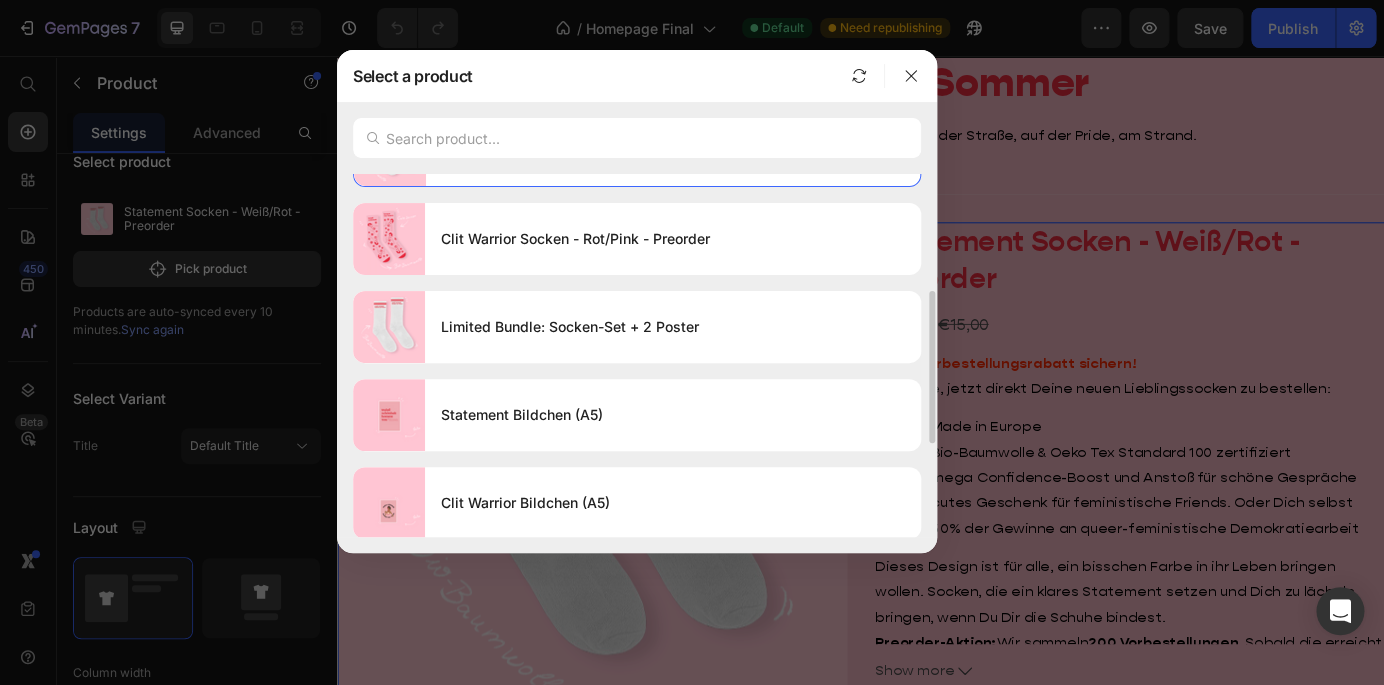 scroll, scrollTop: 0, scrollLeft: 0, axis: both 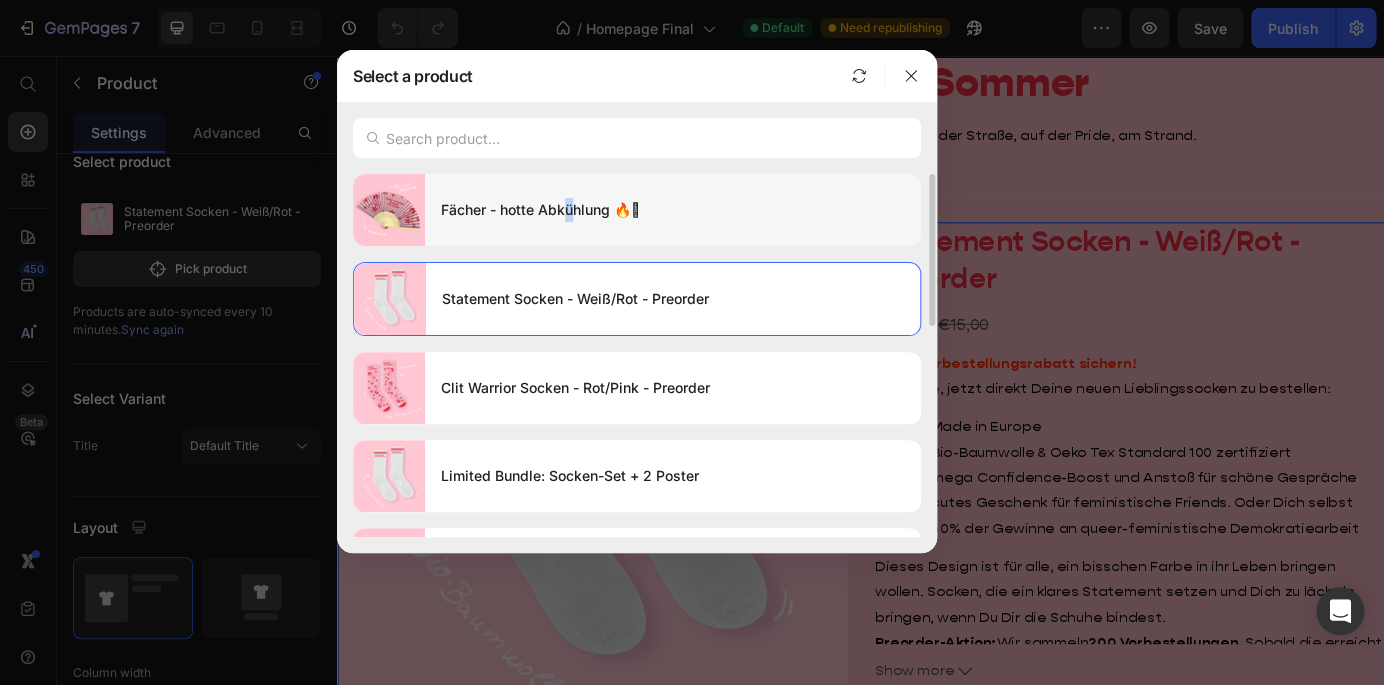 click on "Fächer - hotte Abkühlung 🔥🪭" at bounding box center (673, 210) 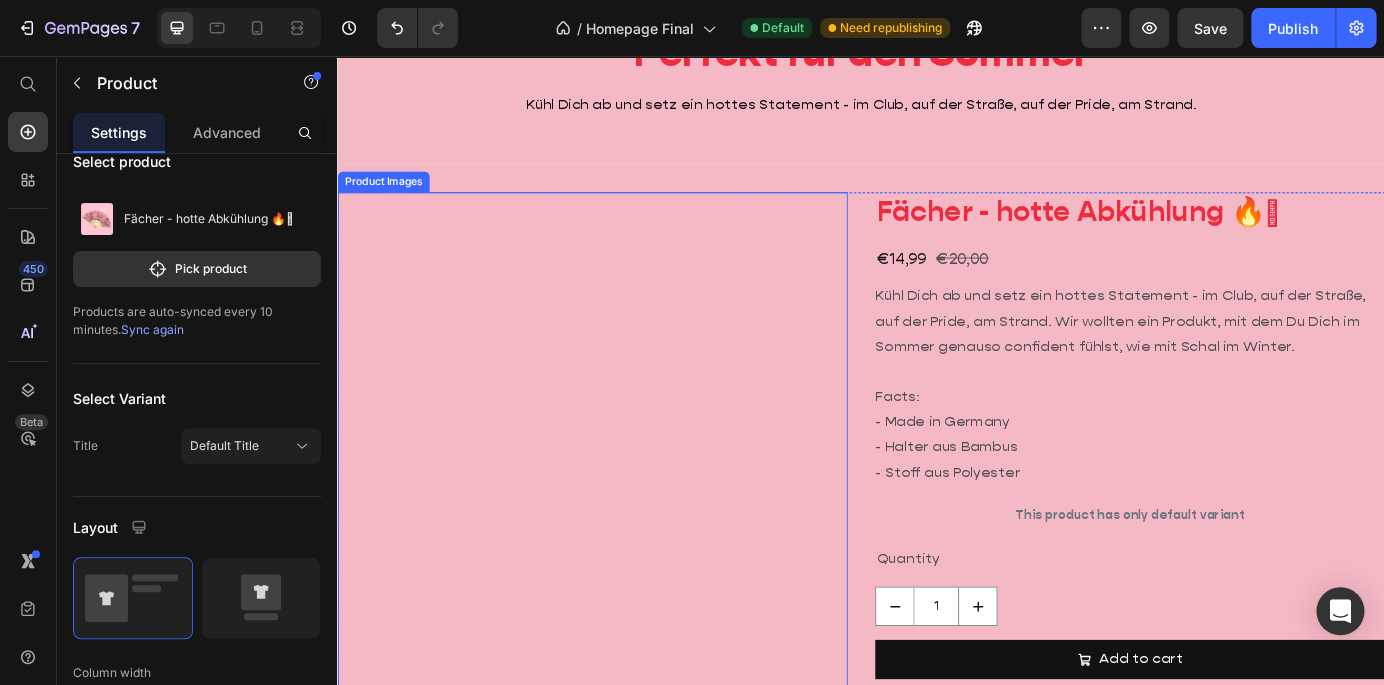 scroll, scrollTop: 934, scrollLeft: 0, axis: vertical 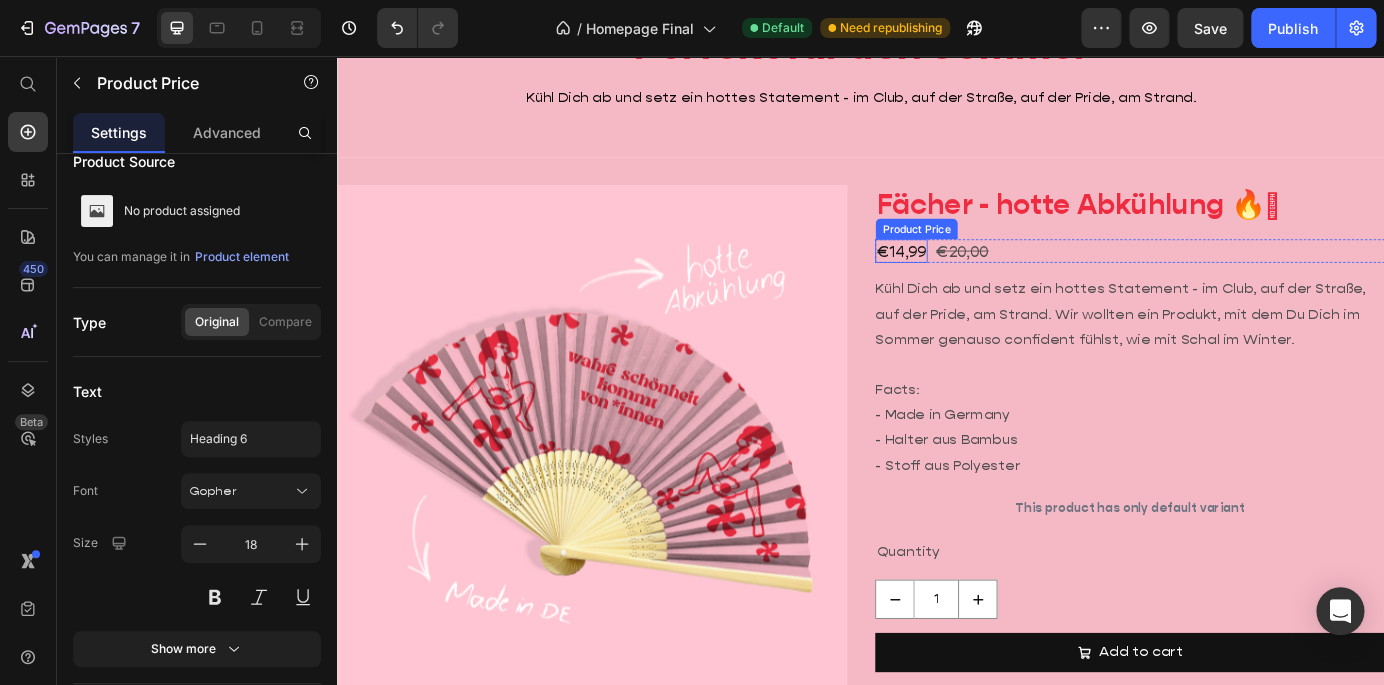 click on "€14,99" at bounding box center (983, 279) 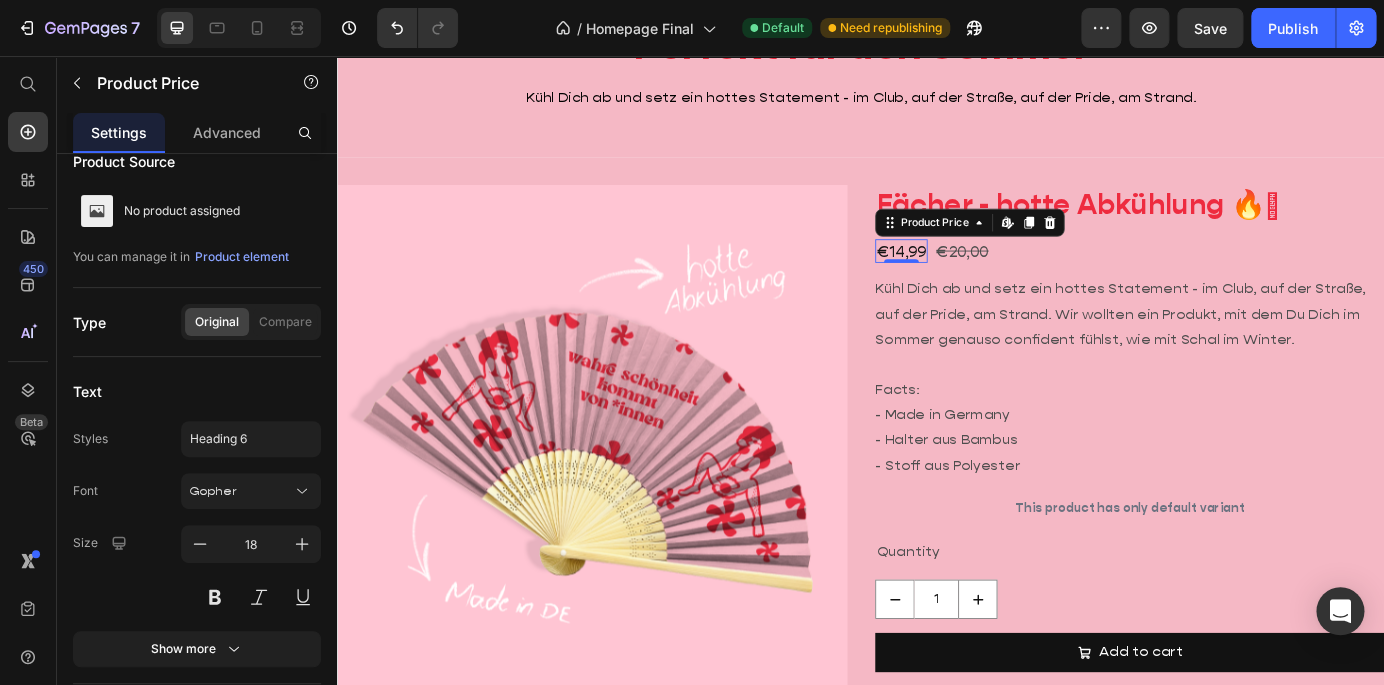 scroll, scrollTop: 0, scrollLeft: 0, axis: both 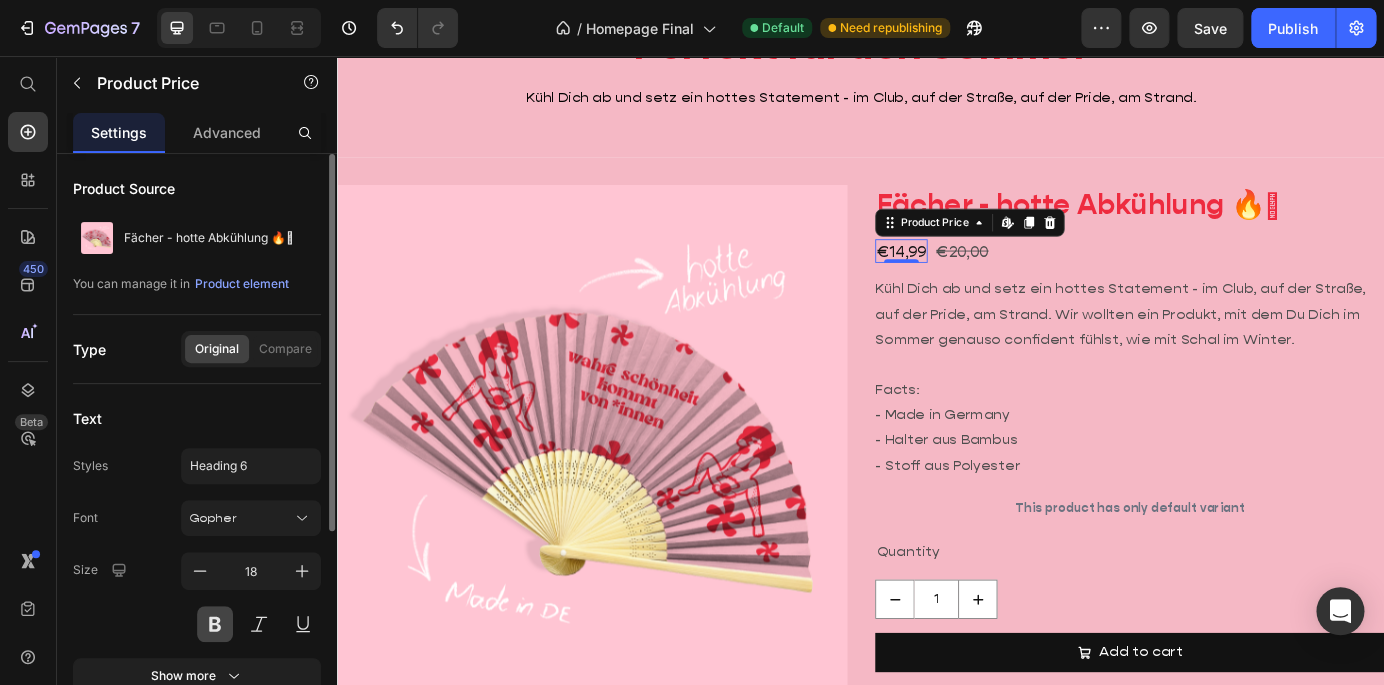 click at bounding box center (215, 624) 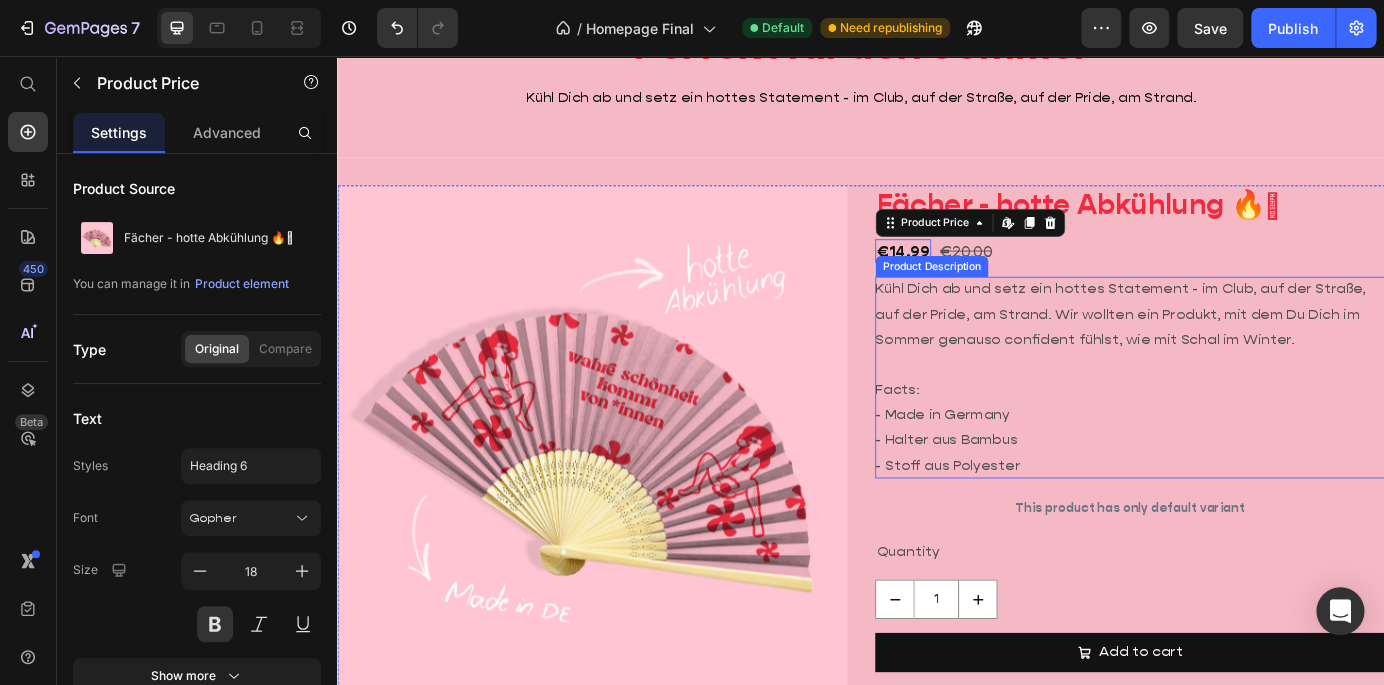 click on "Product Images Fächer - hotte Abkühlung 🔥🪭 Product Title €14,99 Product Price   Edit content in Shopify 0 €20,00 Product Price Row Kühl Dich ab und setz ein hottes Statement - im Club, auf der Straße, auf der Pride, am Strand. Wir wollten ein Produkt, mit dem Du Dich im Sommer genauso confident fühlst, wie mit Schal im Winter.  Facts: - Made in Germany - Halter aus Bambus - Stoff aus Polyester Product Description This product has only default variant Product Variants & Swatches Quantity Text Block 1 Product Quantity
Add to cart Add to Cart Buy it now Dynamic Checkout Product" at bounding box center (937, 564) 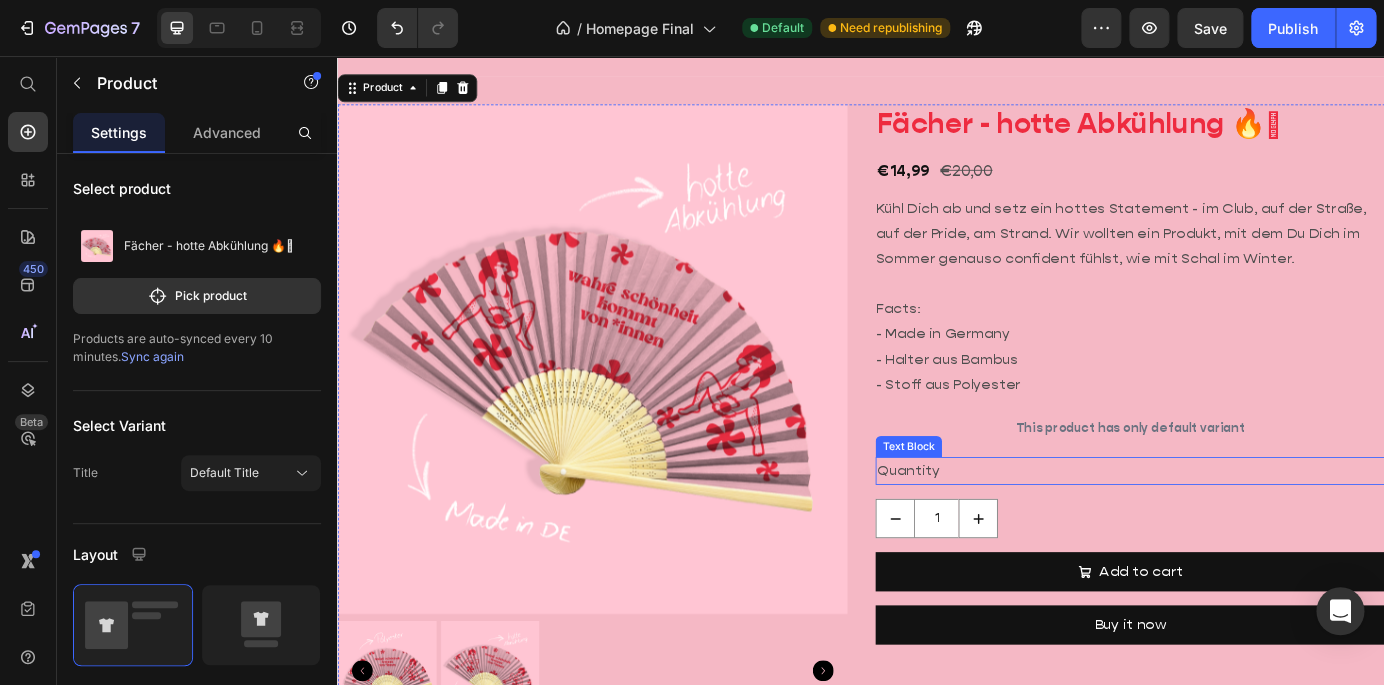 click on "Quantity" at bounding box center [1245, 532] 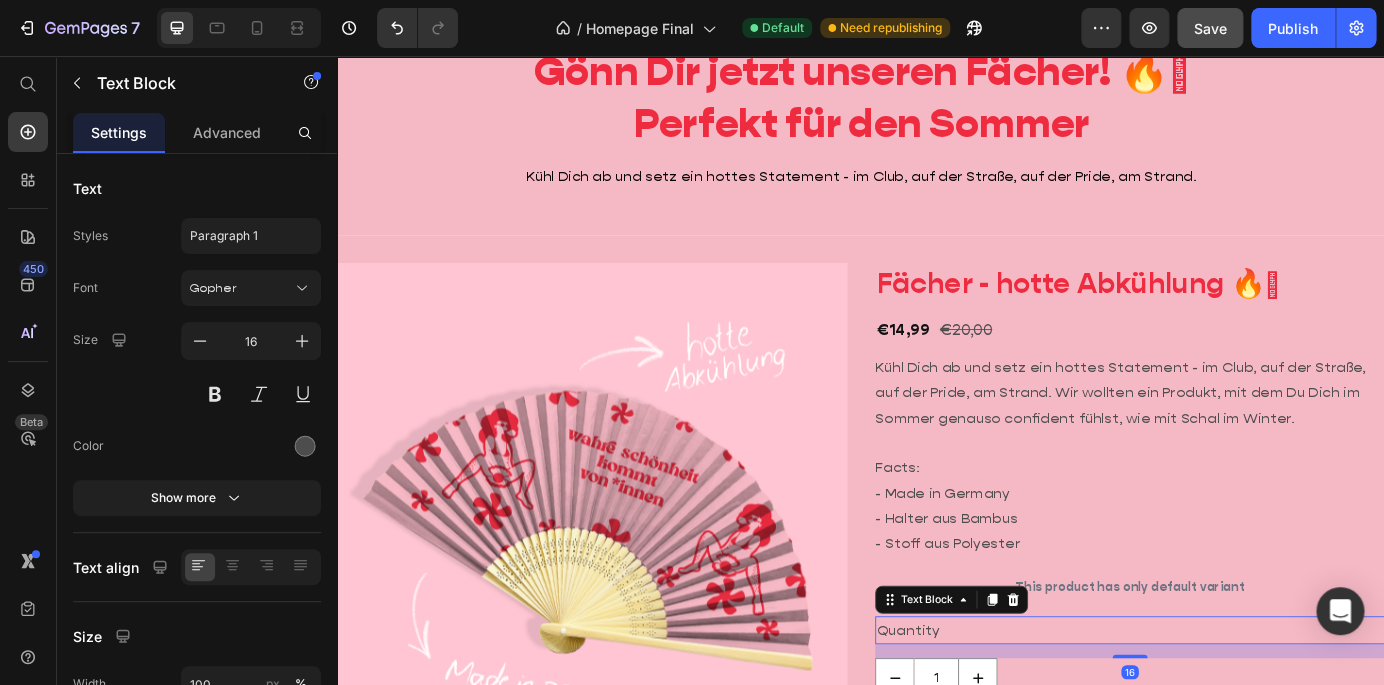 scroll, scrollTop: 825, scrollLeft: 0, axis: vertical 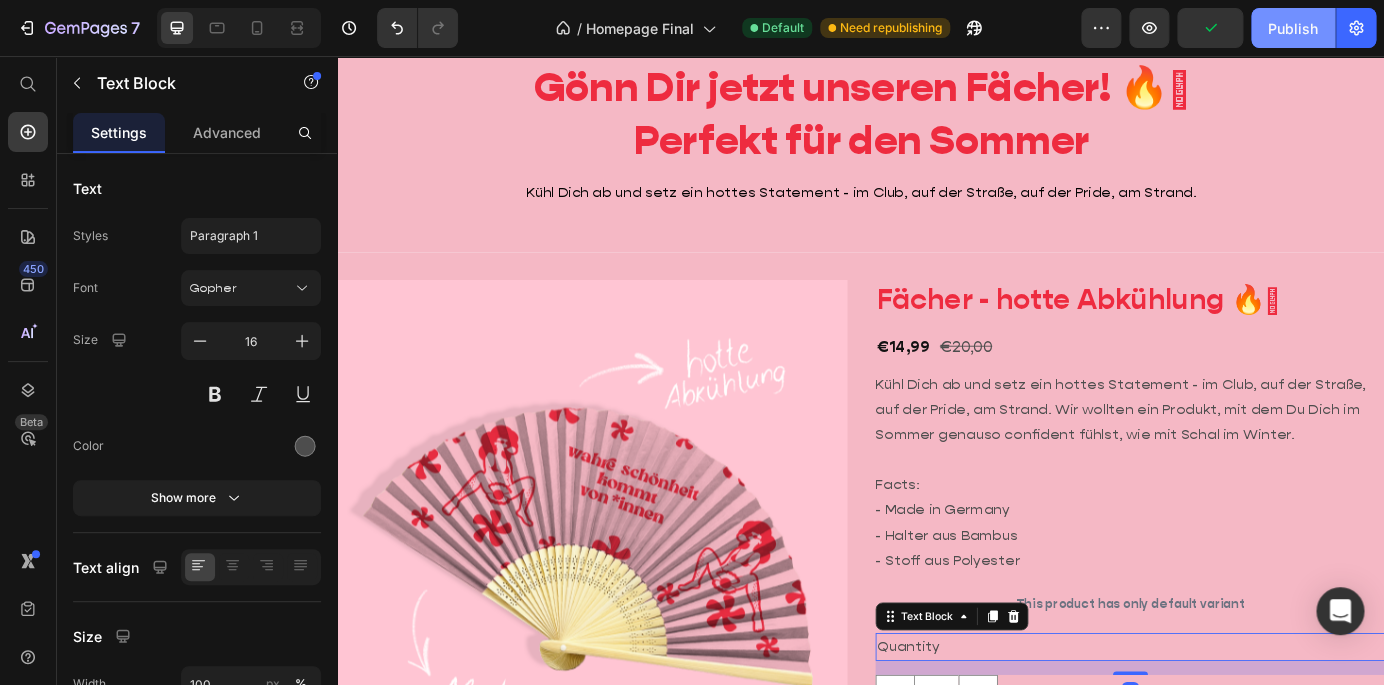 click on "Publish" at bounding box center (1293, 28) 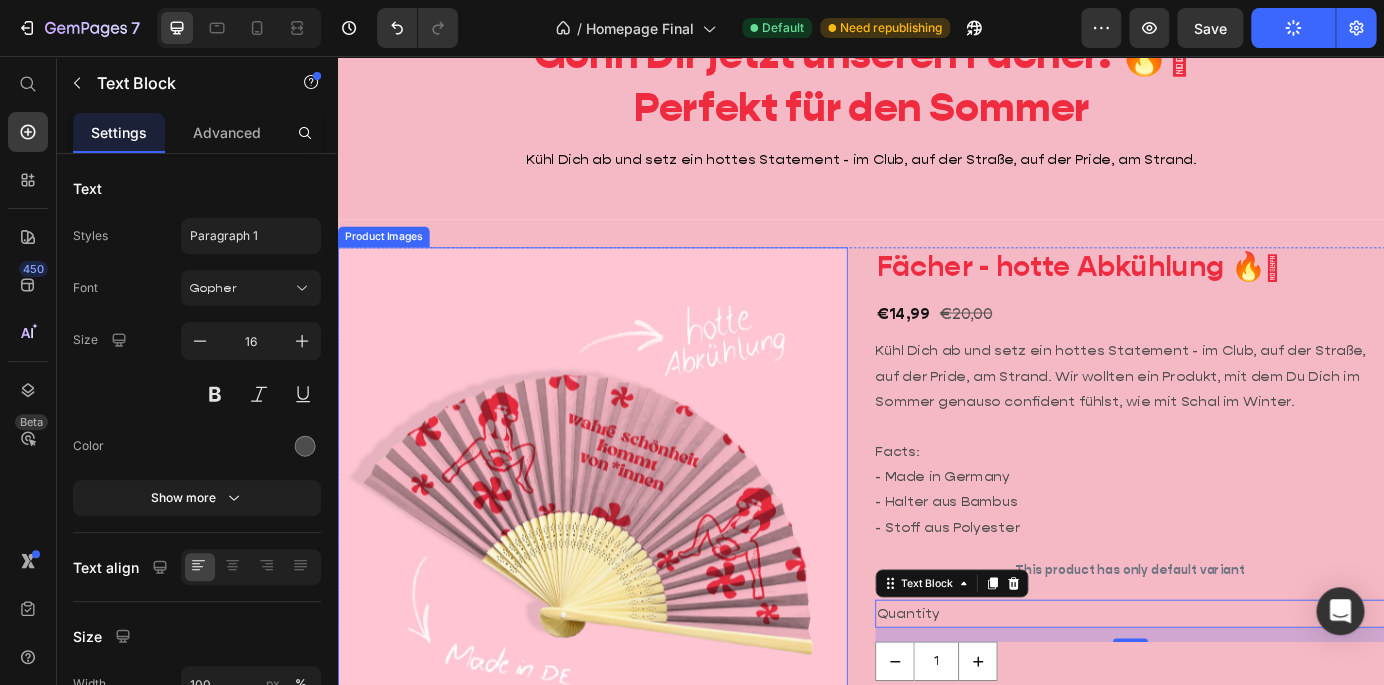 scroll, scrollTop: 860, scrollLeft: 0, axis: vertical 